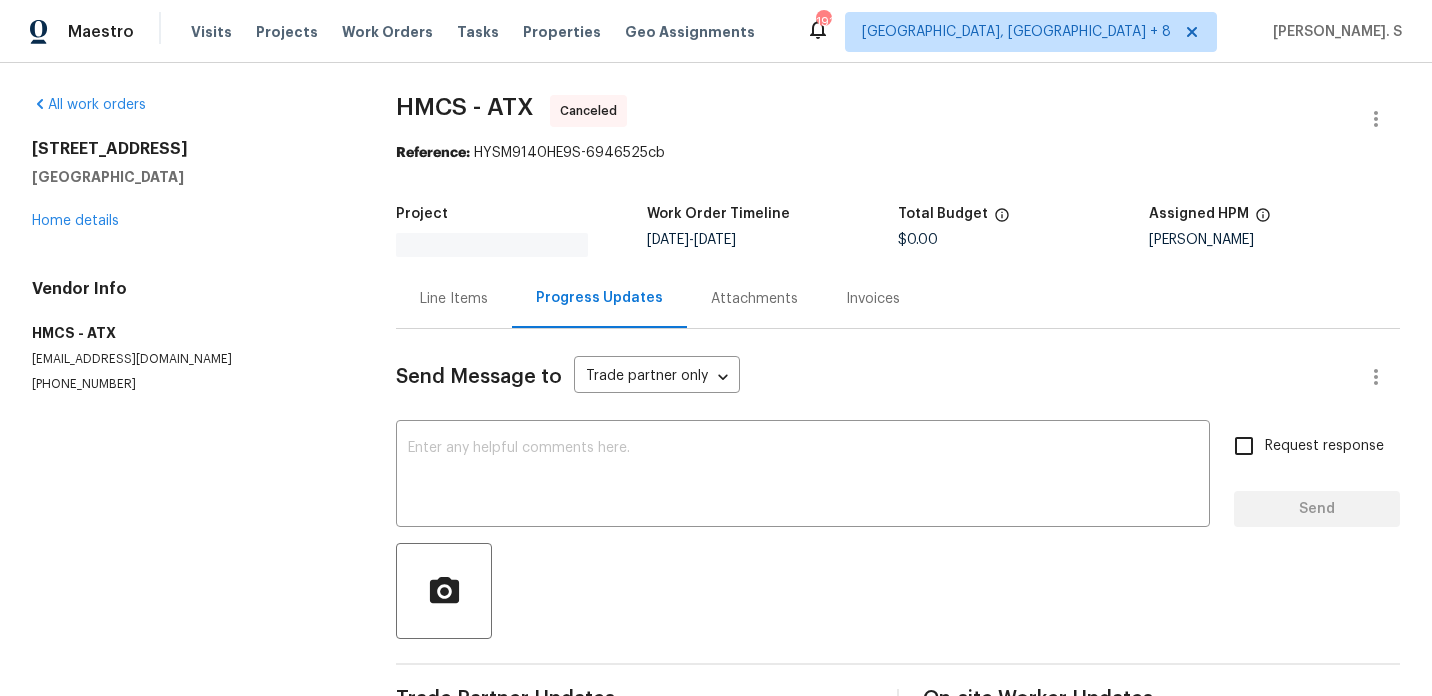 scroll, scrollTop: 0, scrollLeft: 0, axis: both 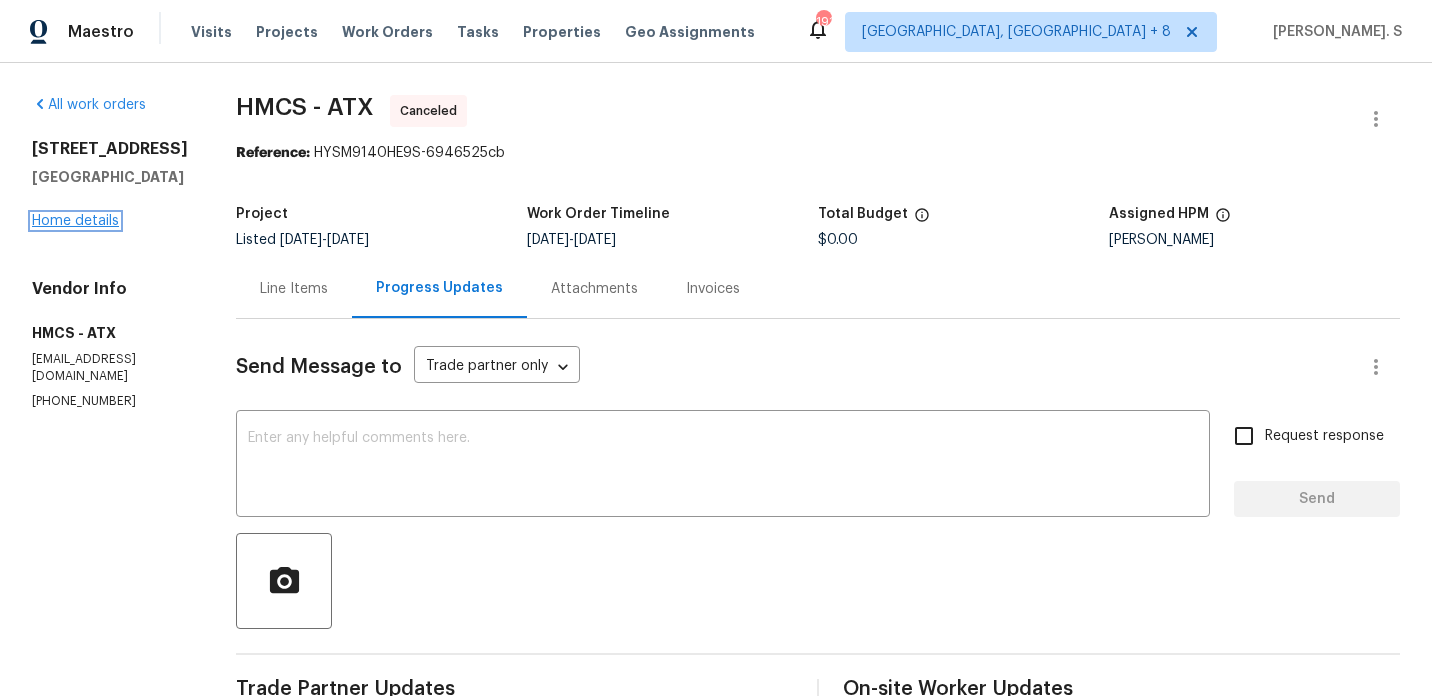 click on "Home details" at bounding box center [75, 221] 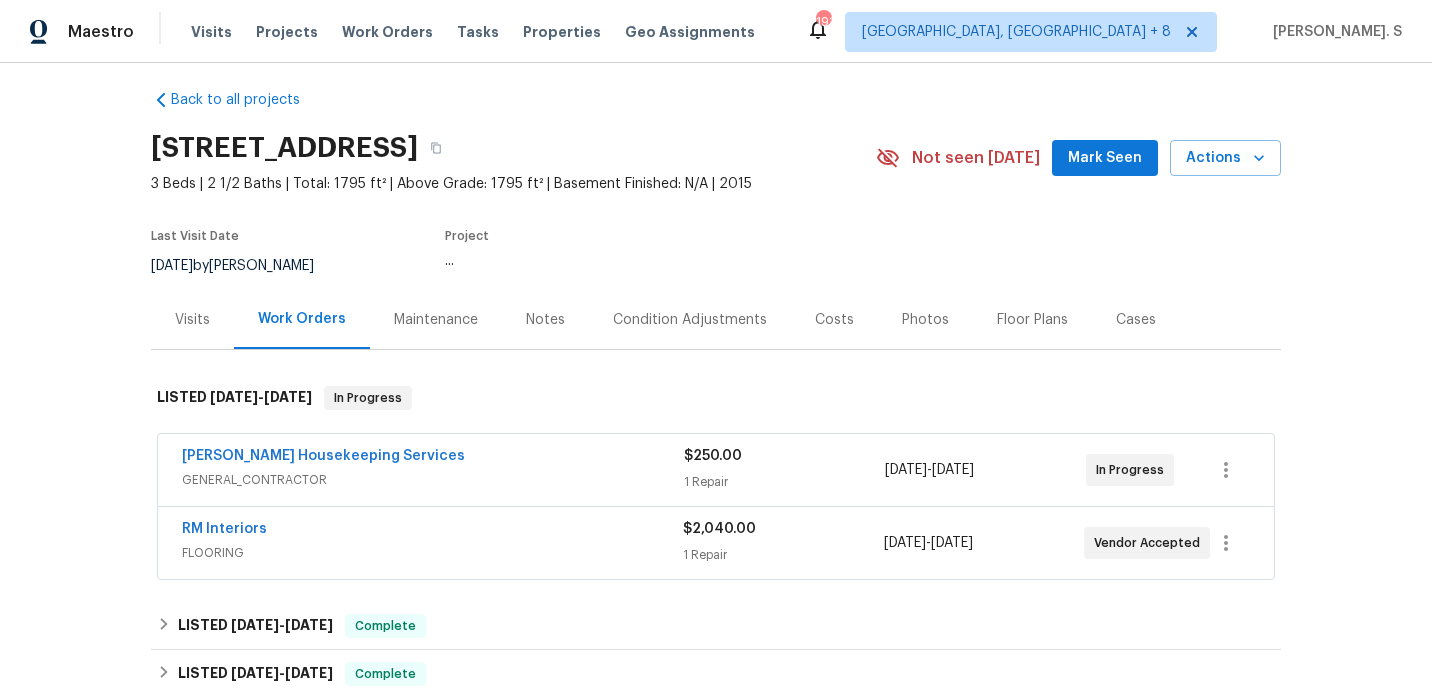 scroll, scrollTop: 18, scrollLeft: 0, axis: vertical 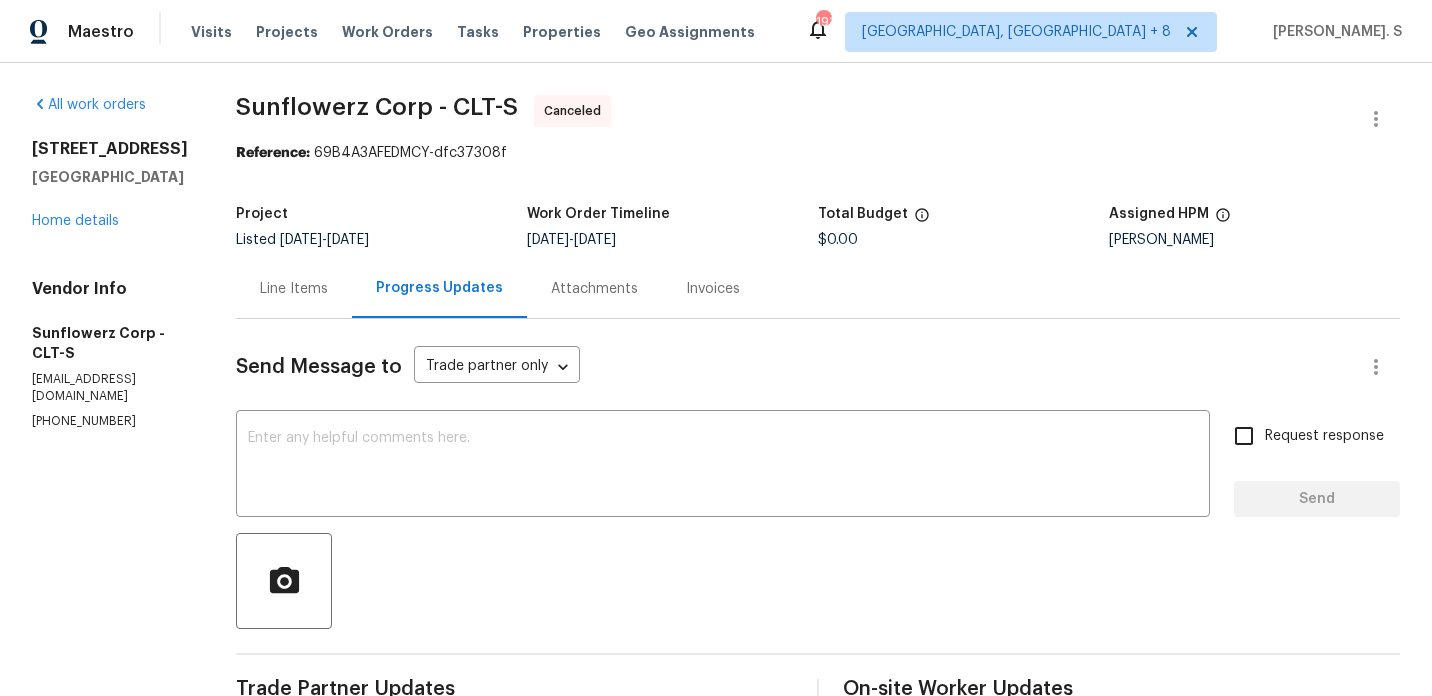 click on "7737 Batavia Ln Charlotte, NC 28213 Home details" at bounding box center [110, 185] 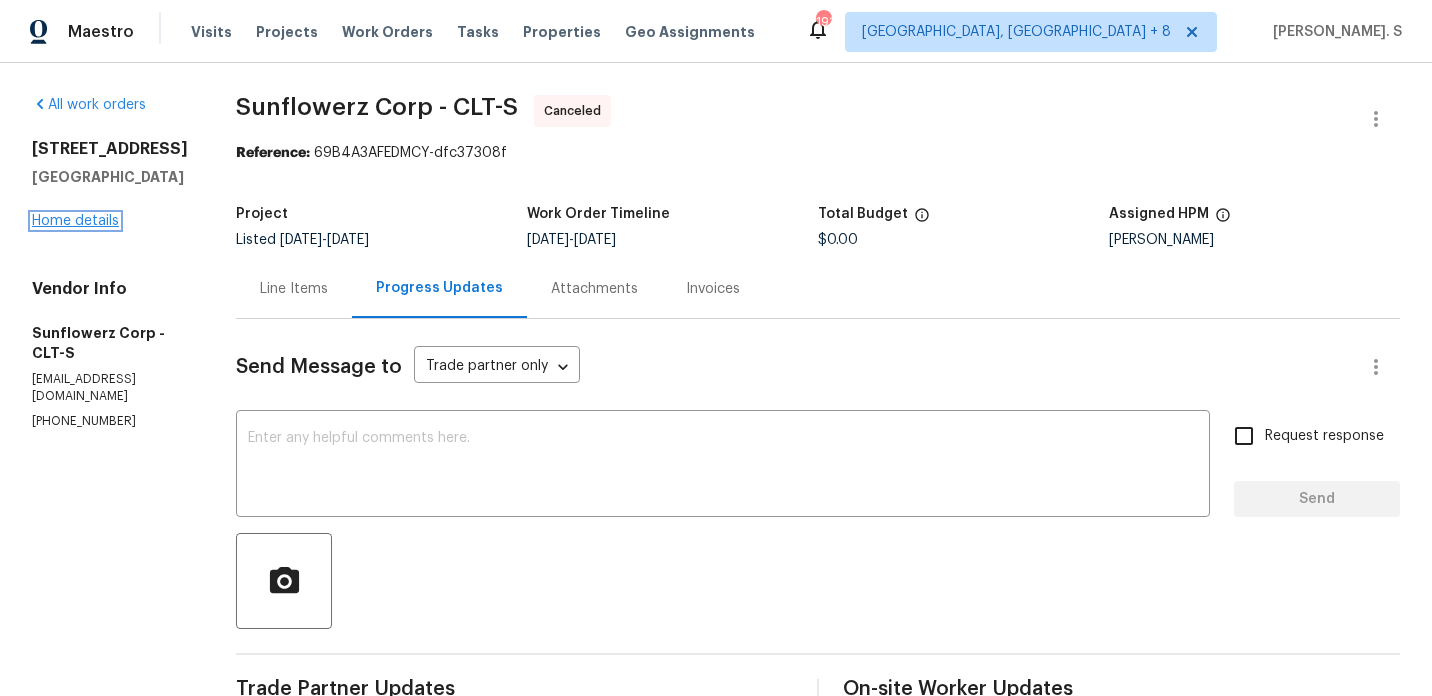 click on "Home details" at bounding box center (75, 221) 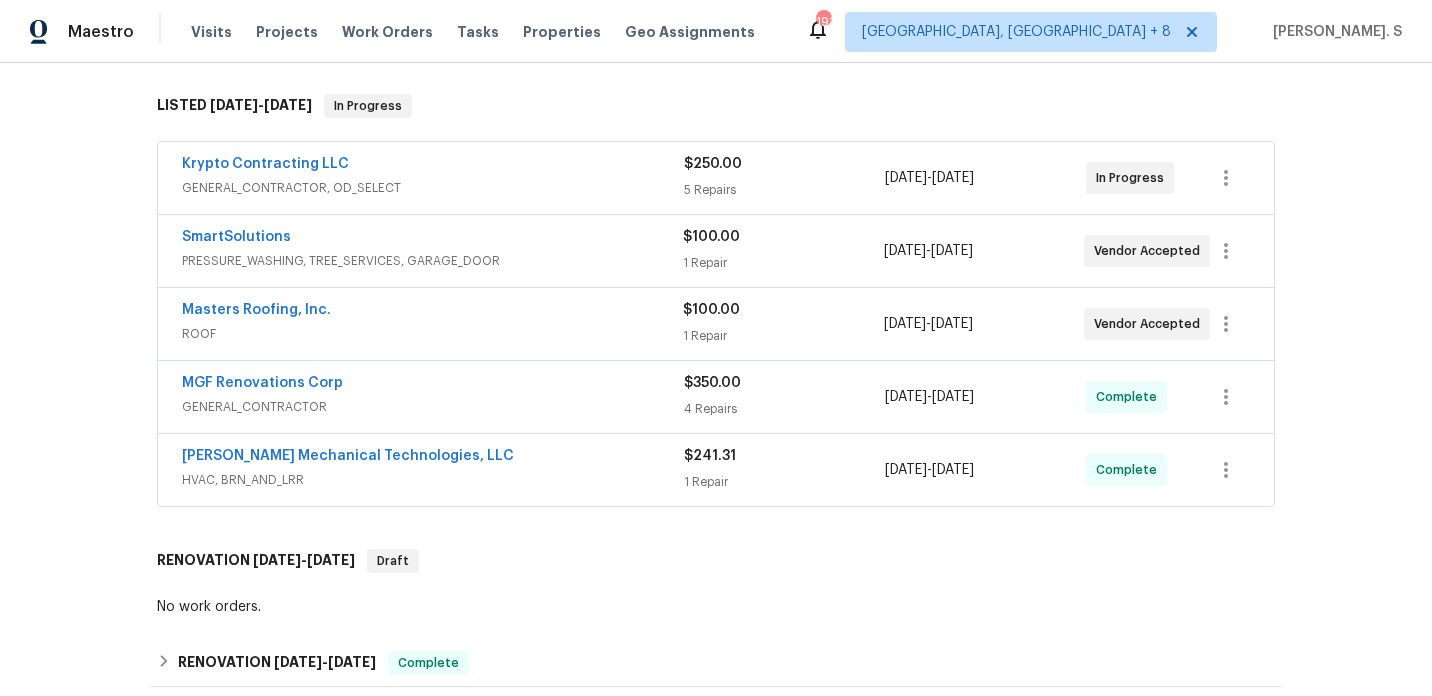 scroll, scrollTop: 333, scrollLeft: 0, axis: vertical 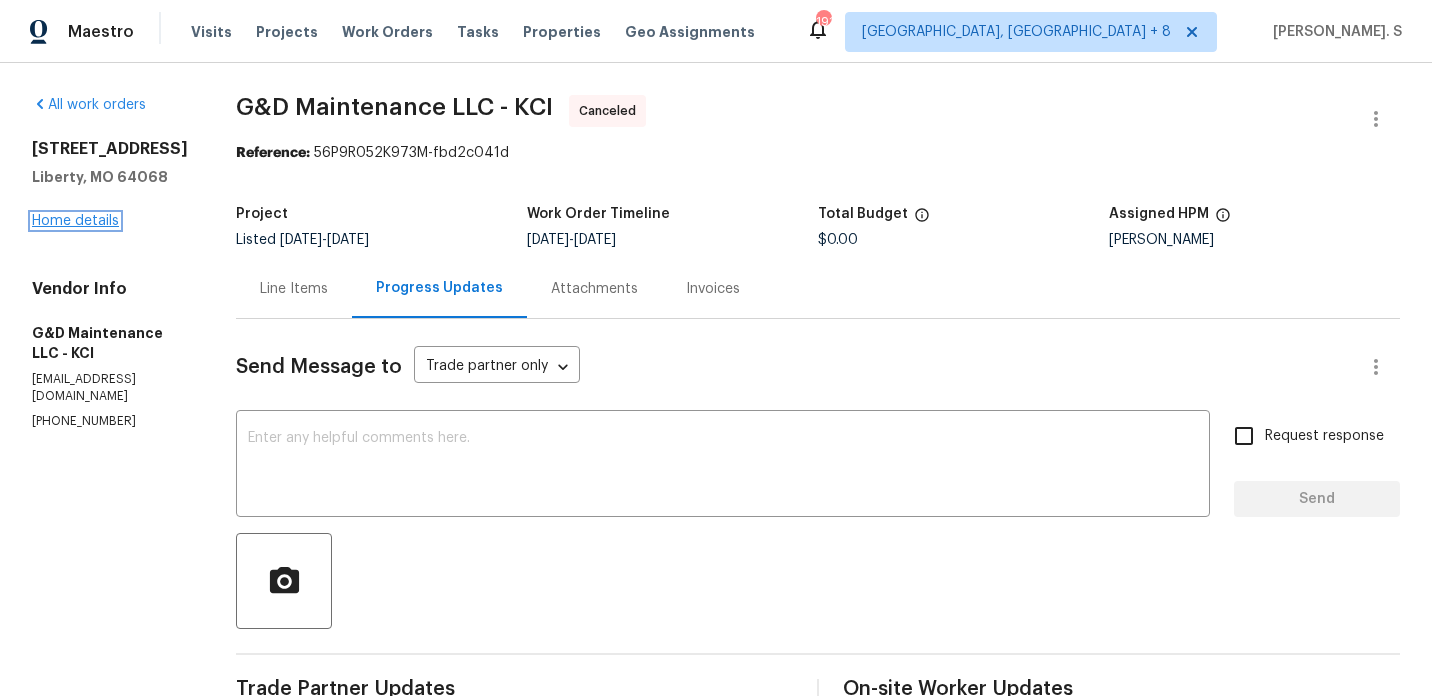 click on "Home details" at bounding box center [75, 221] 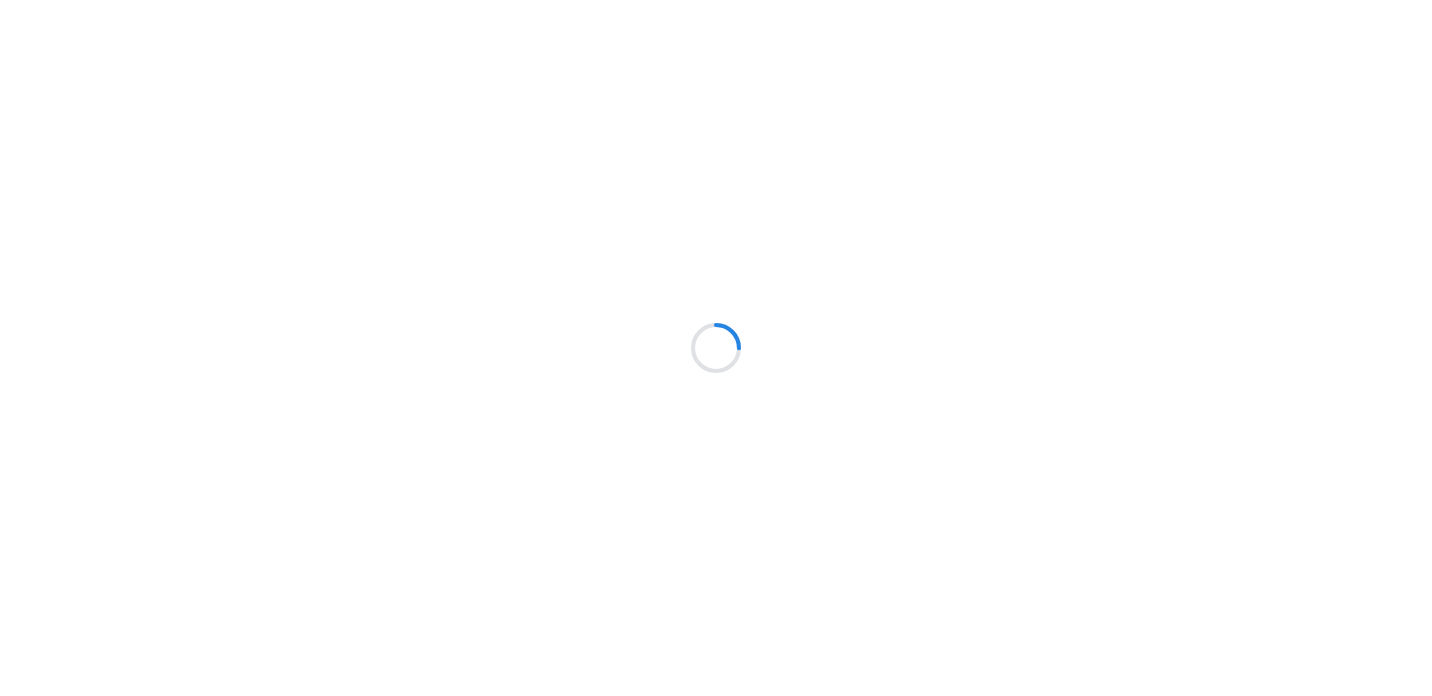 scroll, scrollTop: 0, scrollLeft: 0, axis: both 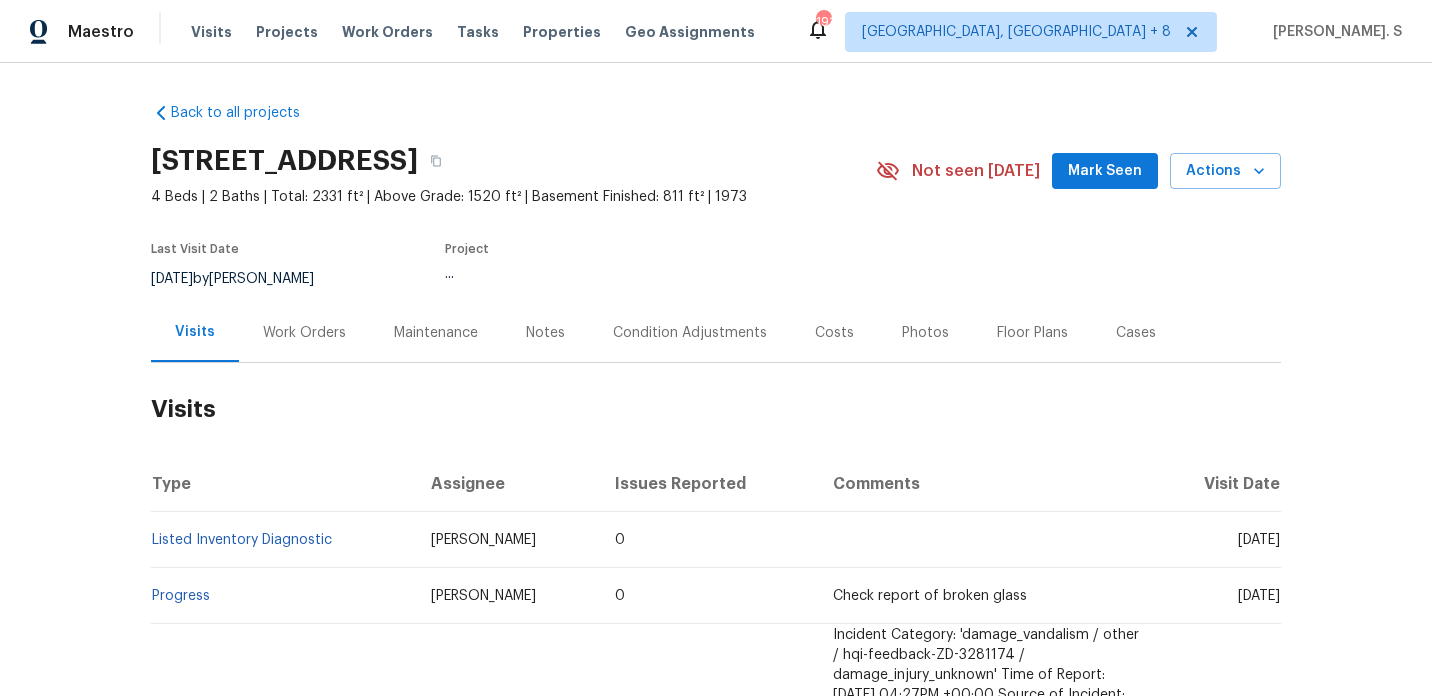 click on "Work Orders" at bounding box center (304, 332) 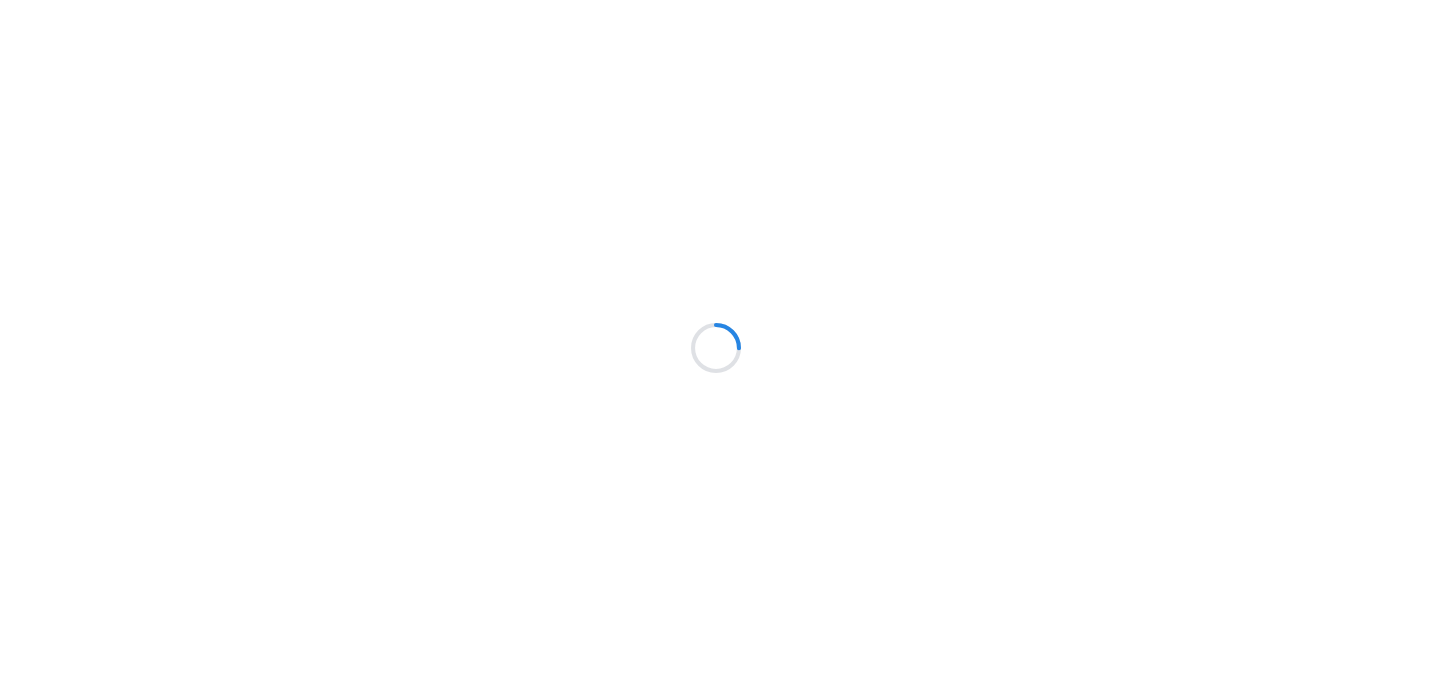 scroll, scrollTop: 0, scrollLeft: 0, axis: both 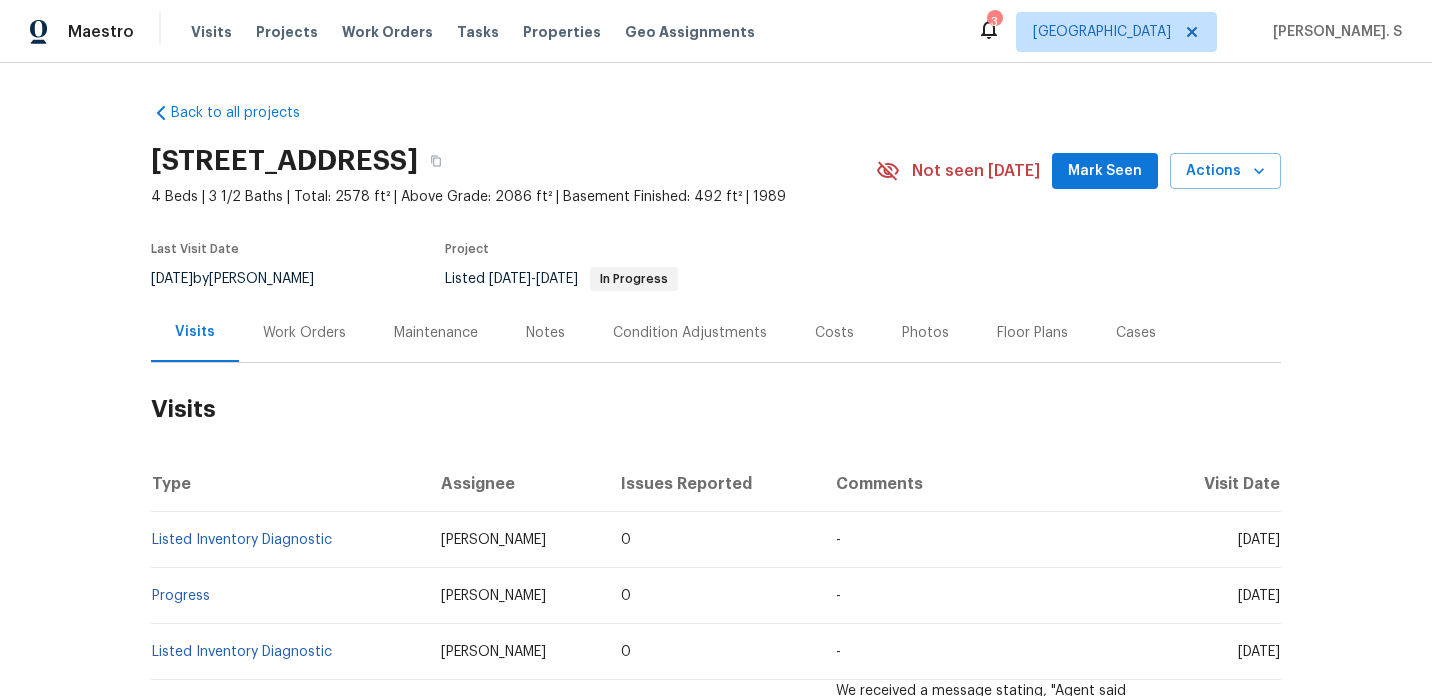click on "Work Orders" at bounding box center [304, 333] 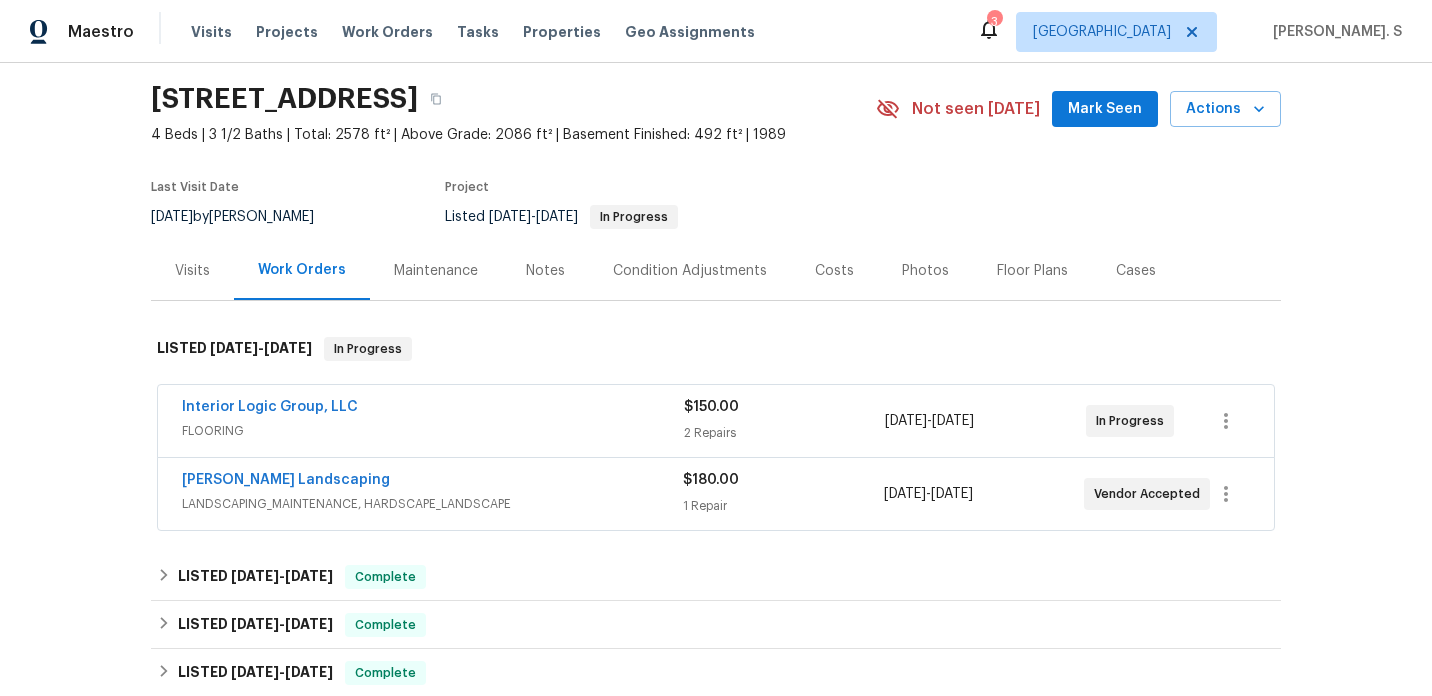 scroll, scrollTop: 145, scrollLeft: 0, axis: vertical 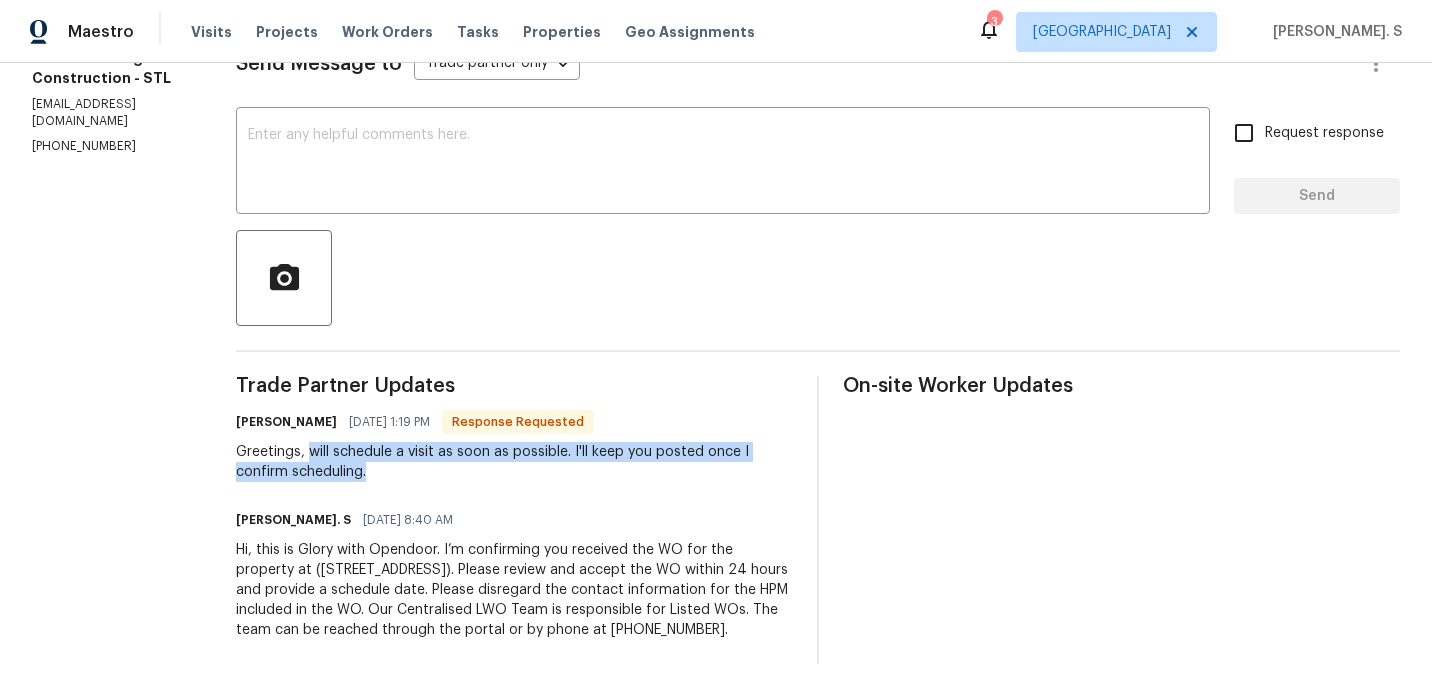 drag, startPoint x: 301, startPoint y: 455, endPoint x: 418, endPoint y: 473, distance: 118.37652 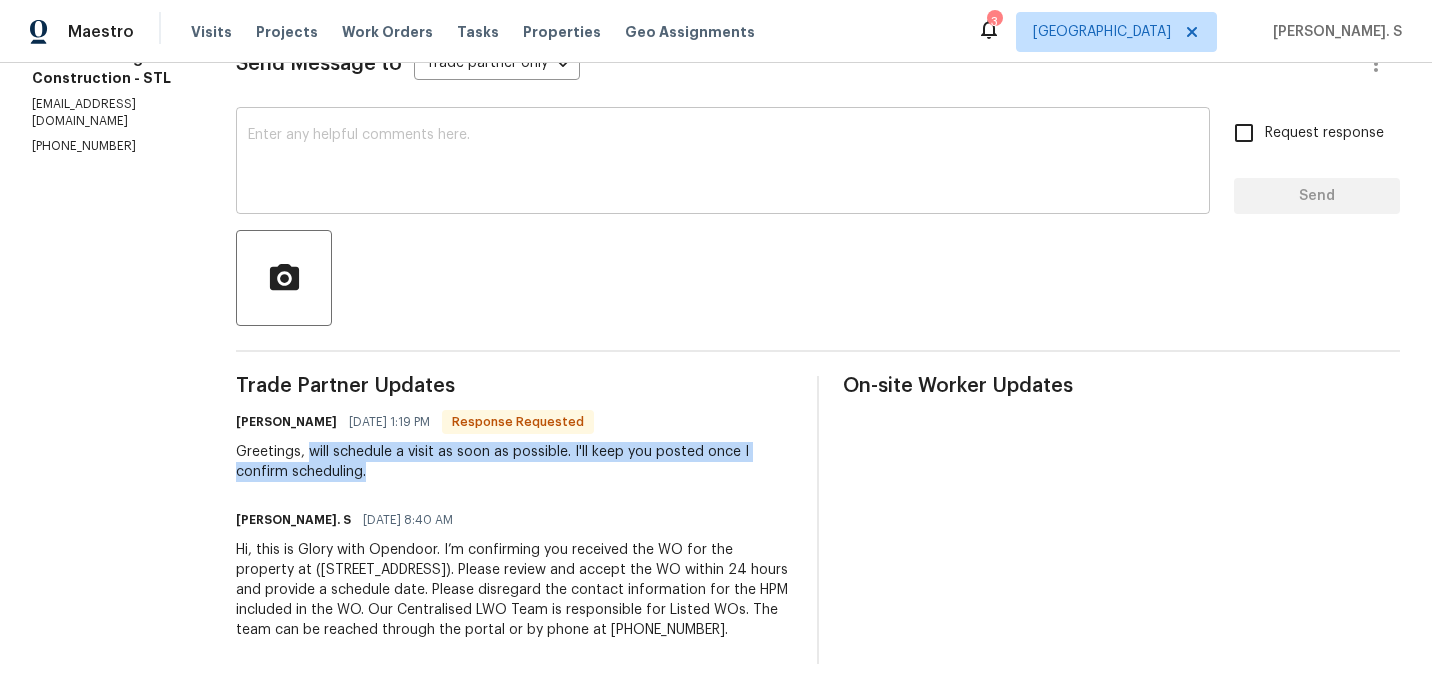 click at bounding box center [723, 163] 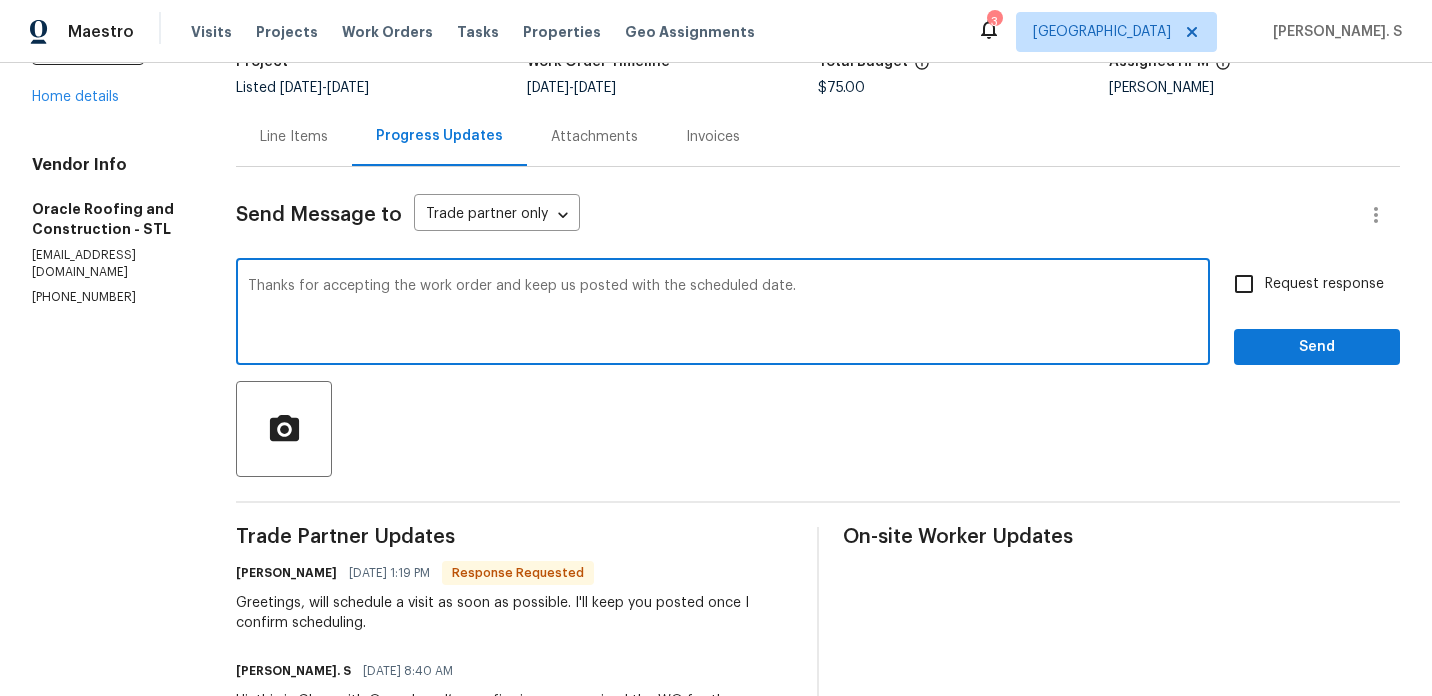 scroll, scrollTop: 212, scrollLeft: 0, axis: vertical 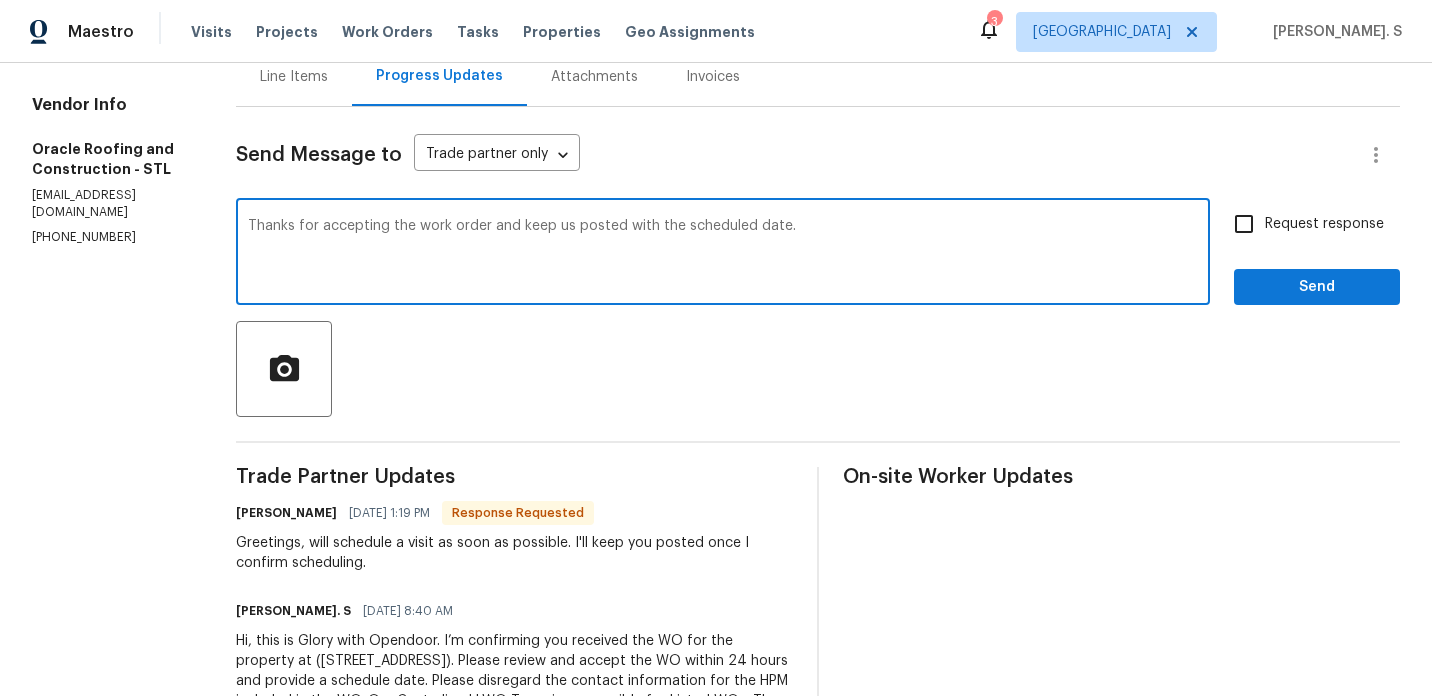 type on "Thanks for accepting the work order and keep us posted with the scheduled date." 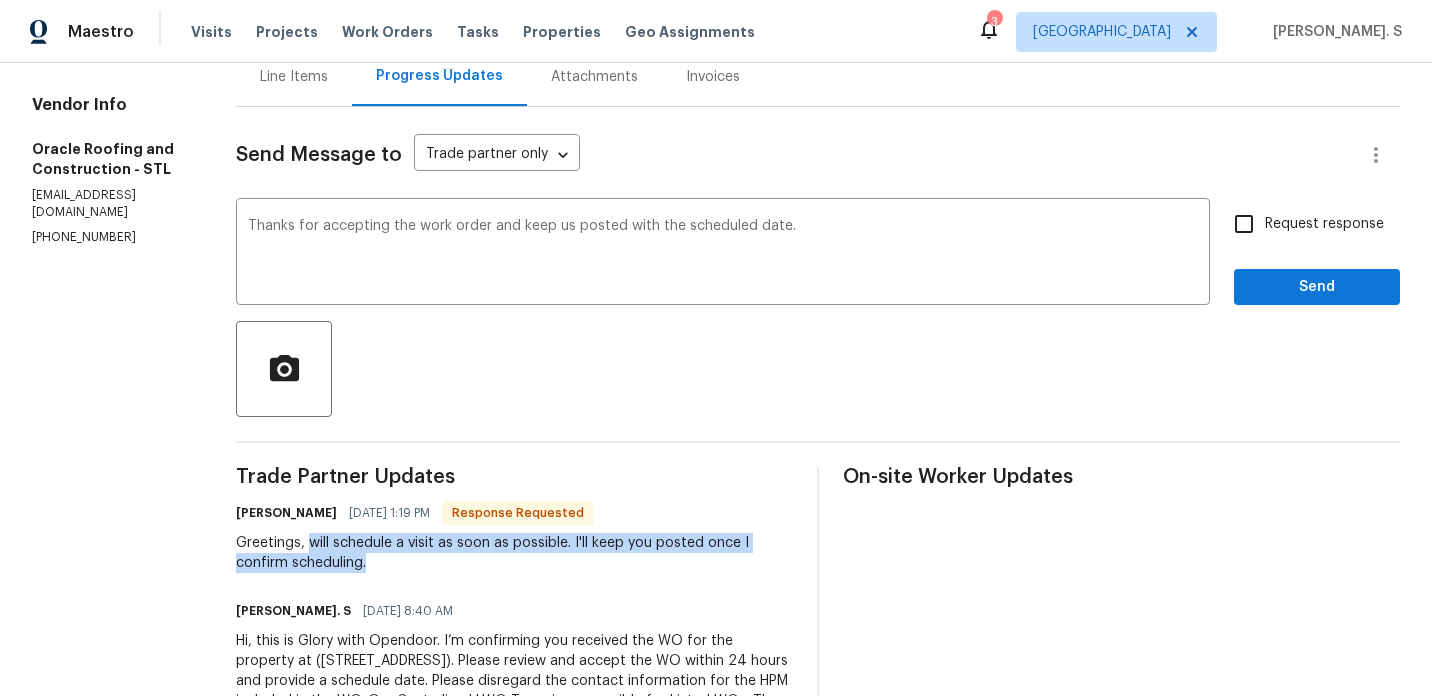 drag, startPoint x: 302, startPoint y: 549, endPoint x: 395, endPoint y: 583, distance: 99.0202 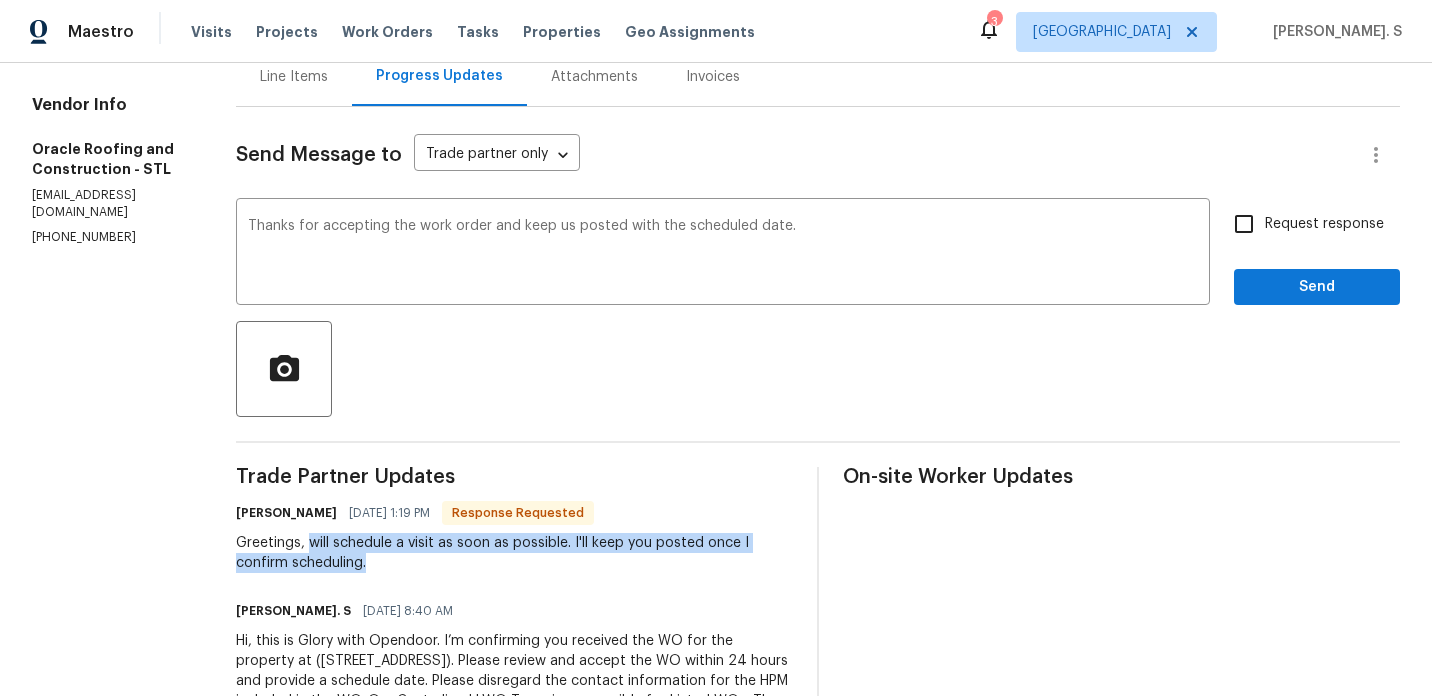 click on "Request response" at bounding box center [1303, 224] 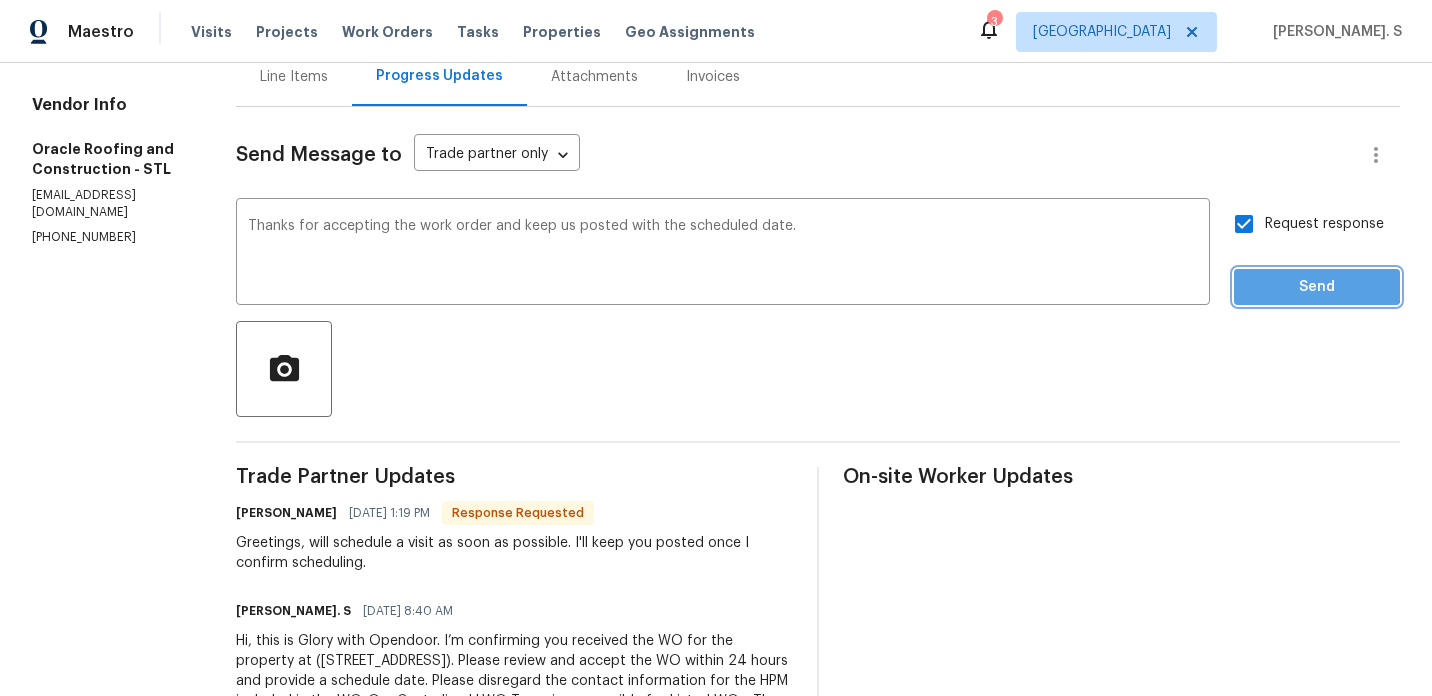 click on "Send" at bounding box center [1317, 287] 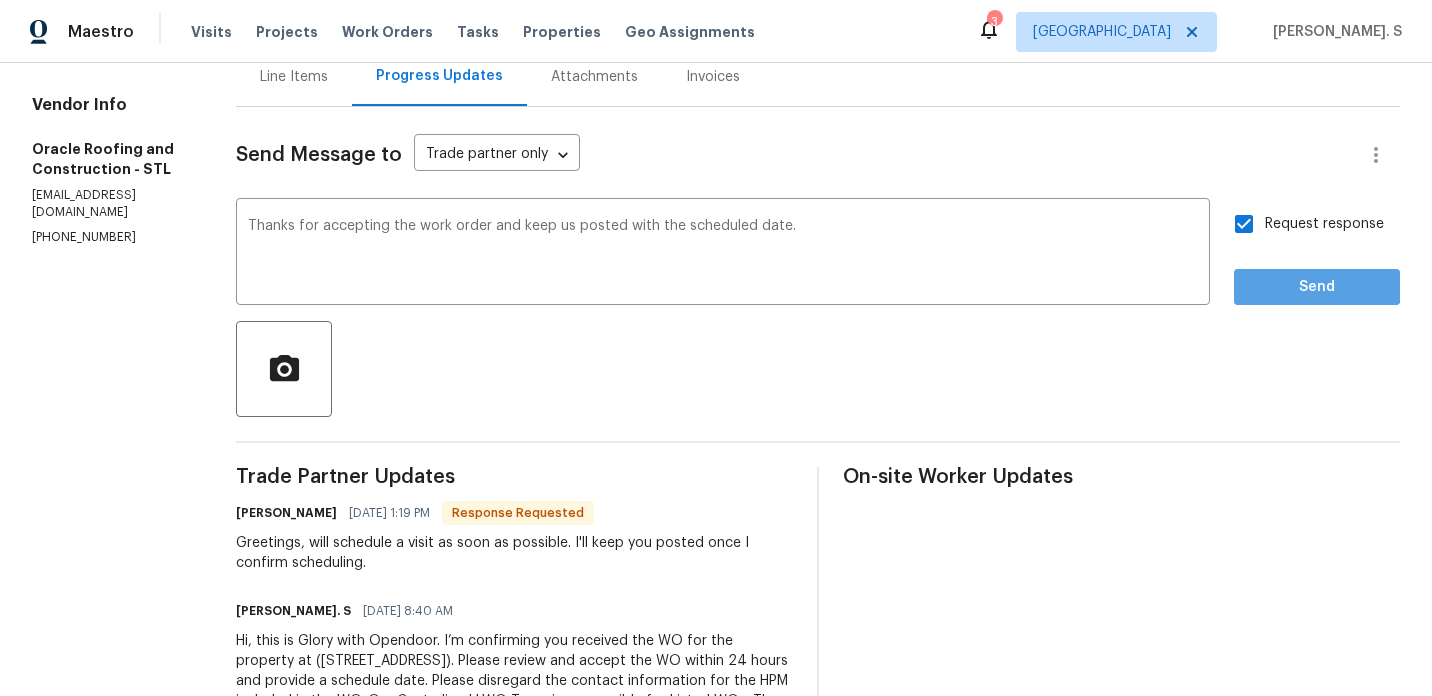 scroll, scrollTop: 51, scrollLeft: 0, axis: vertical 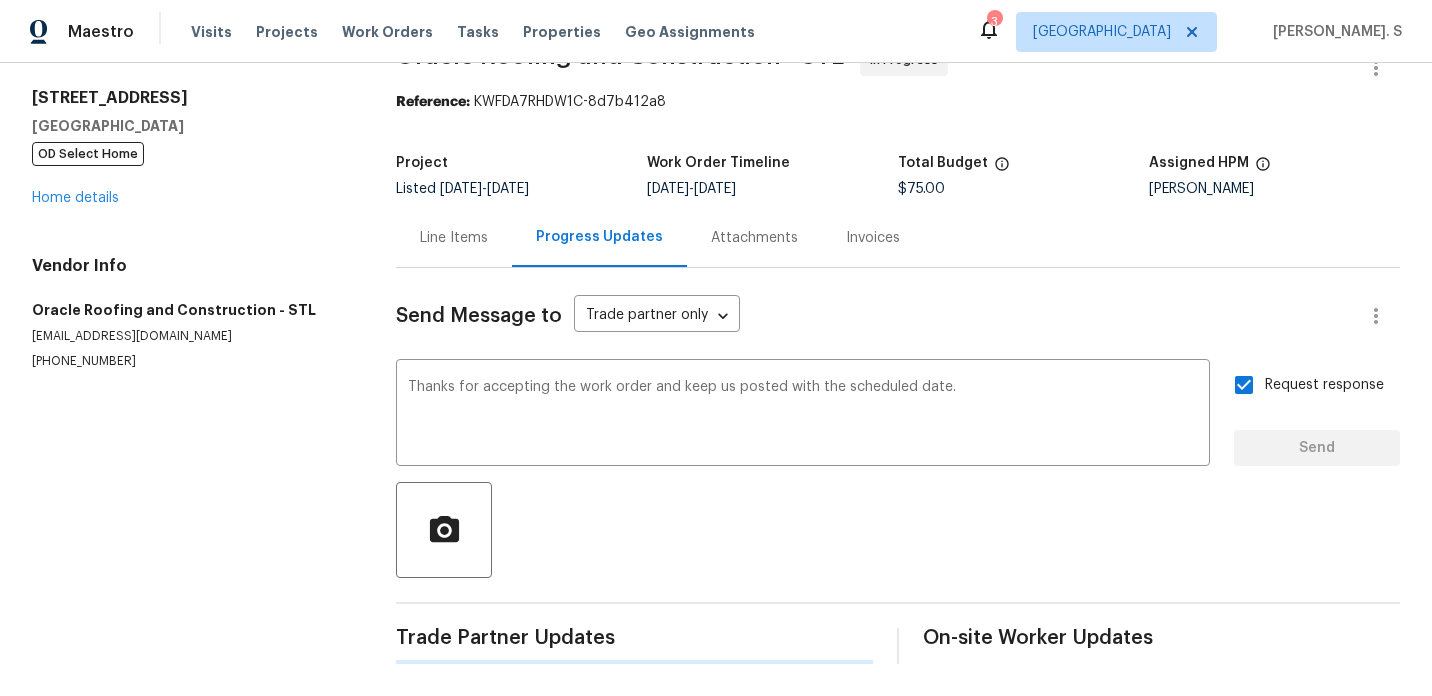 type 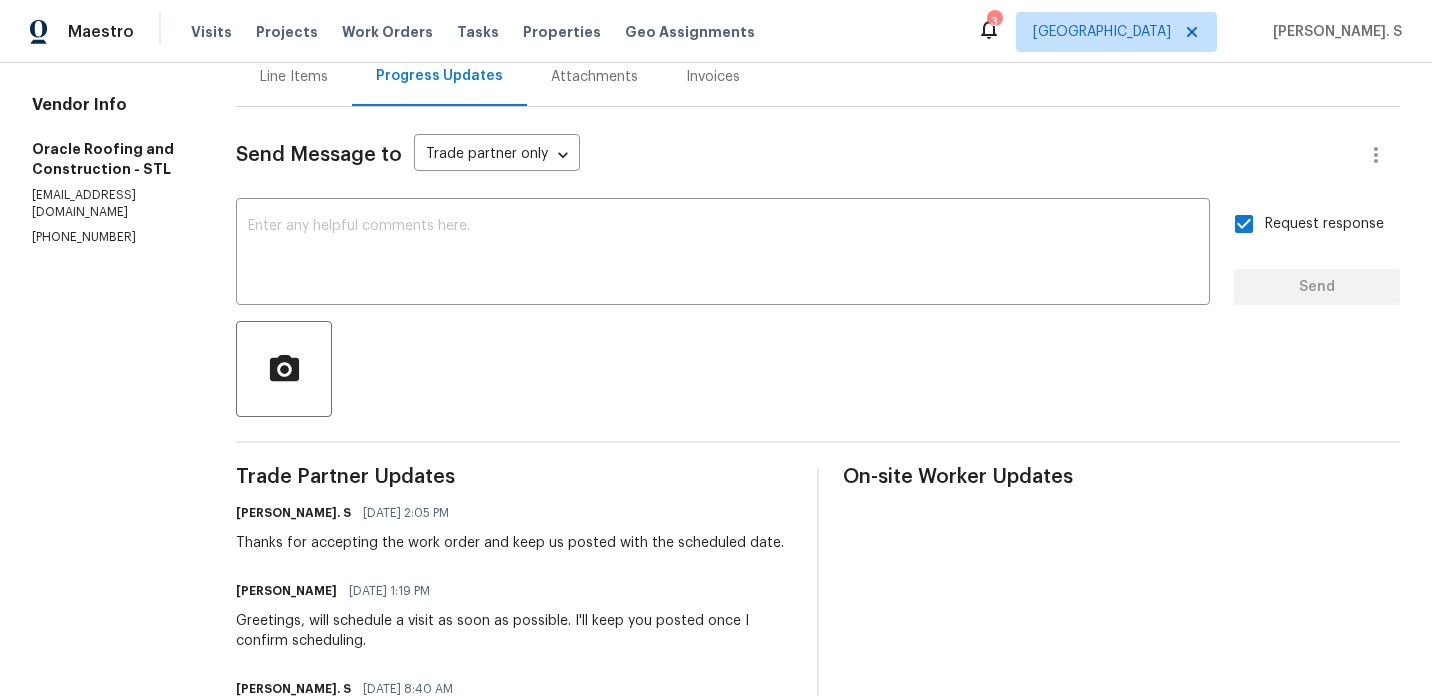 scroll, scrollTop: 293, scrollLeft: 0, axis: vertical 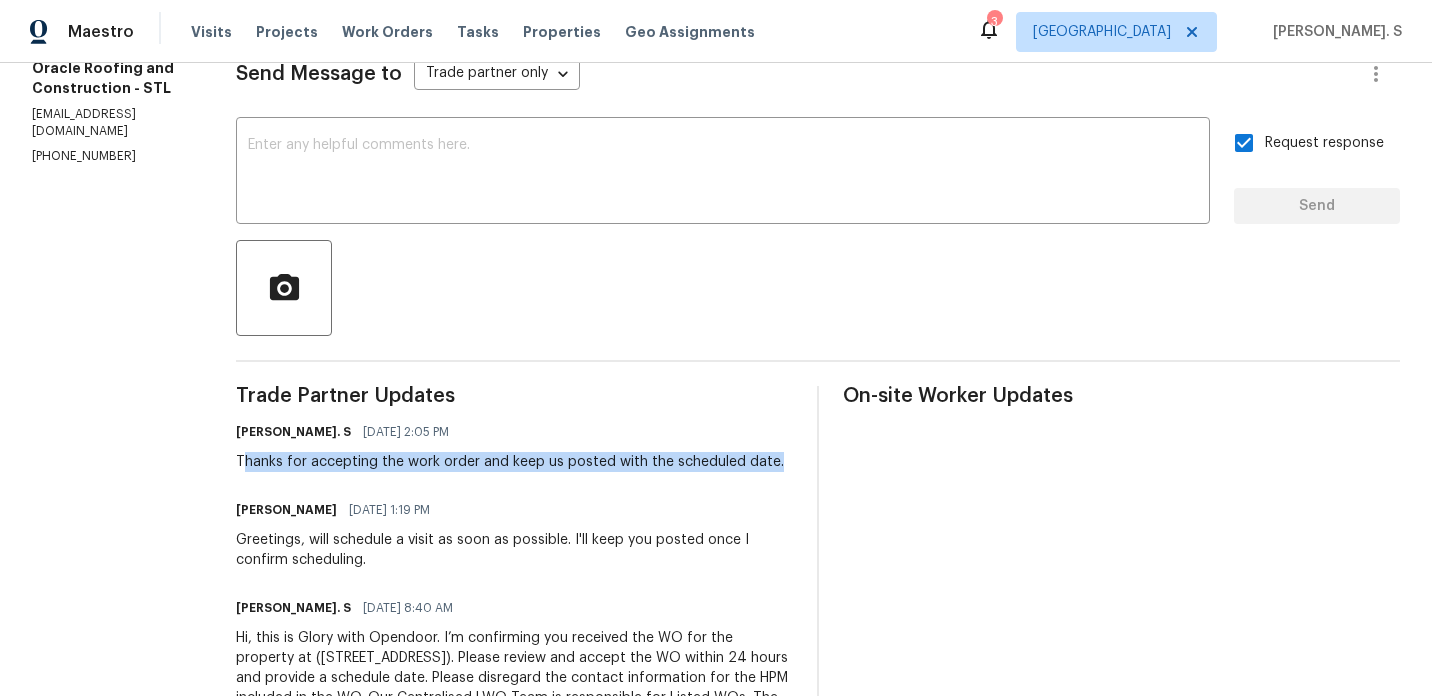 drag, startPoint x: 238, startPoint y: 463, endPoint x: 773, endPoint y: 469, distance: 535.0336 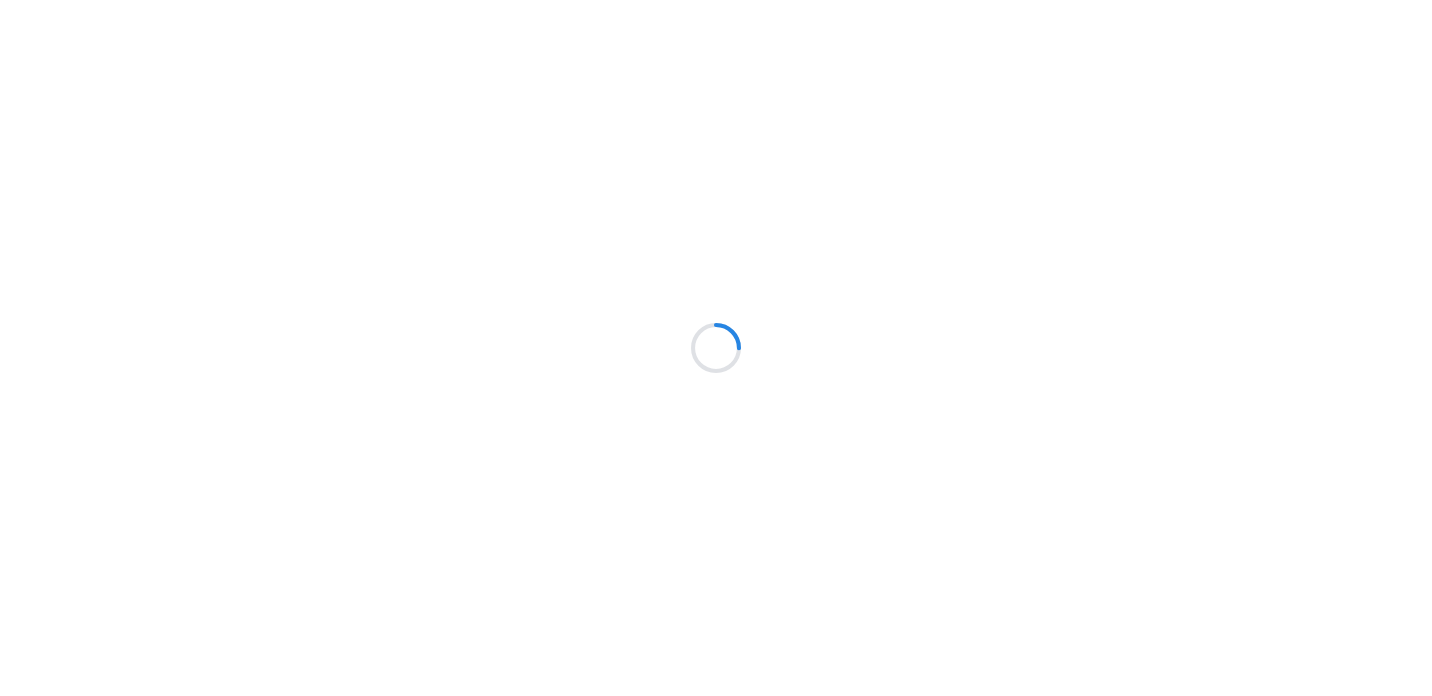 scroll, scrollTop: 0, scrollLeft: 0, axis: both 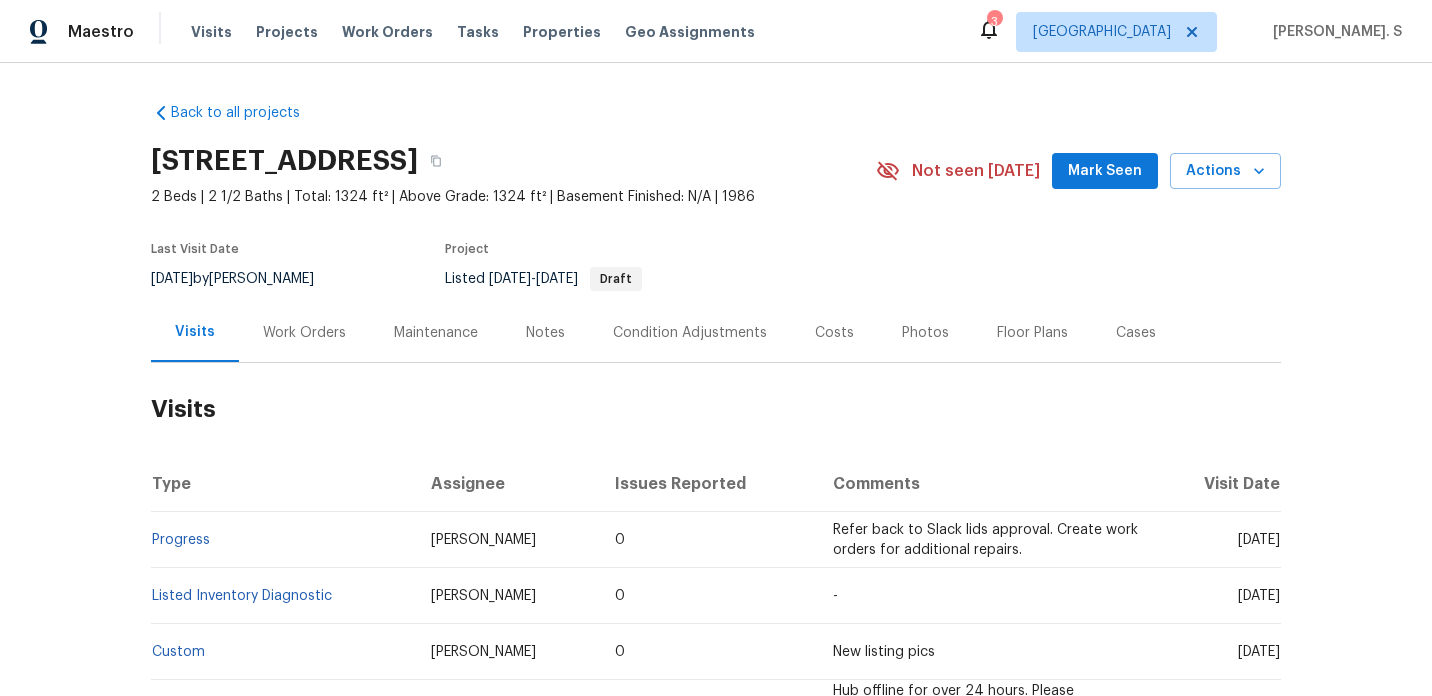click on "Work Orders" at bounding box center [304, 332] 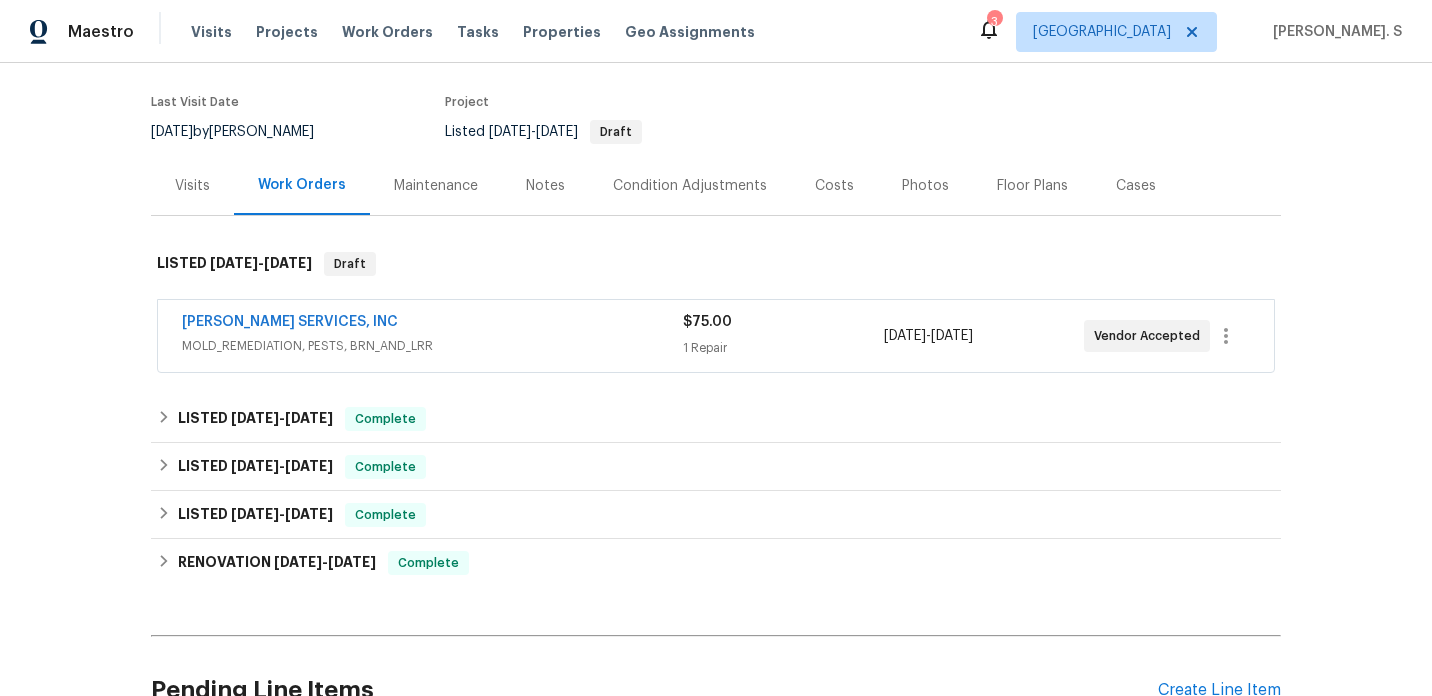 scroll, scrollTop: 180, scrollLeft: 0, axis: vertical 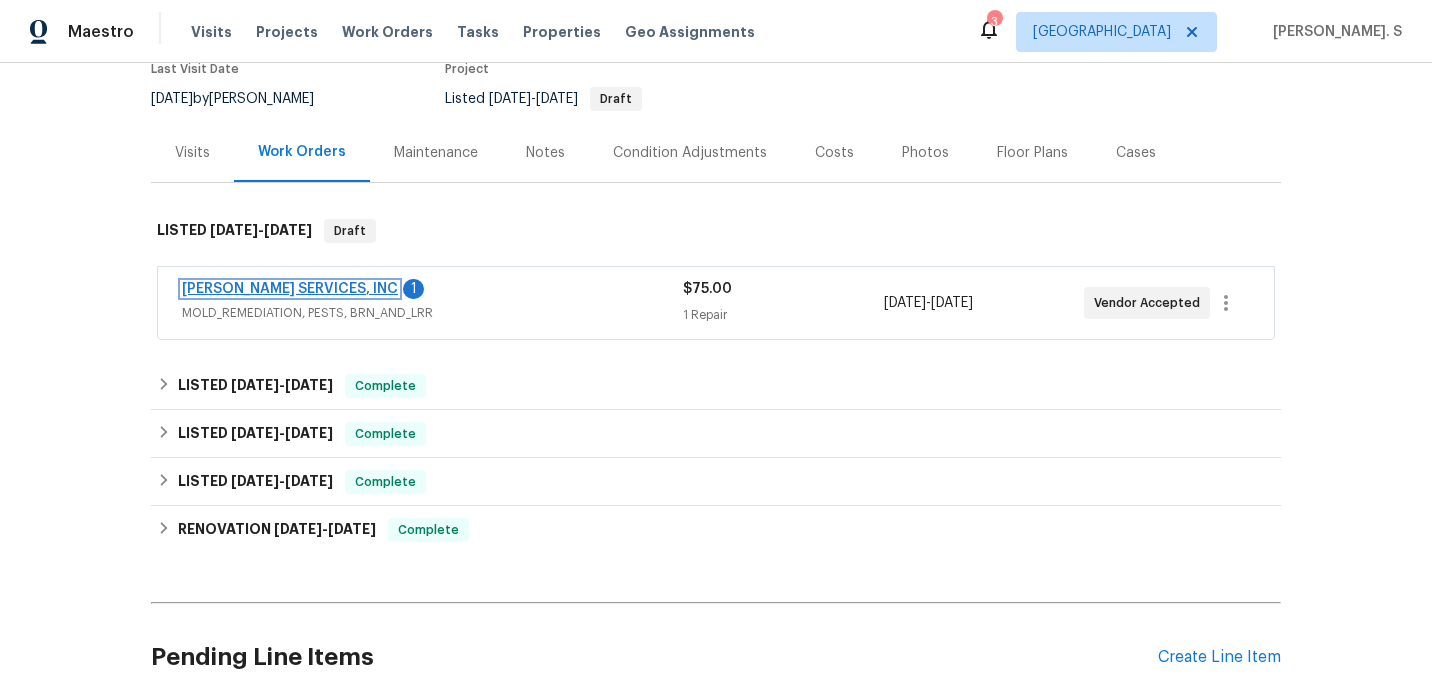 click on "[PERSON_NAME] SERVICES, INC" at bounding box center (290, 289) 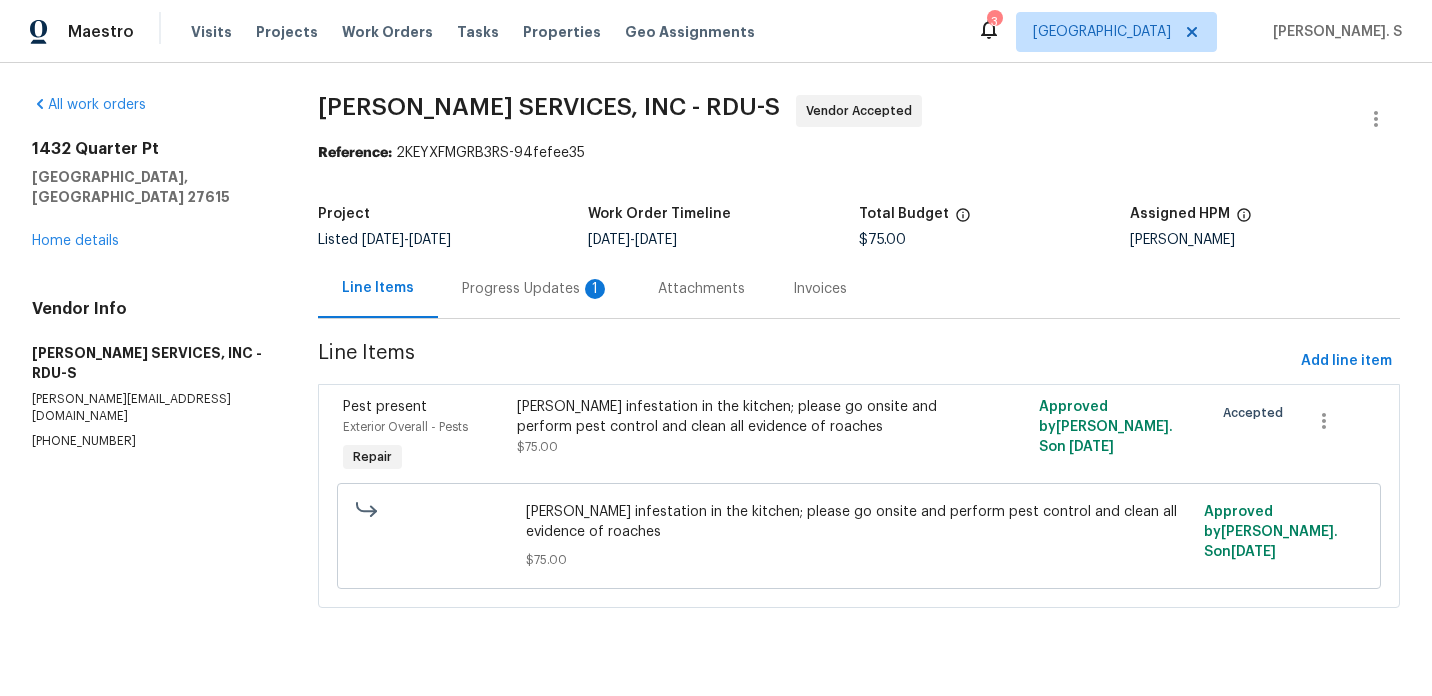 click on "Progress Updates 1" at bounding box center (536, 288) 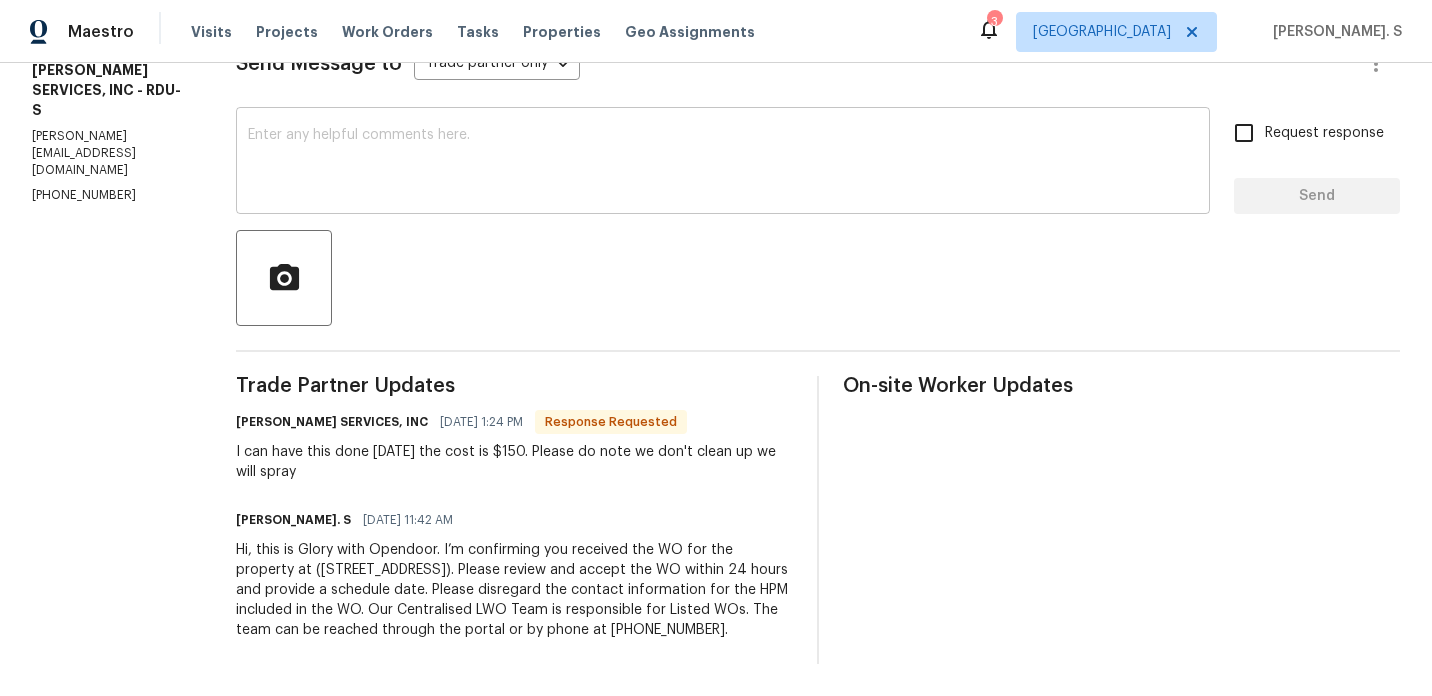 scroll, scrollTop: 302, scrollLeft: 0, axis: vertical 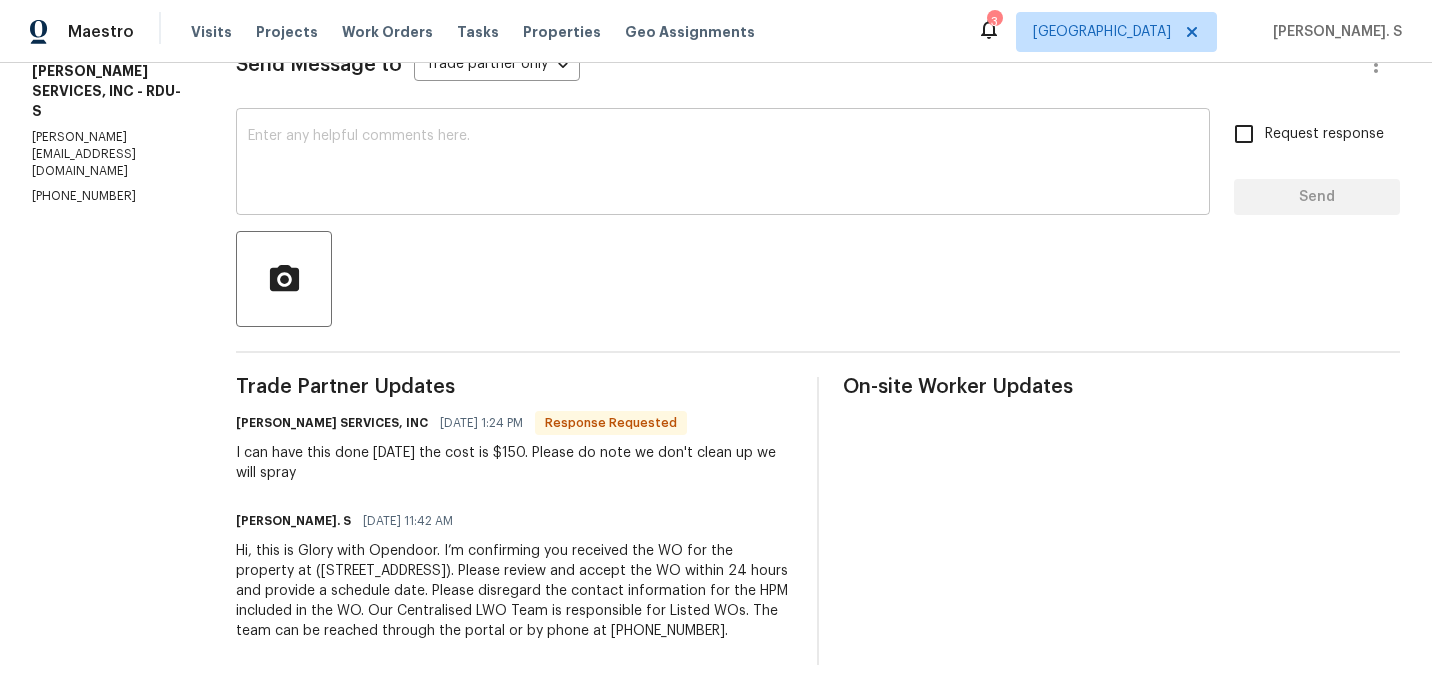 click at bounding box center (723, 164) 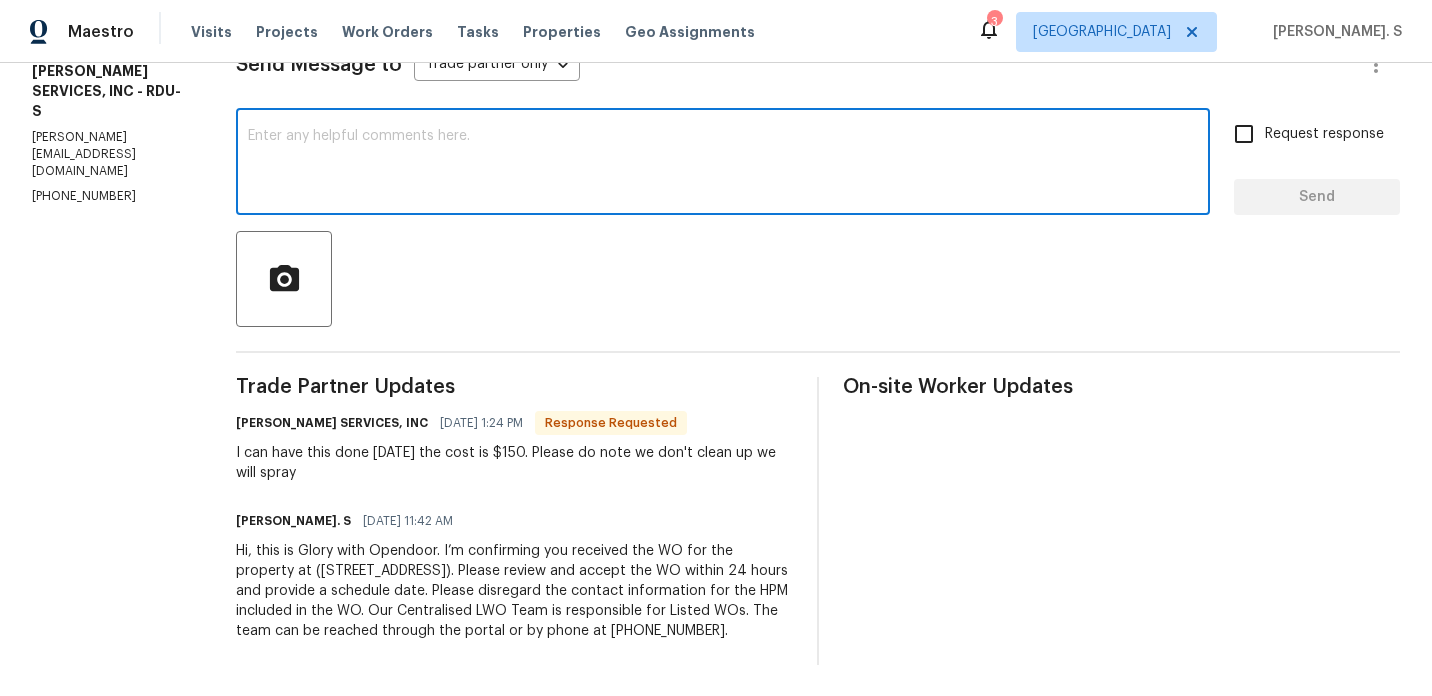 scroll, scrollTop: 0, scrollLeft: 0, axis: both 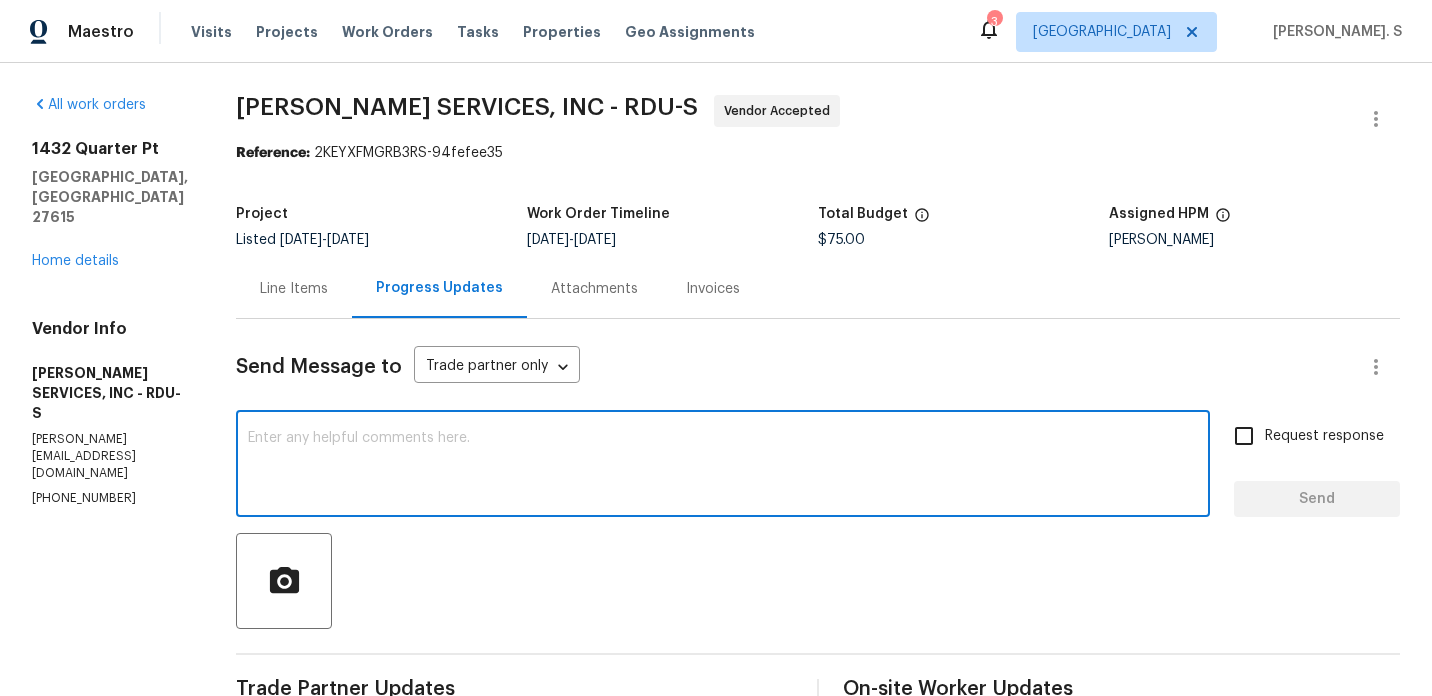 click on "Line Items" at bounding box center [294, 288] 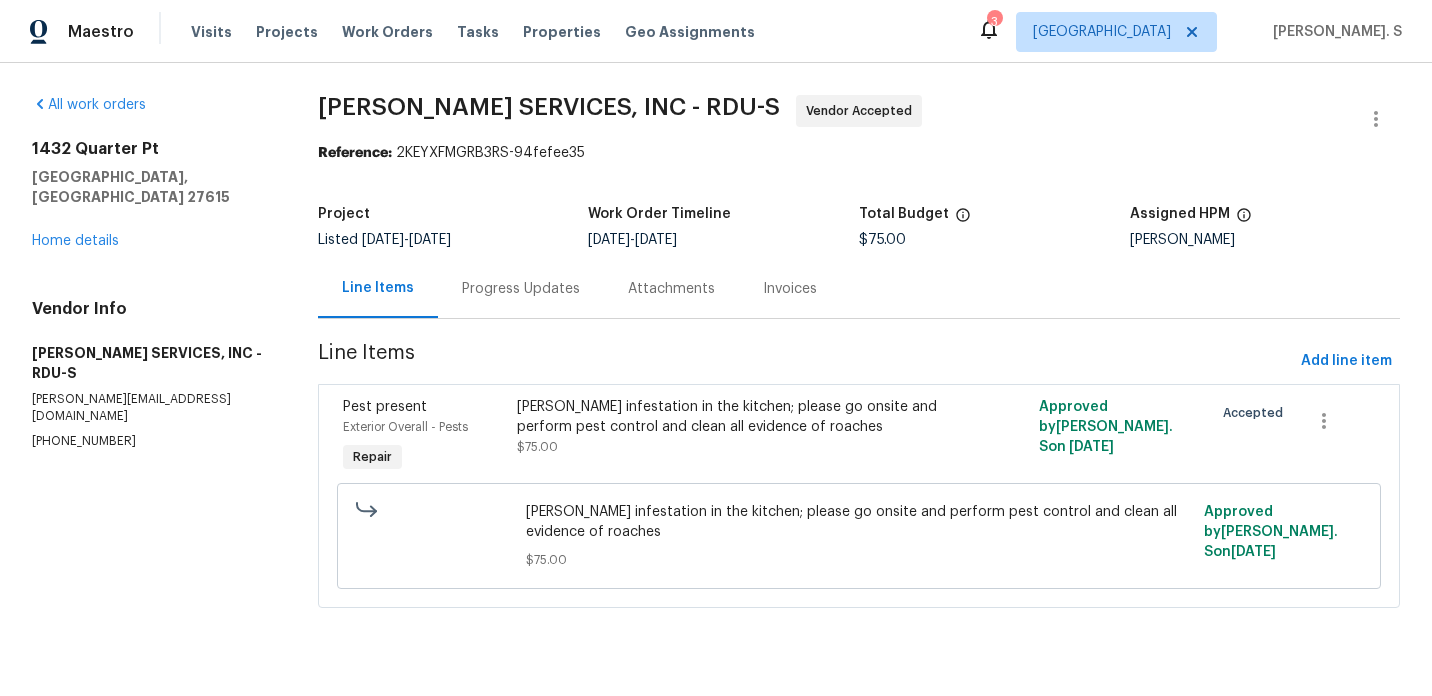 click on "$75.00" at bounding box center (537, 447) 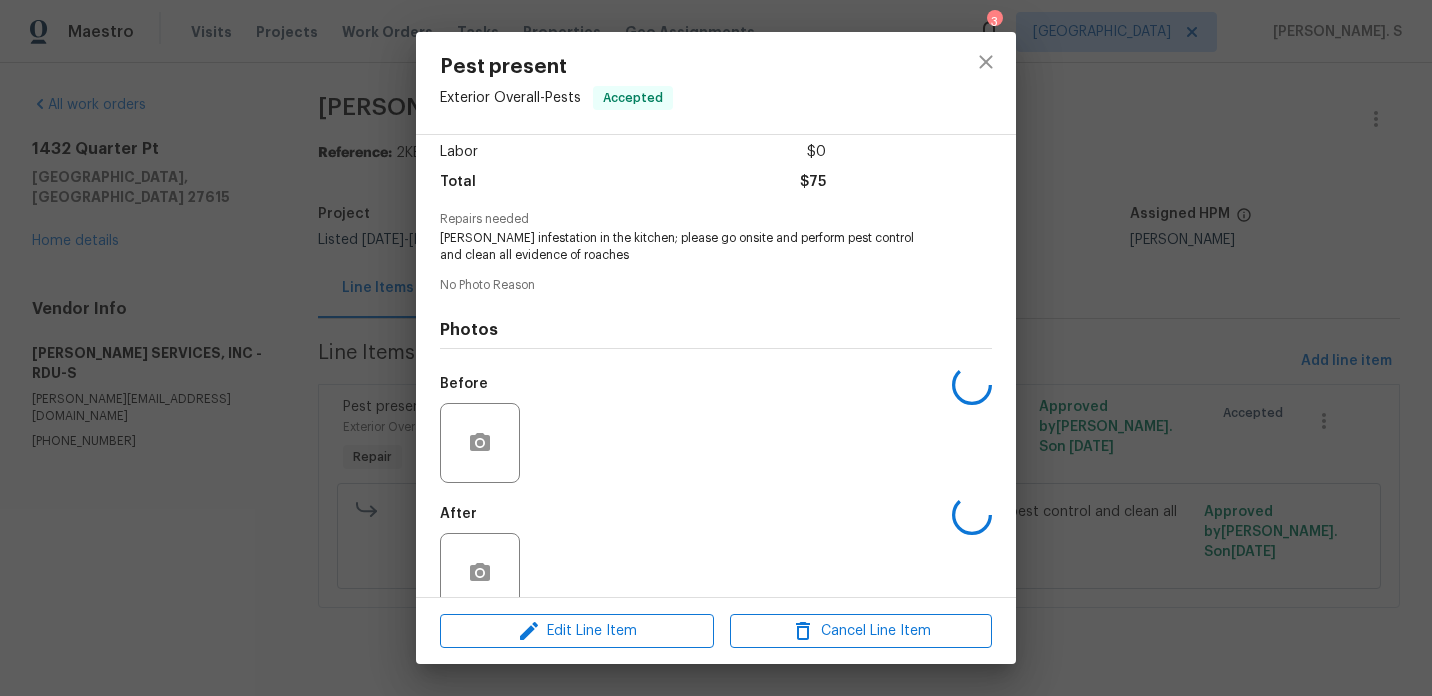 scroll, scrollTop: 174, scrollLeft: 0, axis: vertical 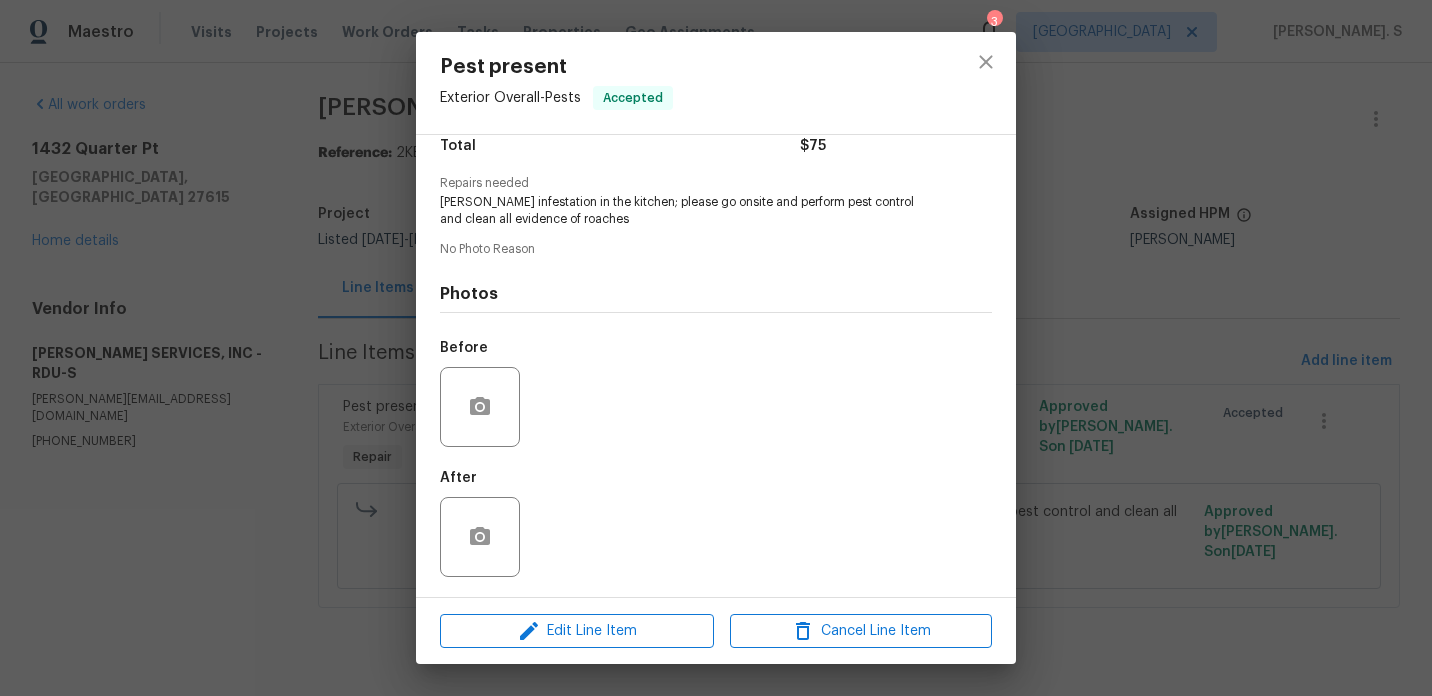 click on "Edit Line Item  Cancel Line Item" at bounding box center (716, 631) 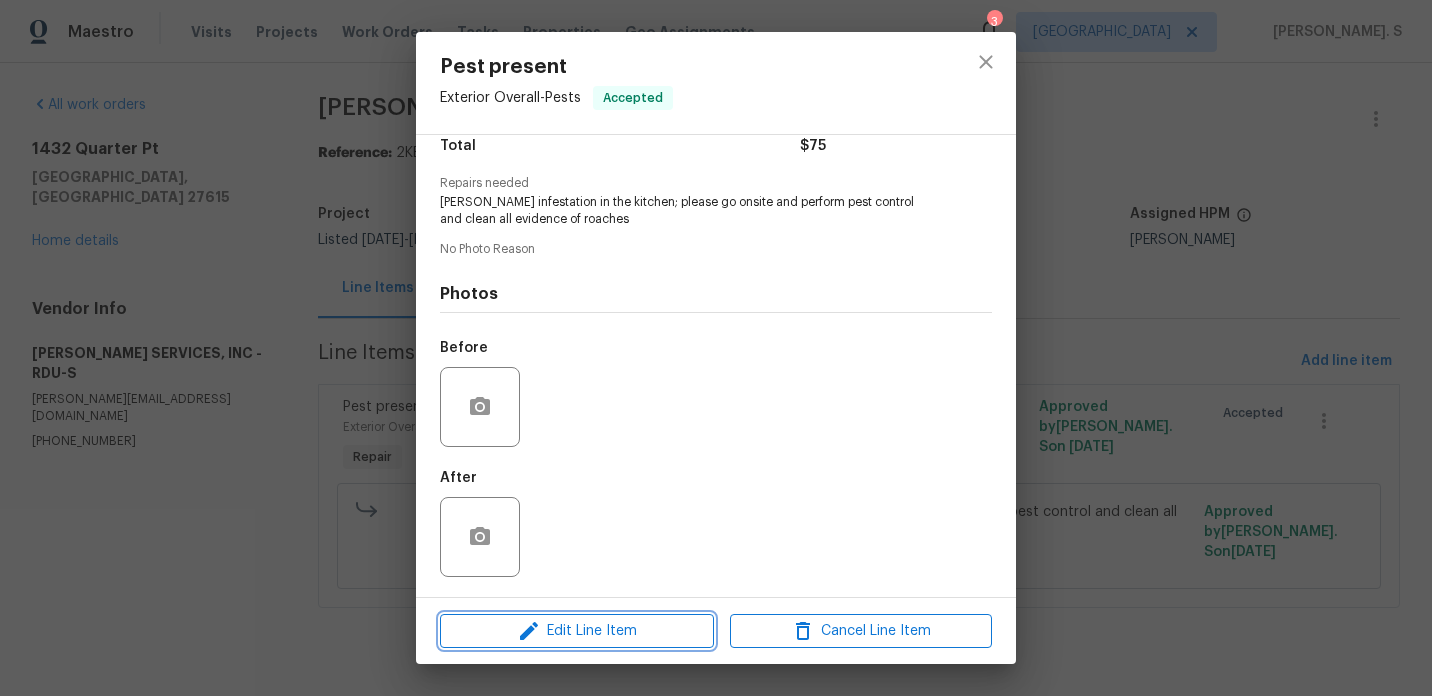click on "Edit Line Item" at bounding box center [577, 631] 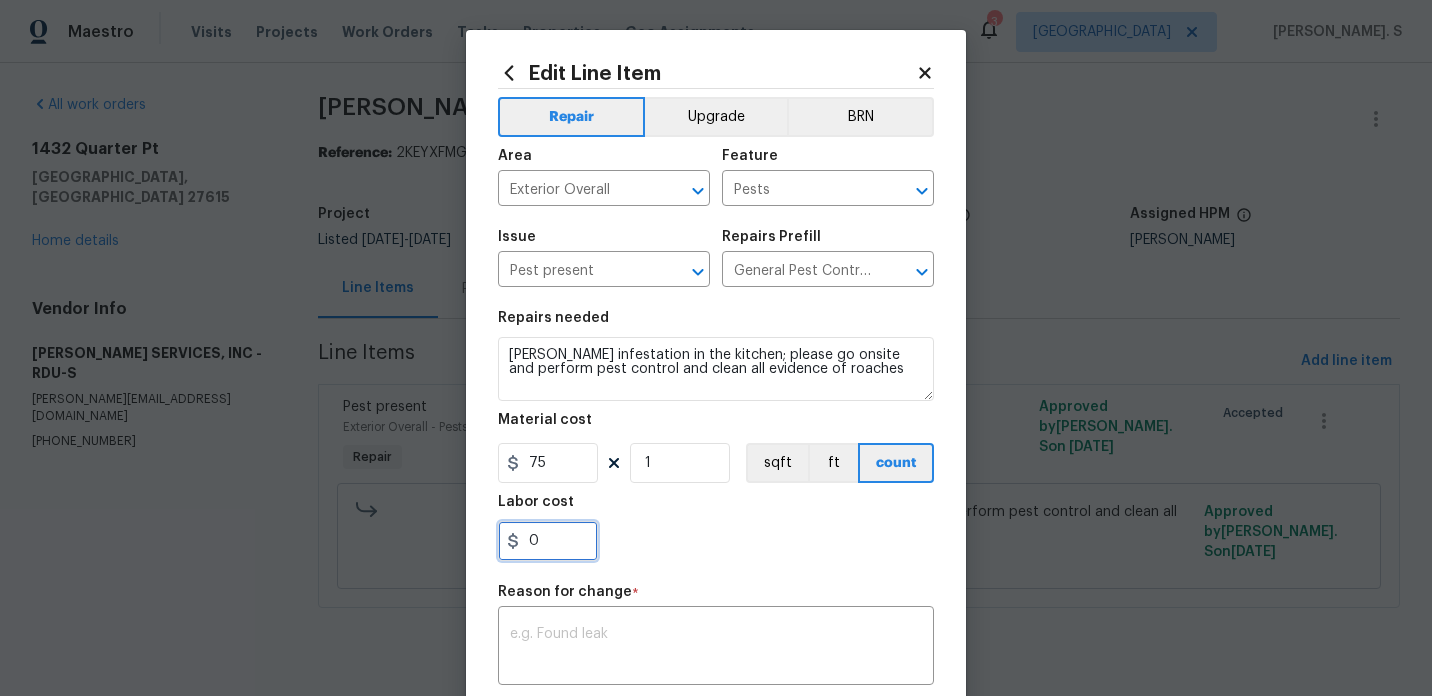 click on "0" at bounding box center (548, 541) 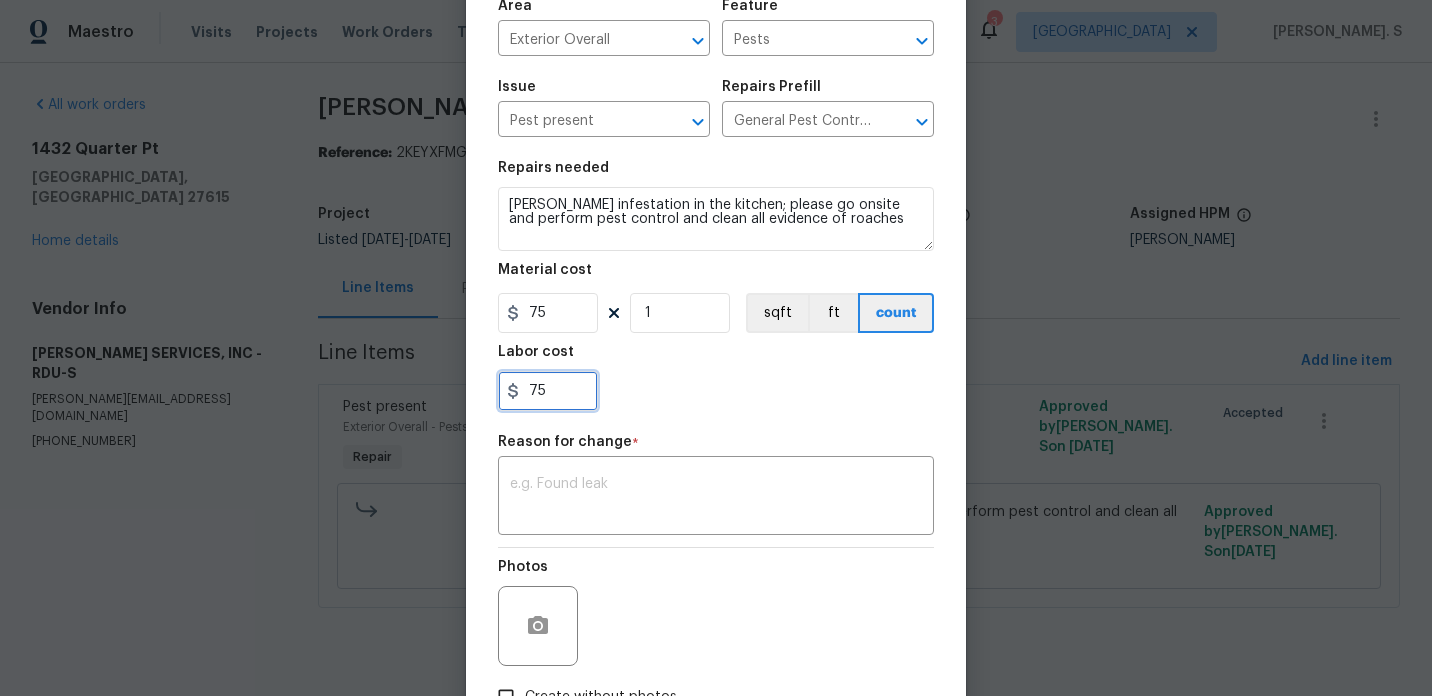 scroll, scrollTop: 290, scrollLeft: 0, axis: vertical 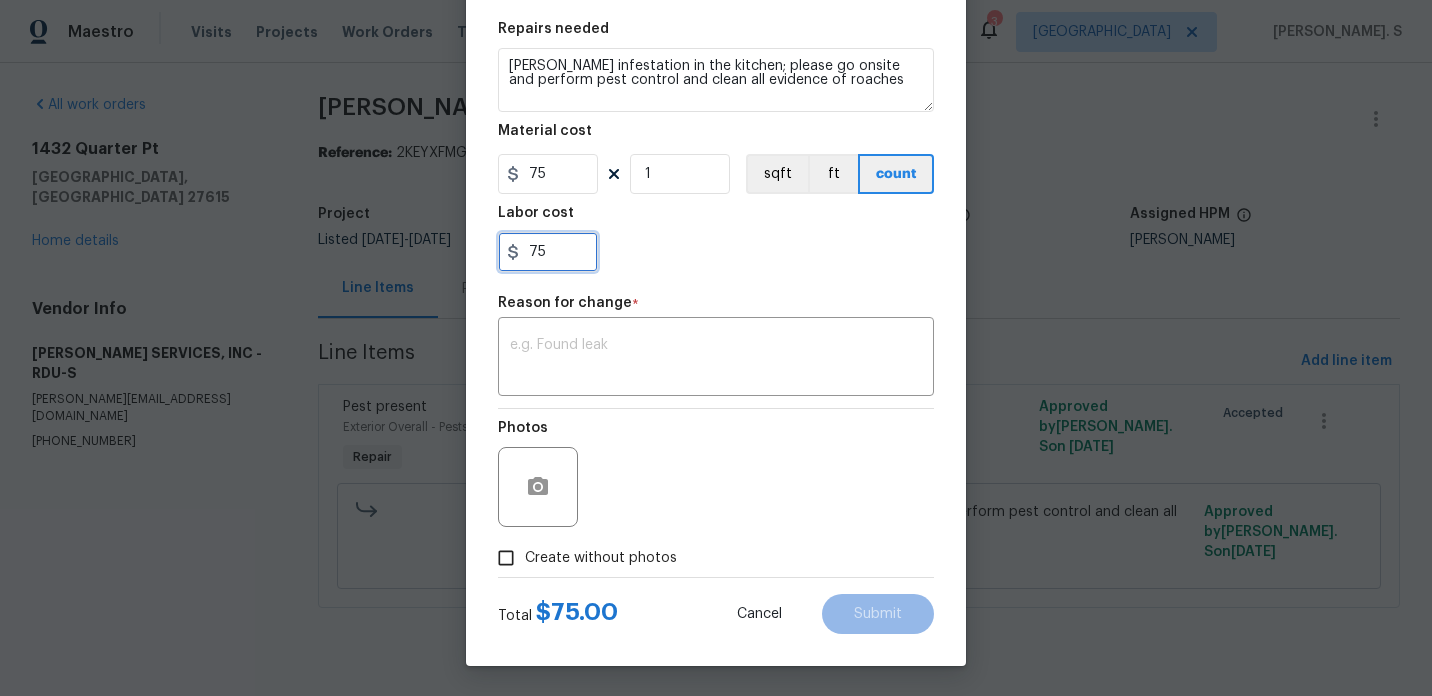 type on "75" 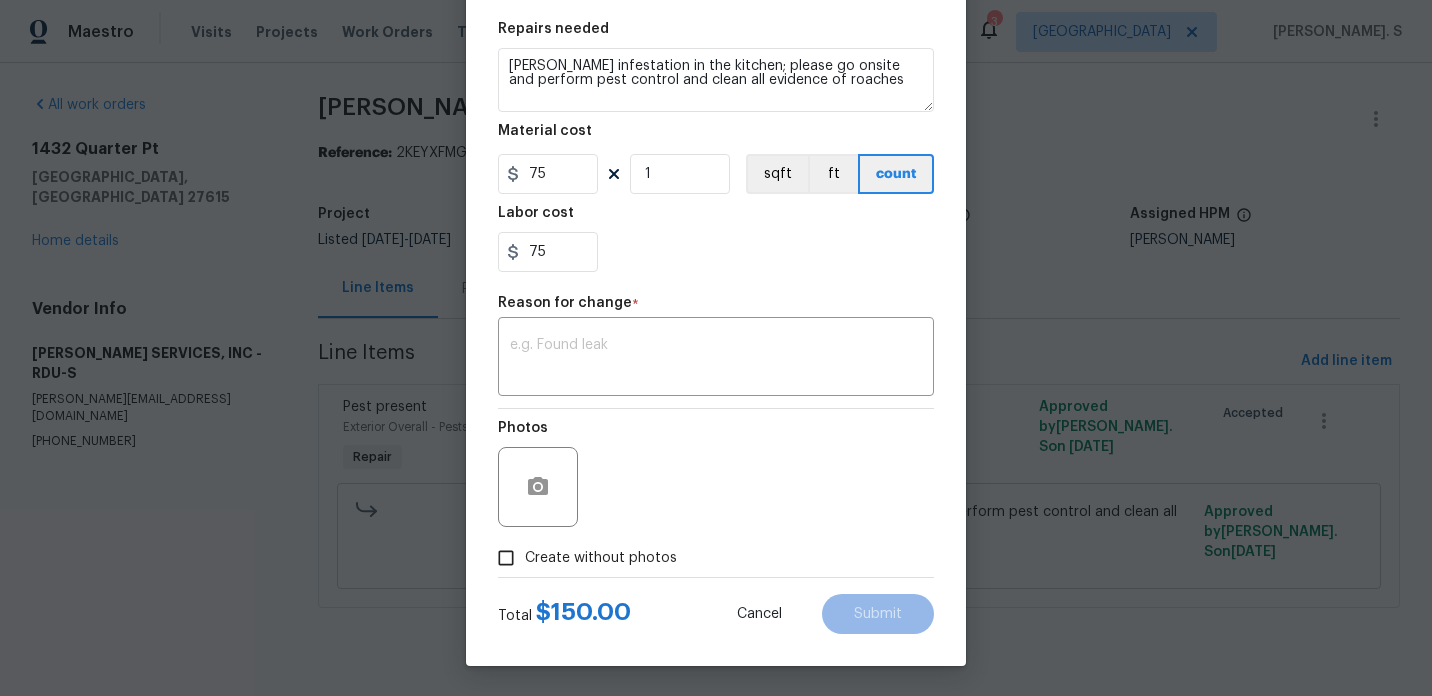 click on "Repair Upgrade BRN Area Exterior Overall ​ Feature Pests ​ Issue Pest present ​ Repairs Prefill General Pest Control $150.00 ​ Repairs needed Roach infestation in the kitchen; please go onsite and perform pest control and clean all evidence of roaches Material cost 75 1 sqft ft count Labor cost 75 Reason for change * x ​ Photos Create without photos" at bounding box center (716, 188) 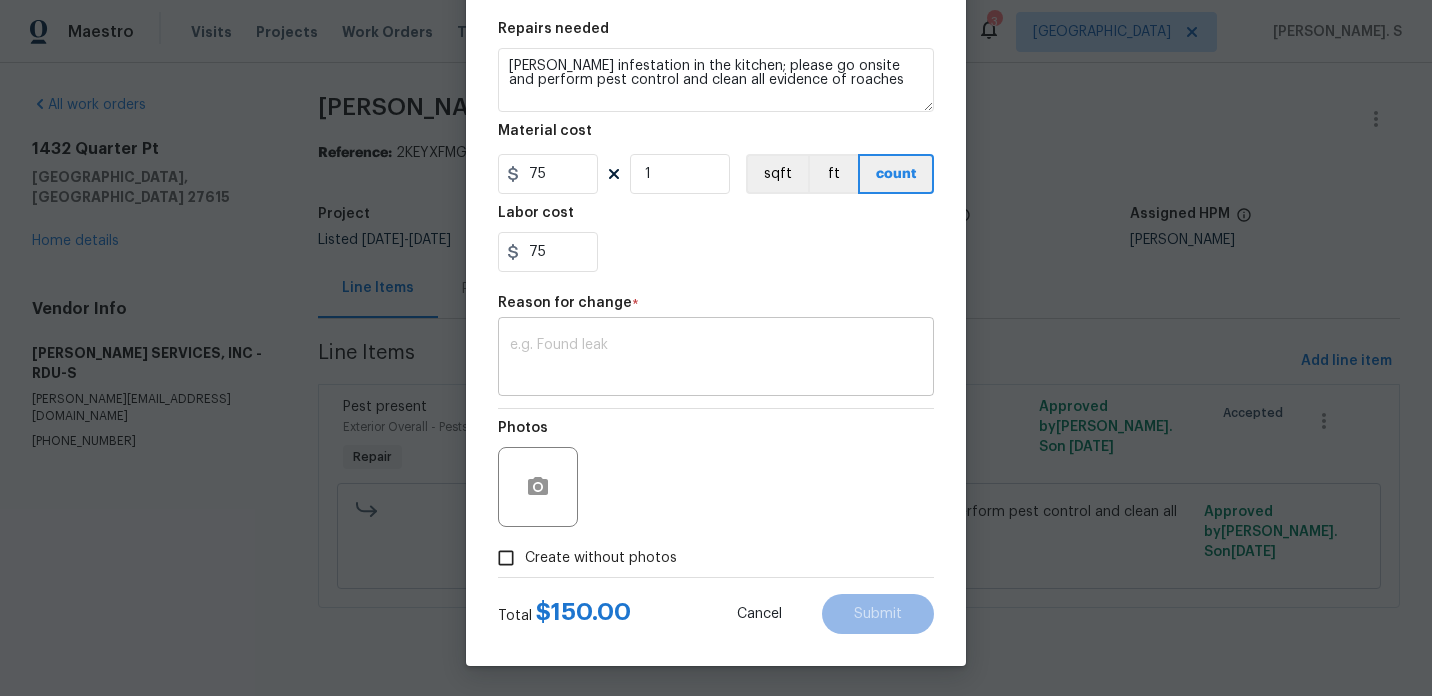 click at bounding box center [716, 359] 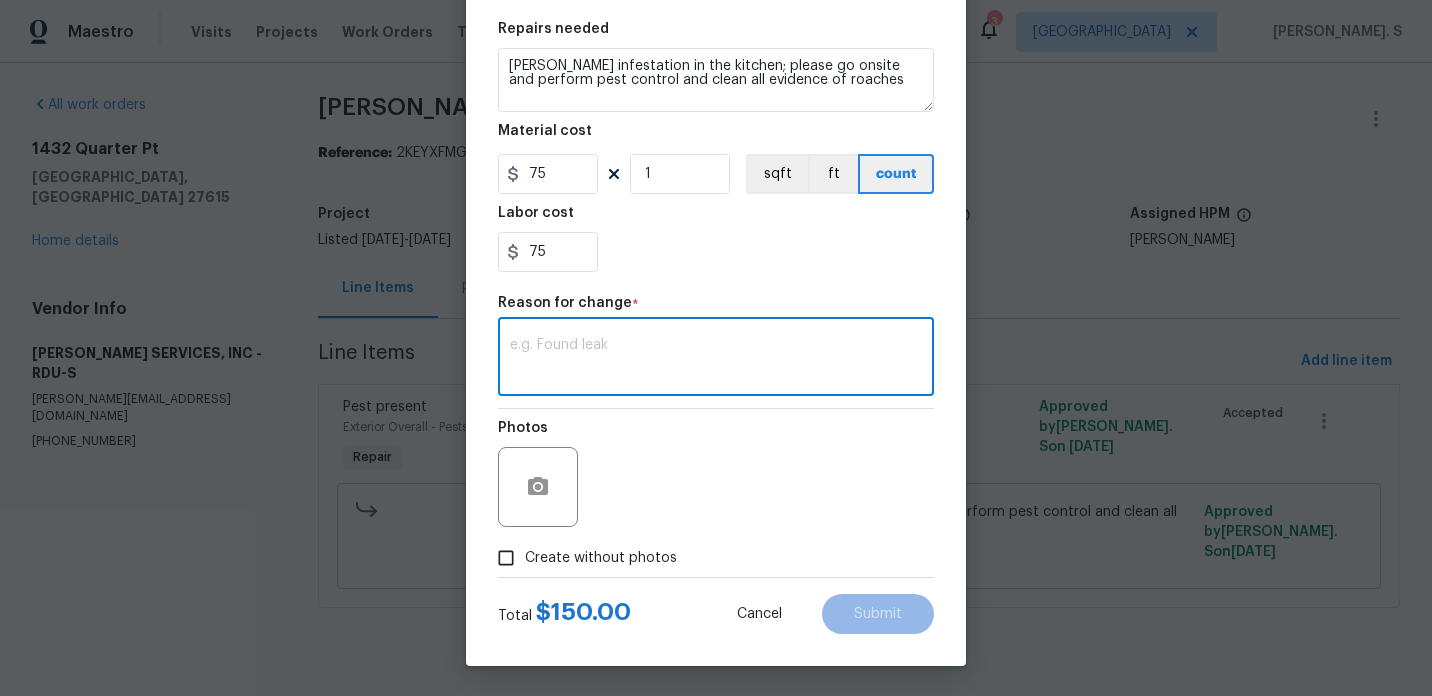 paste on "(GJ) Updated per vendor’s final cost." 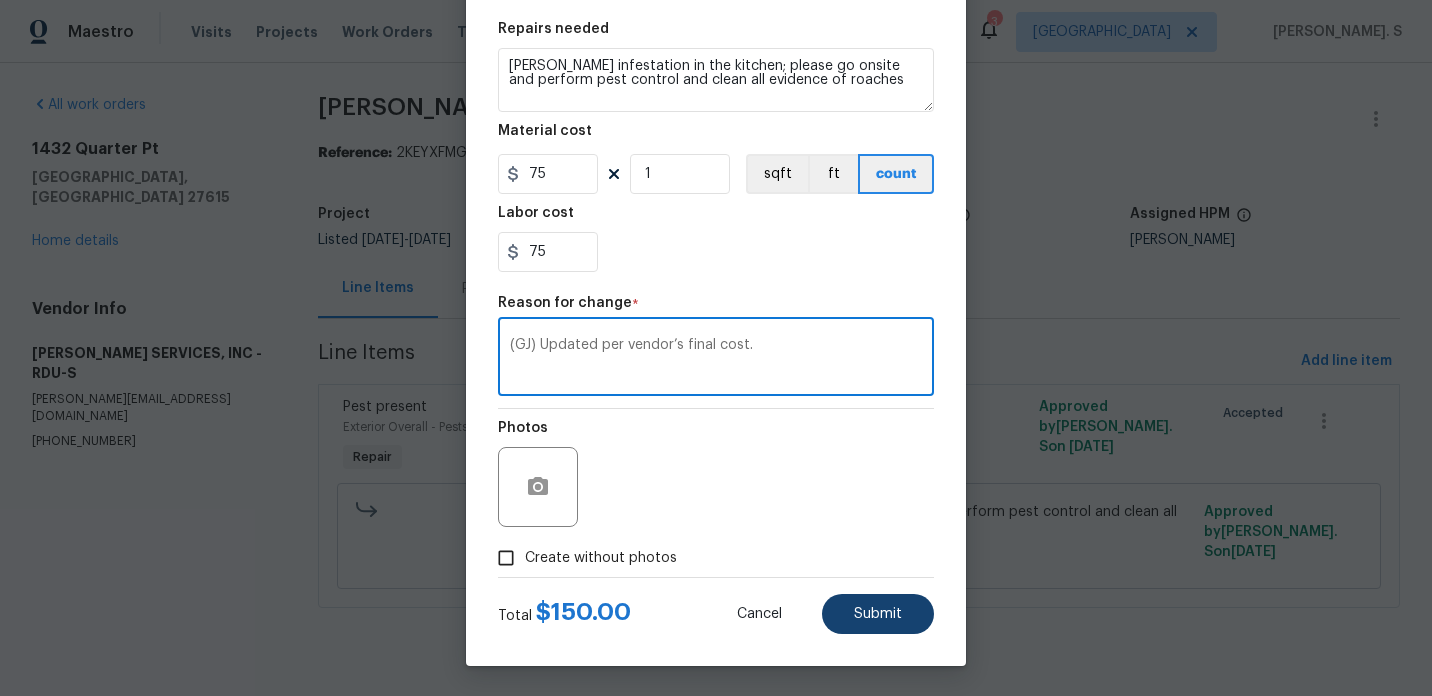 type on "(GJ) Updated per vendor’s final cost." 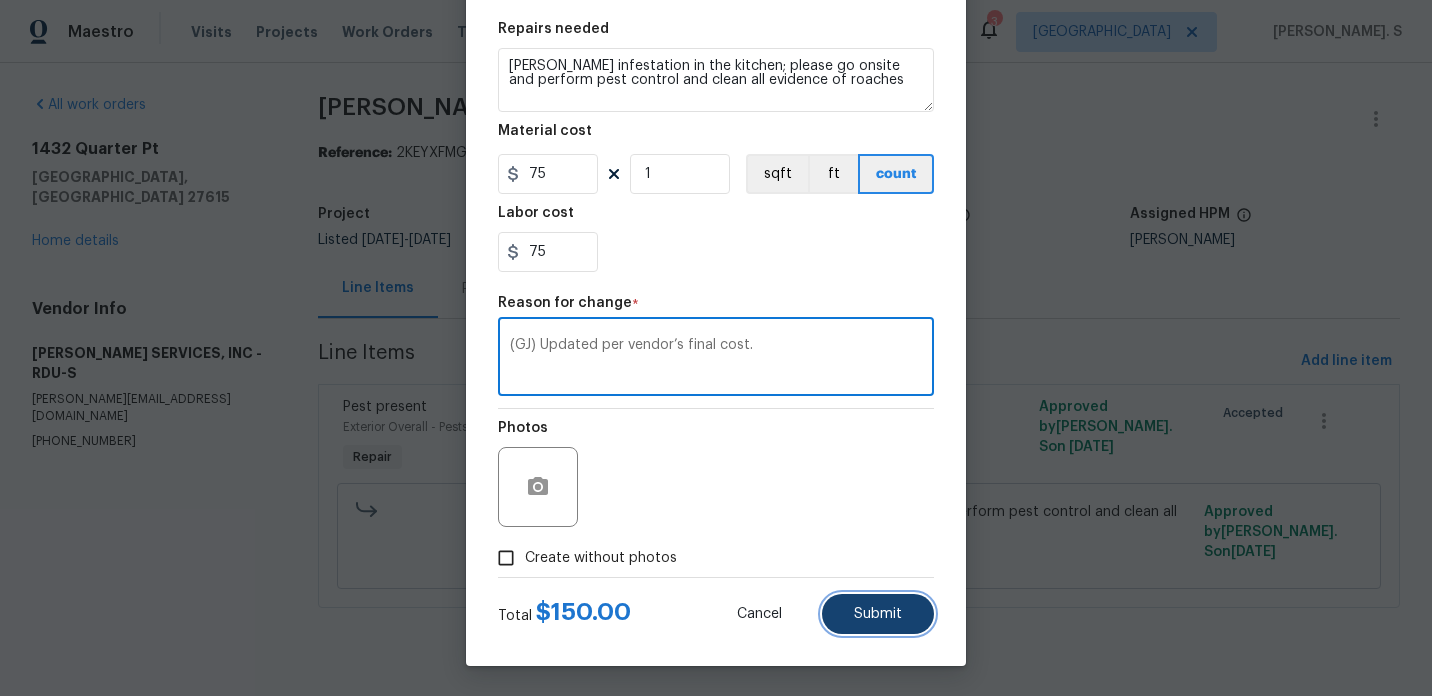 click on "Submit" at bounding box center [878, 614] 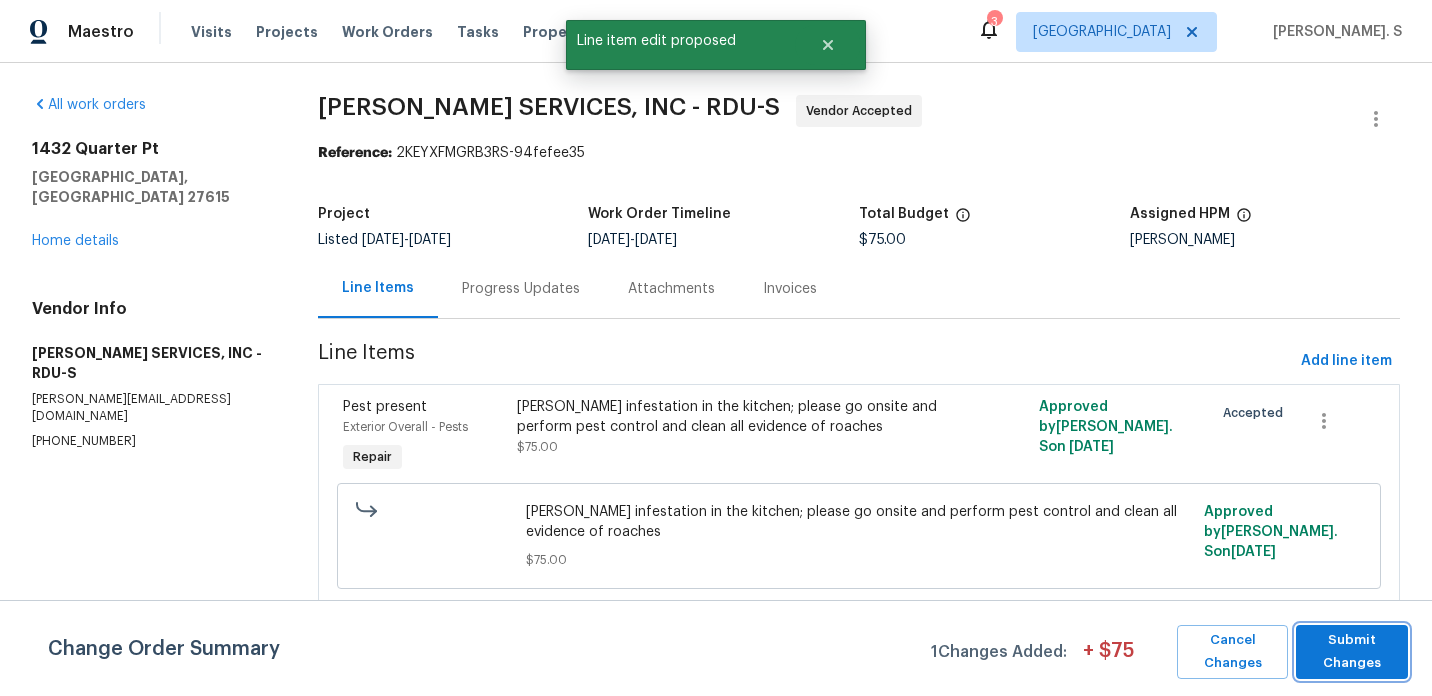click on "Submit Changes" at bounding box center (1352, 652) 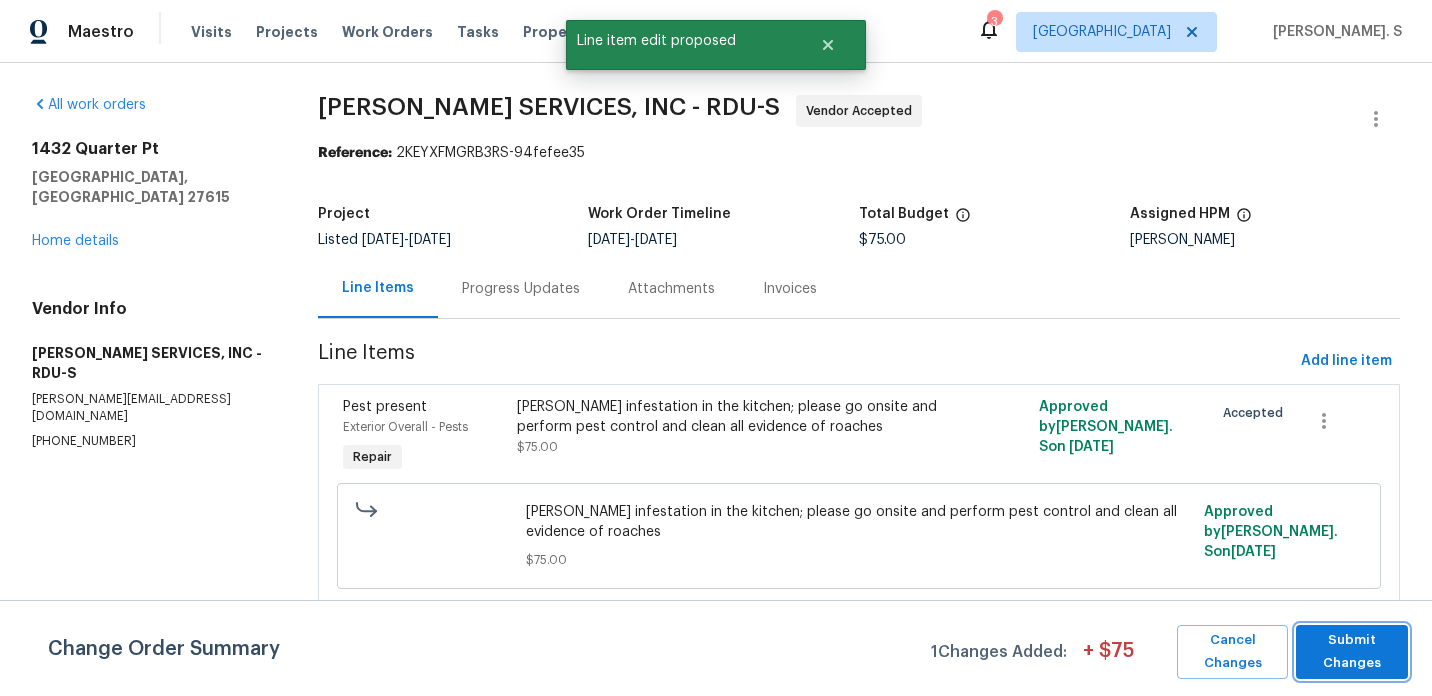 scroll, scrollTop: 0, scrollLeft: 0, axis: both 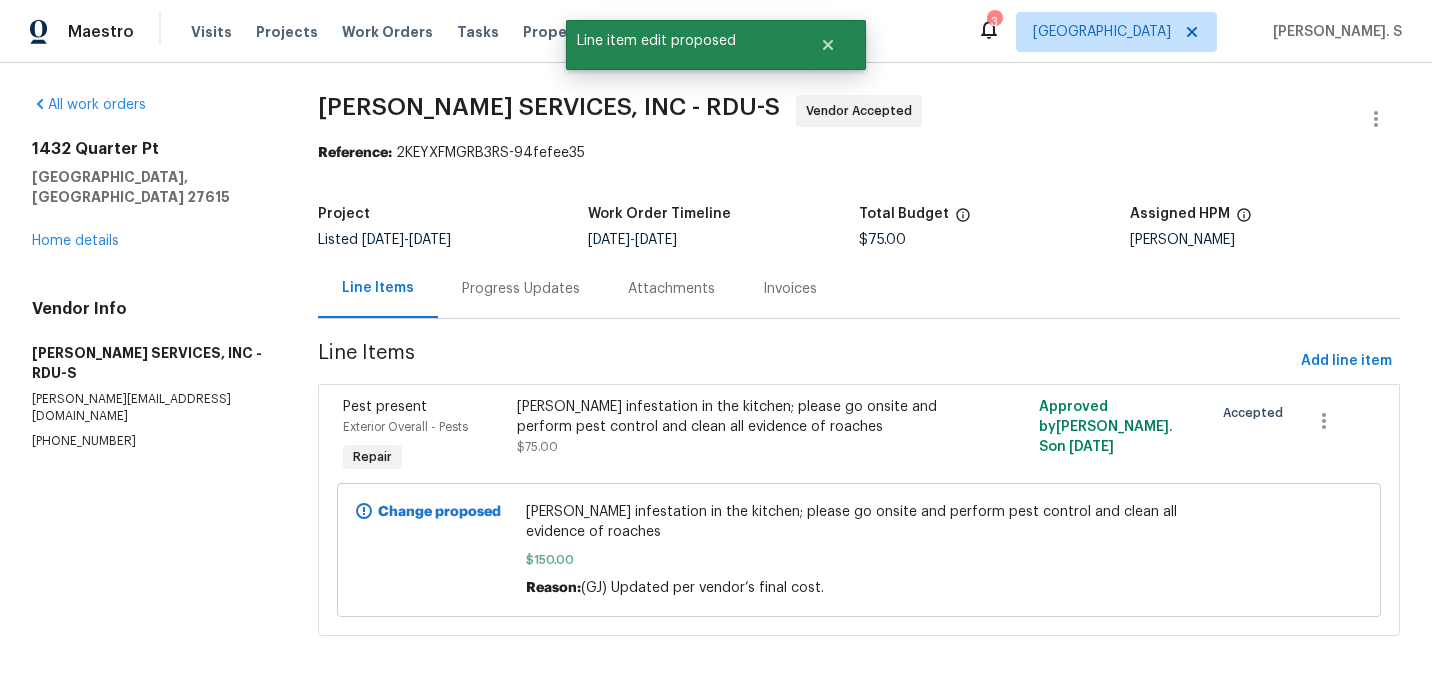 click on "Progress Updates" at bounding box center [521, 288] 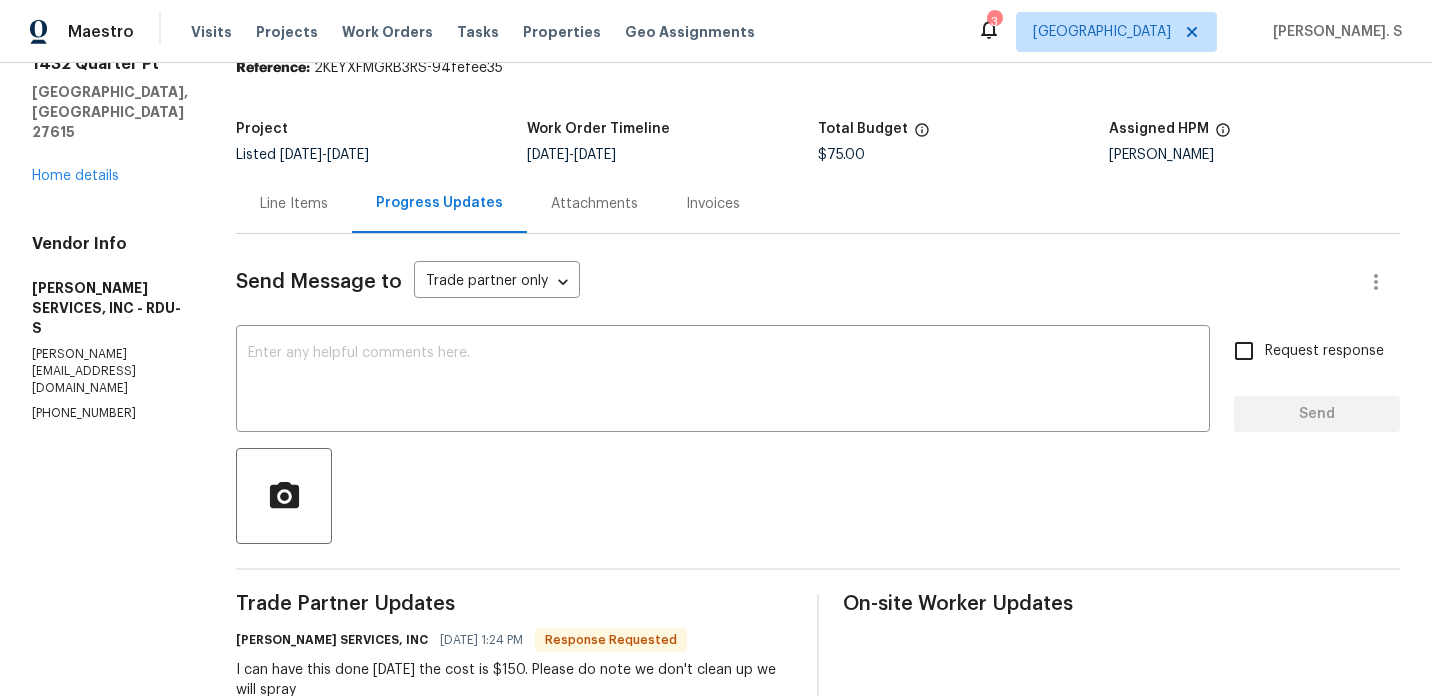 scroll, scrollTop: 0, scrollLeft: 0, axis: both 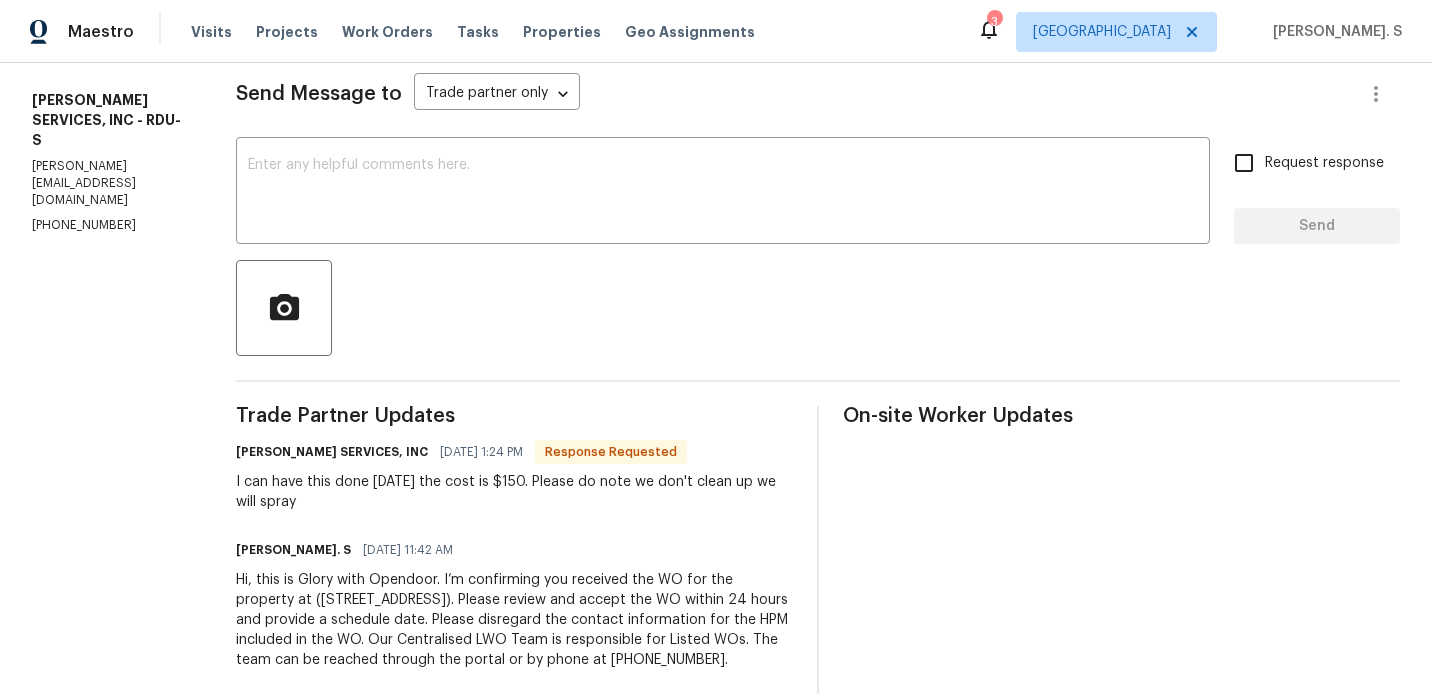 click on "I can have this done [DATE] the cost is $150. Please do note we don't clean up we will spray" at bounding box center [514, 492] 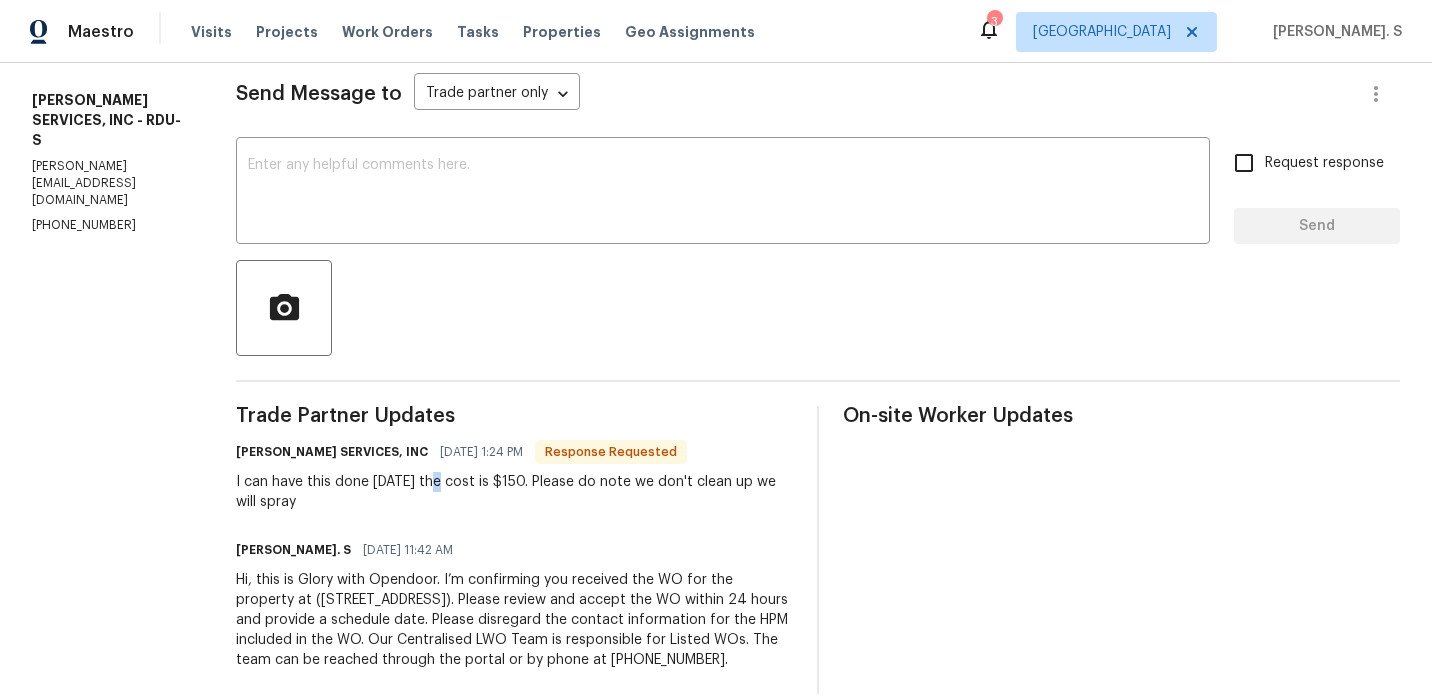 click on "I can have this done on Monday the cost is $150. Please do note we don't clean up we will spray" at bounding box center [514, 492] 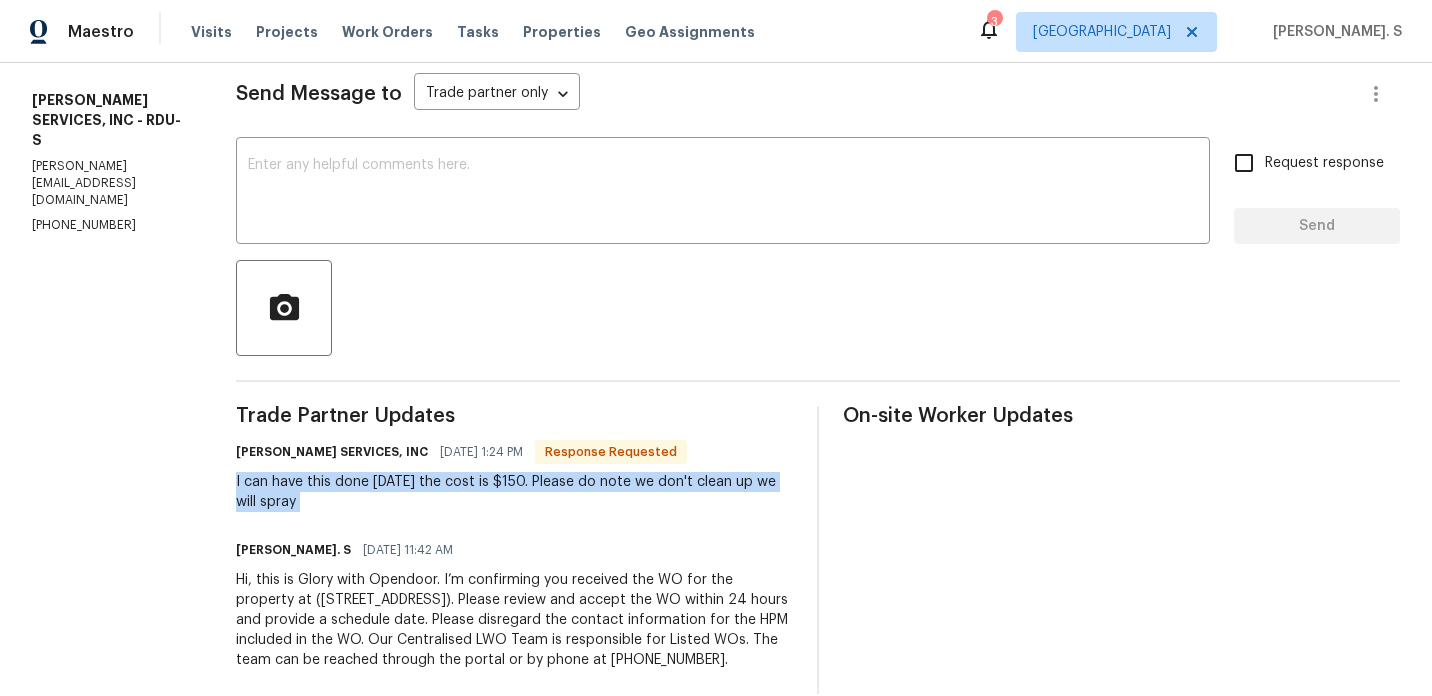 click on "I can have this done on Monday the cost is $150. Please do note we don't clean up we will spray" at bounding box center (514, 492) 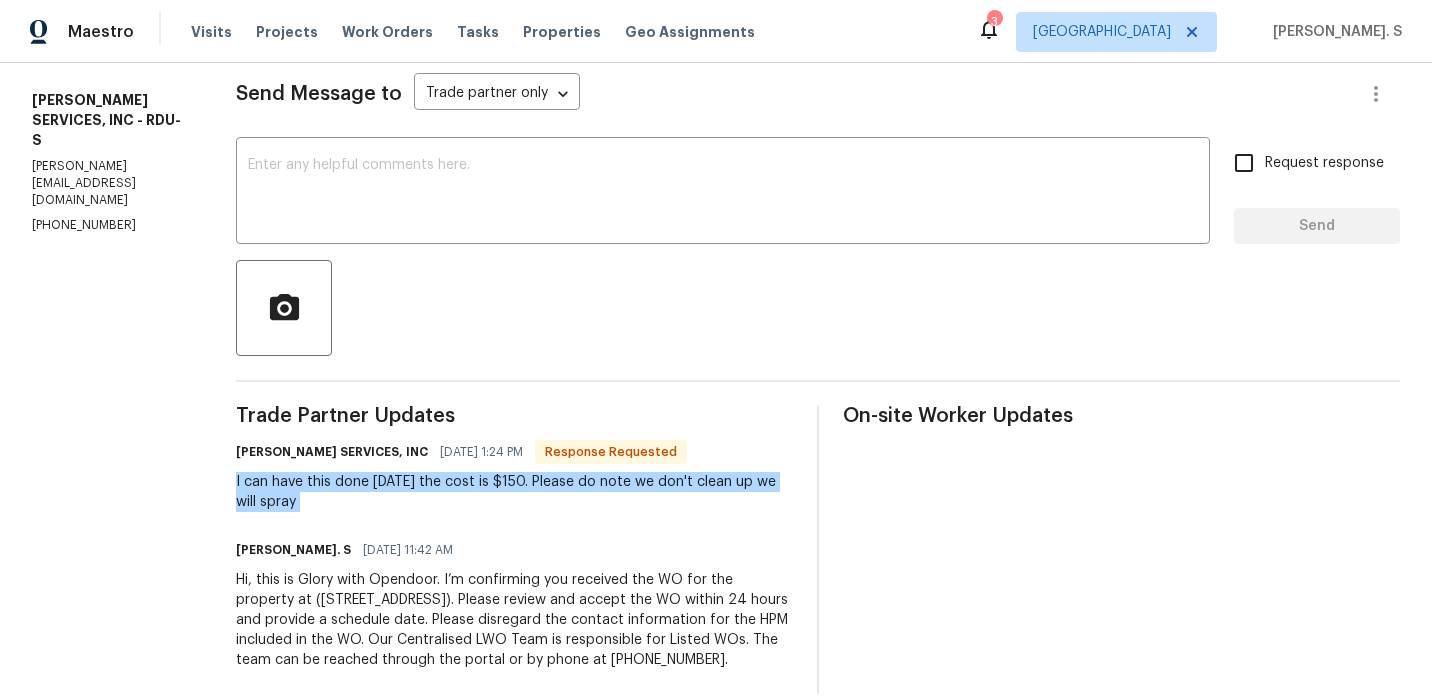 scroll, scrollTop: 323, scrollLeft: 0, axis: vertical 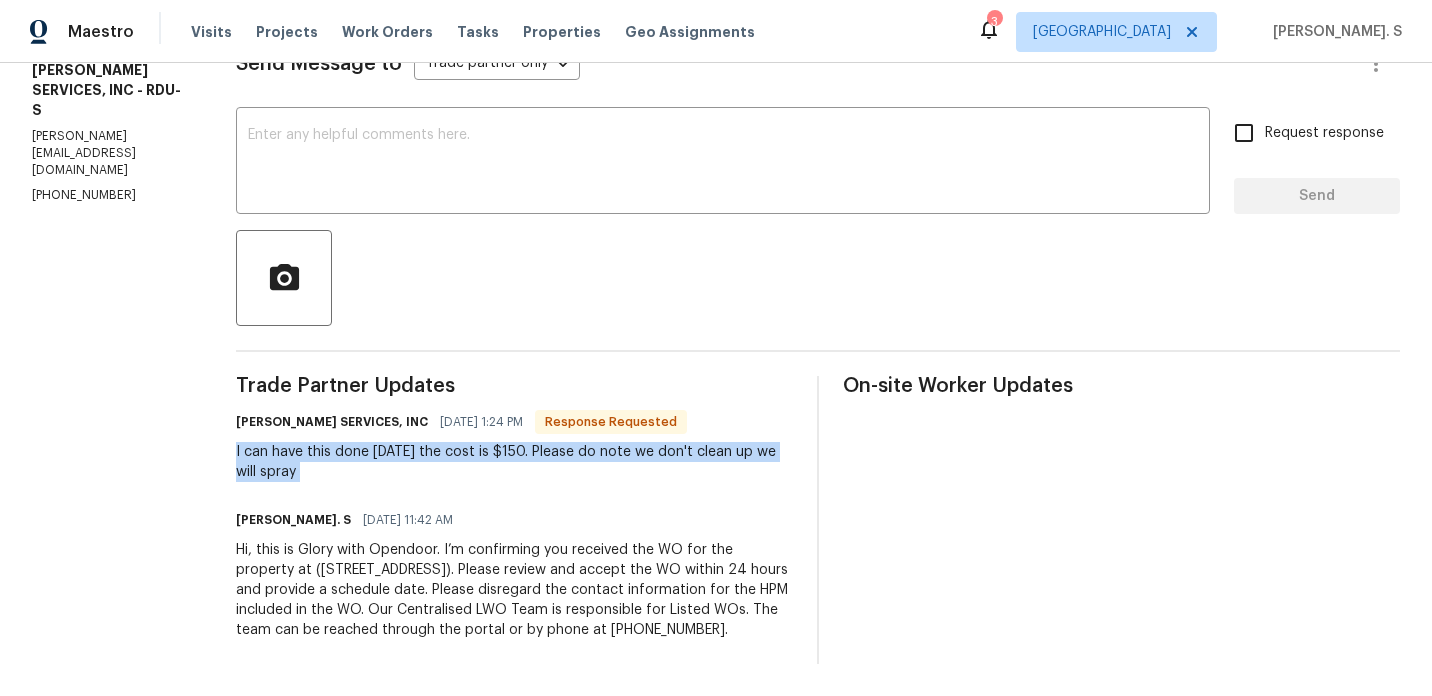 click on "I can have this done on Monday the cost is $150. Please do note we don't clean up we will spray" at bounding box center [514, 462] 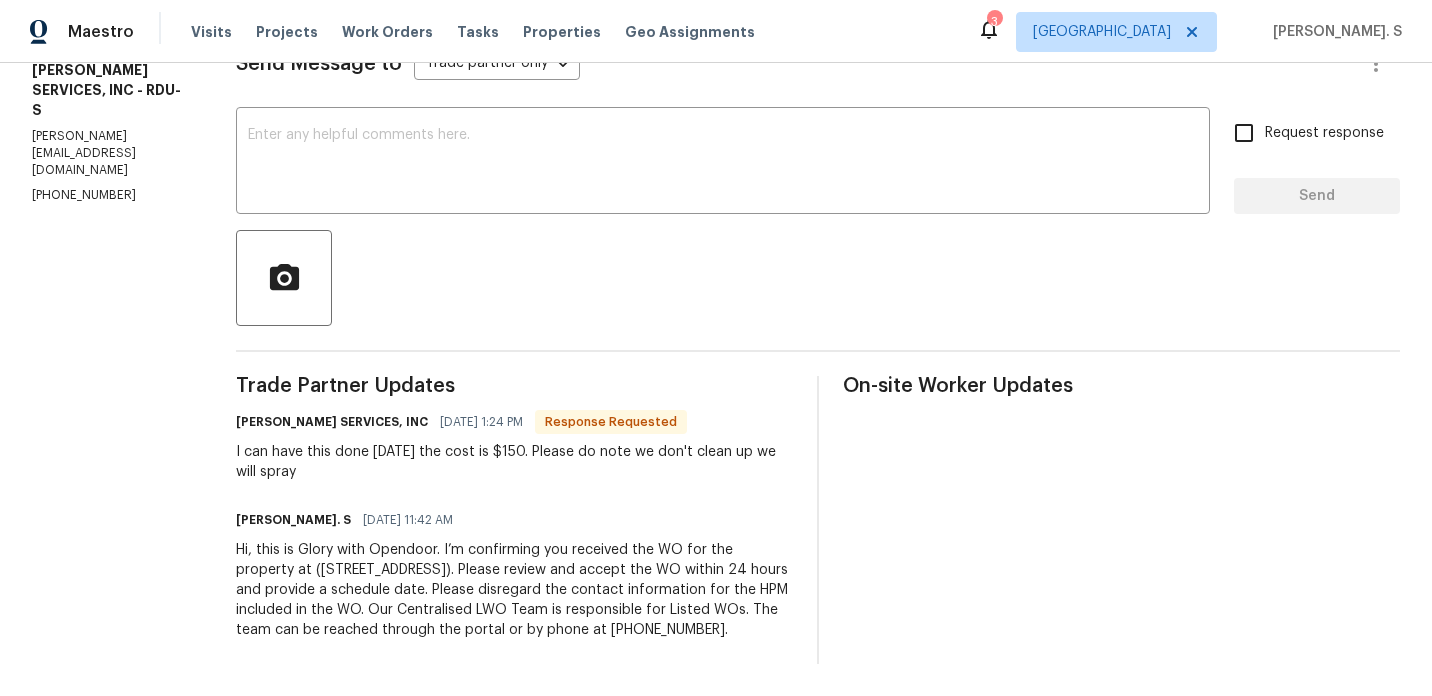 click on "I can have this done on Monday the cost is $150. Please do note we don't clean up we will spray" at bounding box center [514, 462] 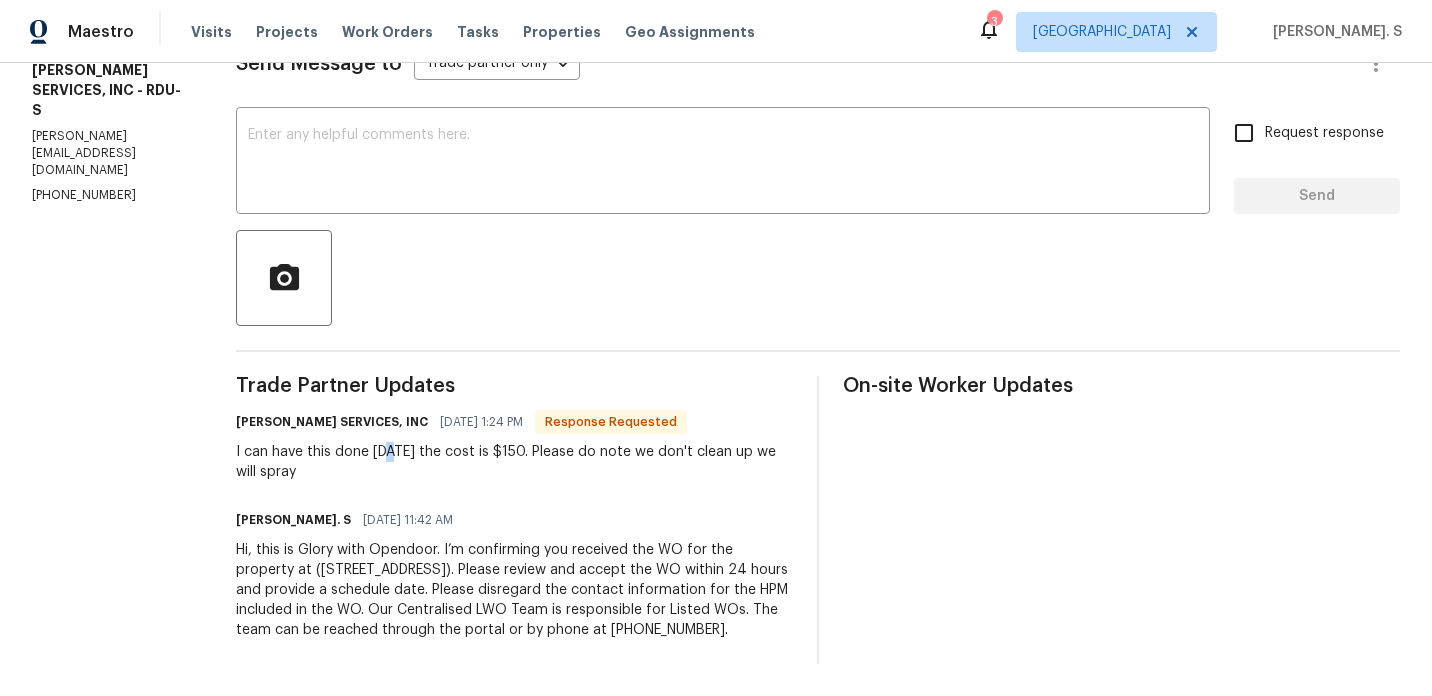 click on "I can have this done on Monday the cost is $150. Please do note we don't clean up we will spray" at bounding box center [514, 462] 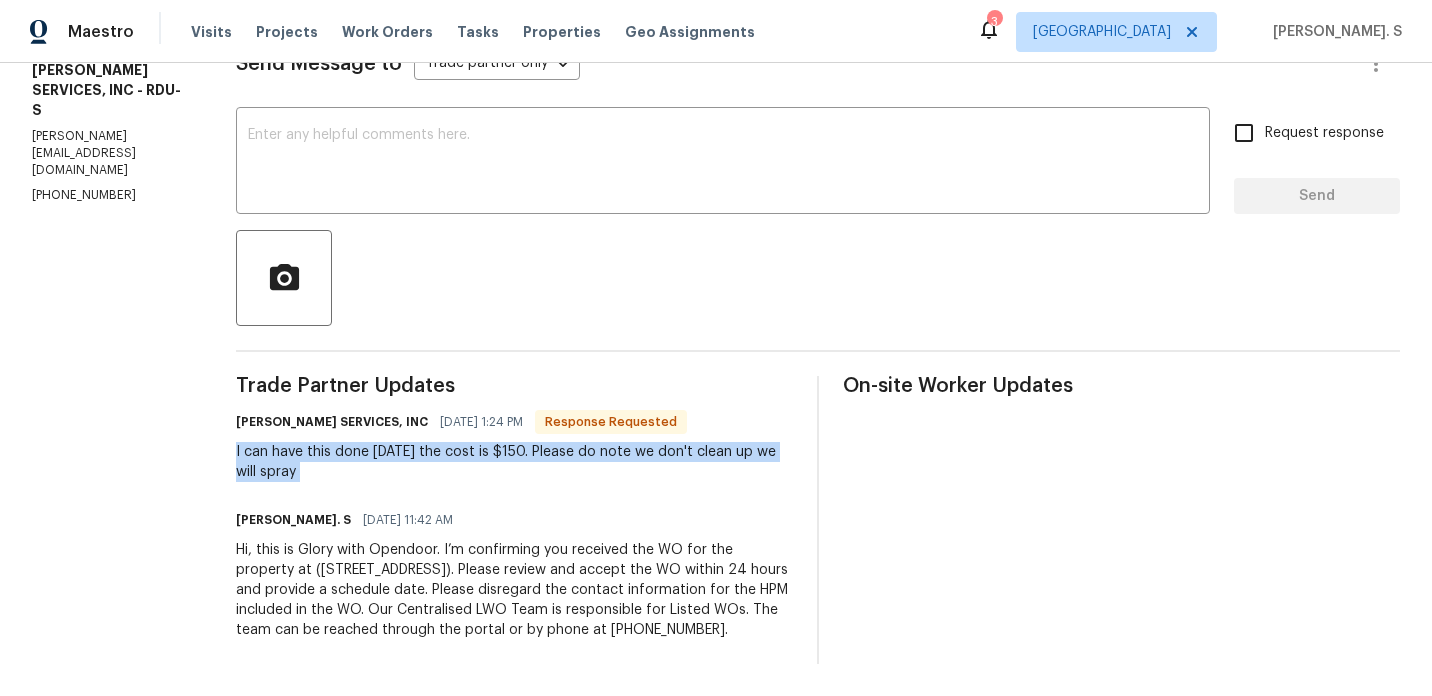 click on "I can have this done on Monday the cost is $150. Please do note we don't clean up we will spray" at bounding box center [514, 462] 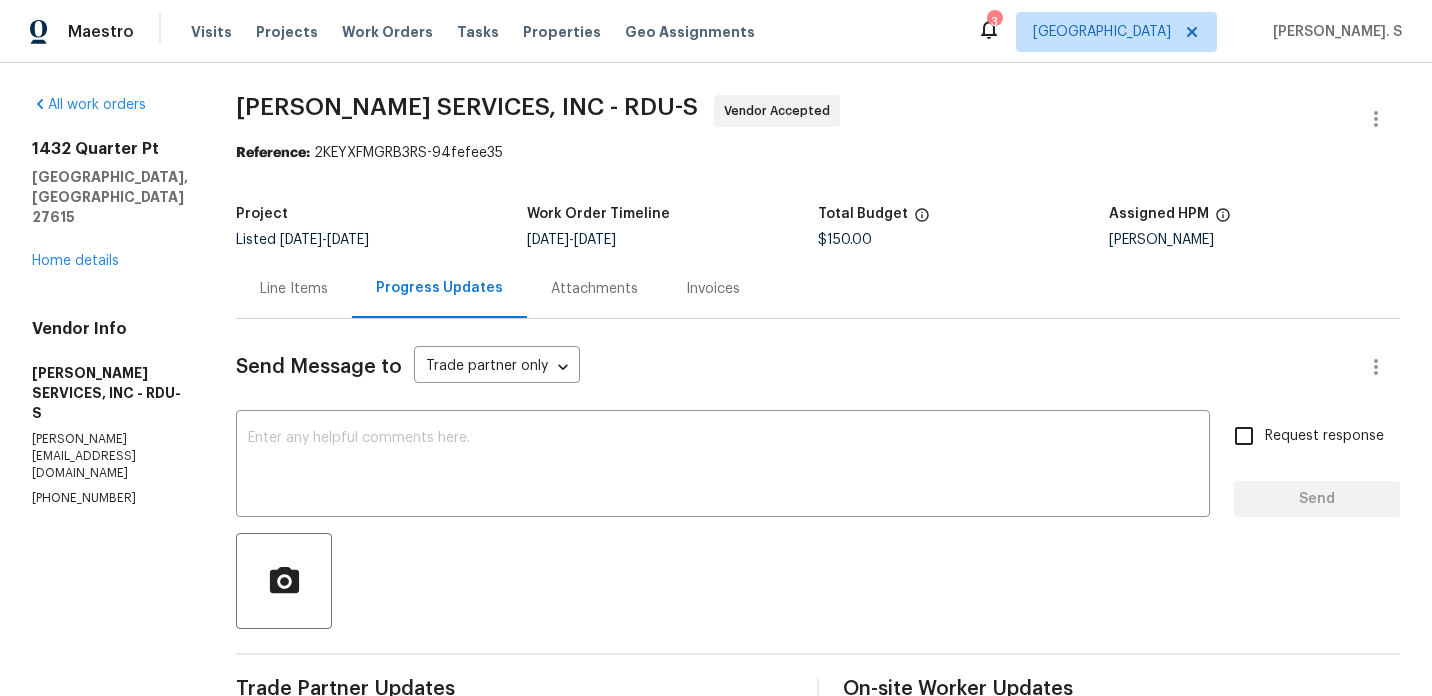 click at bounding box center [818, 581] 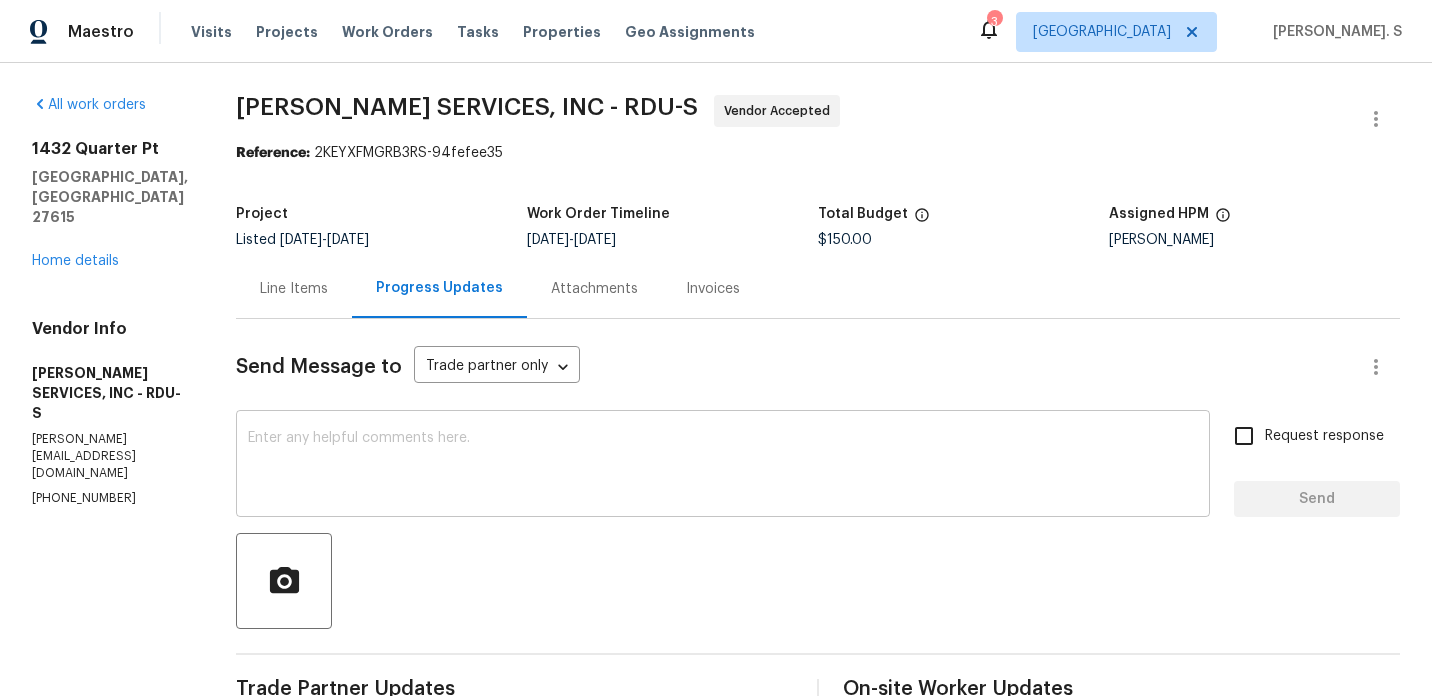 click at bounding box center [723, 466] 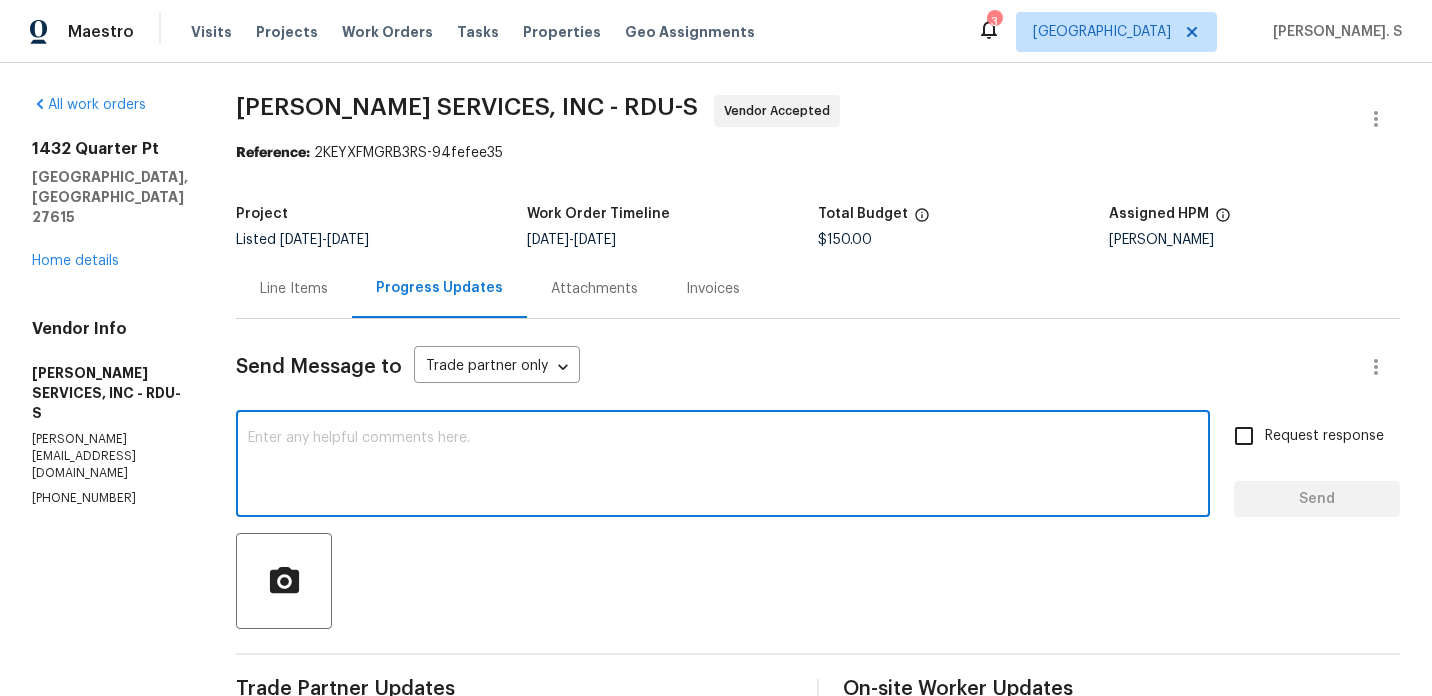 paste on "1432 Quarter Pt, Raleigh, NC 27615" 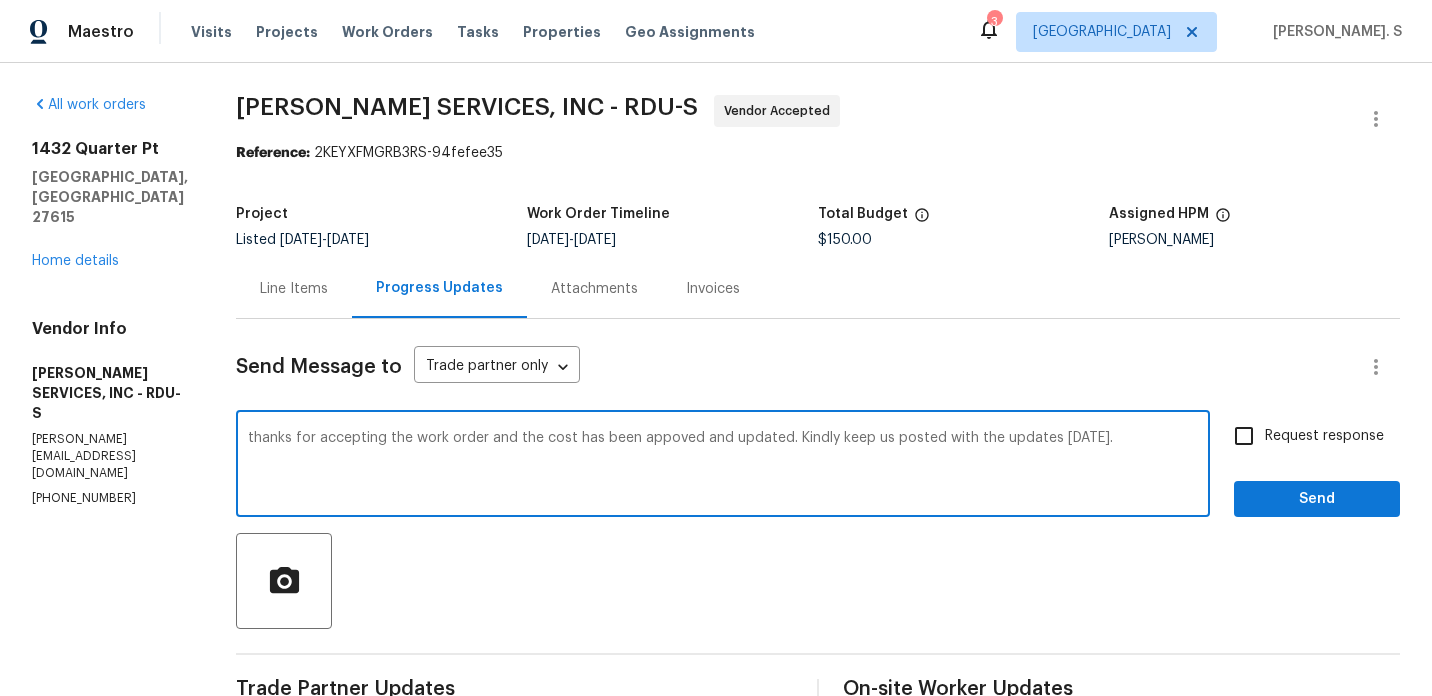 click on "thanks for accepting the work order and the cost has been appoved and updated. Kindly keep us posted with the updates on Monday." at bounding box center [723, 466] 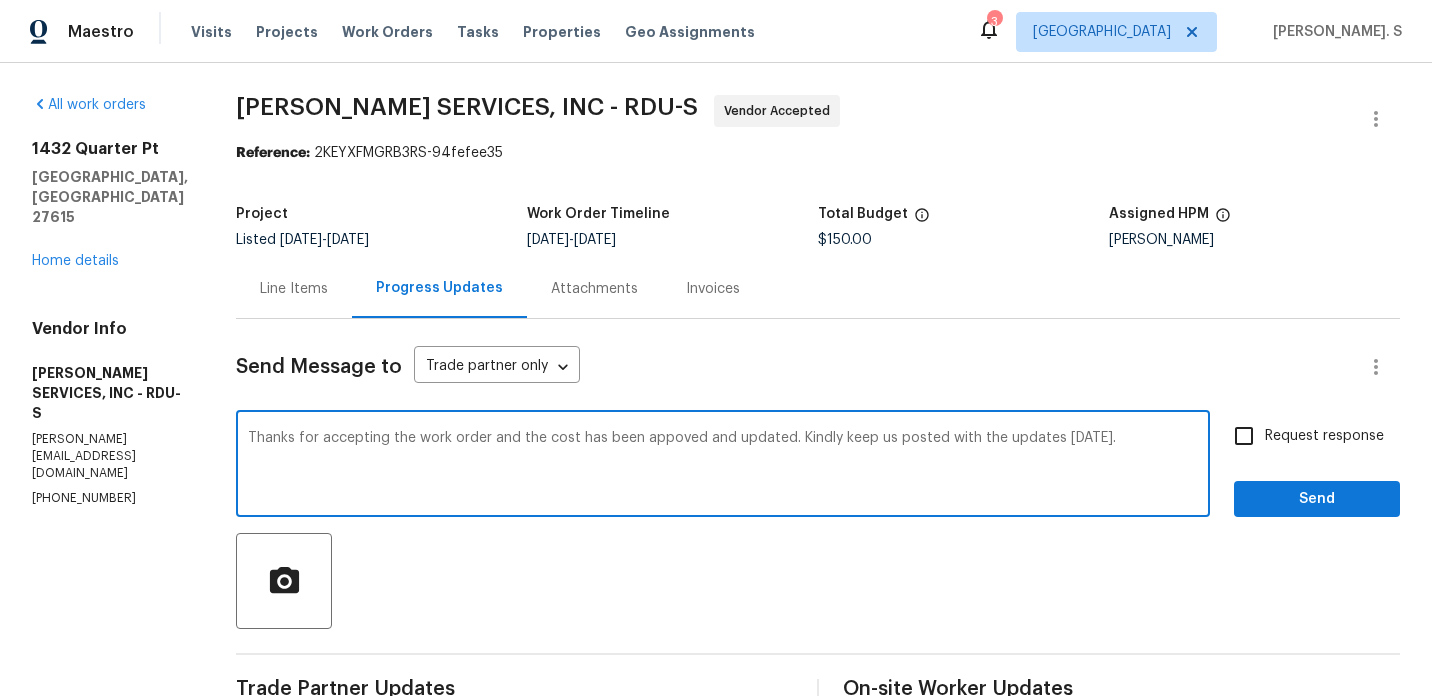 click on "Correct the spelling error" at bounding box center [0, 0] 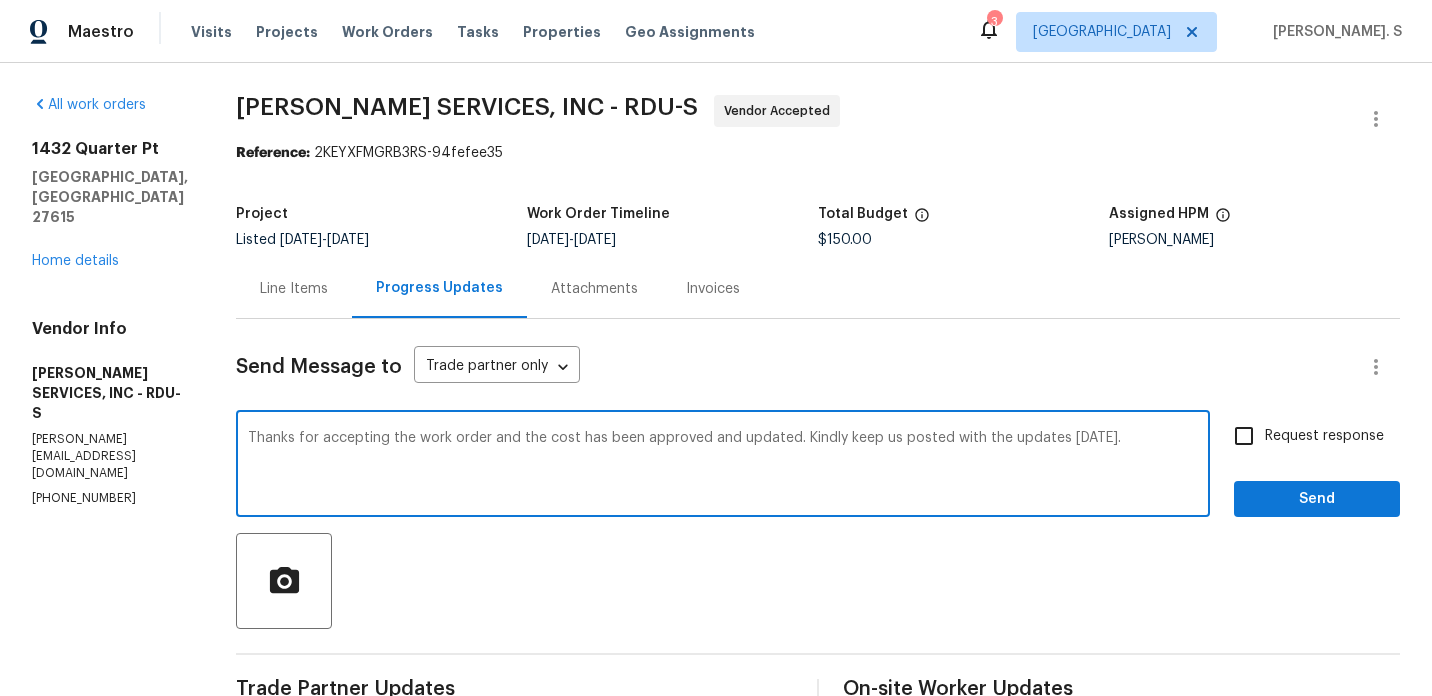 type on "Thanks for accepting the work order and the cost has been approved and updated. Kindly keep us posted with the updates on Monday." 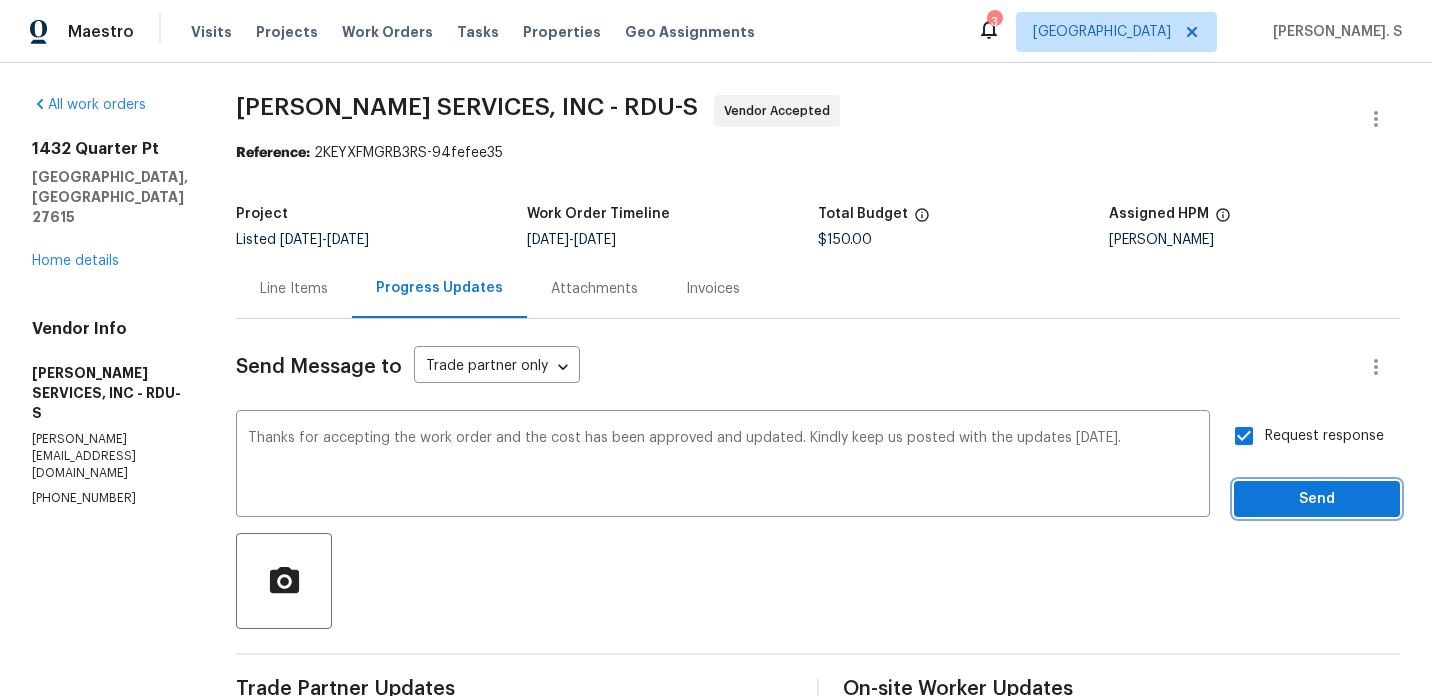 click on "Send" at bounding box center [1317, 499] 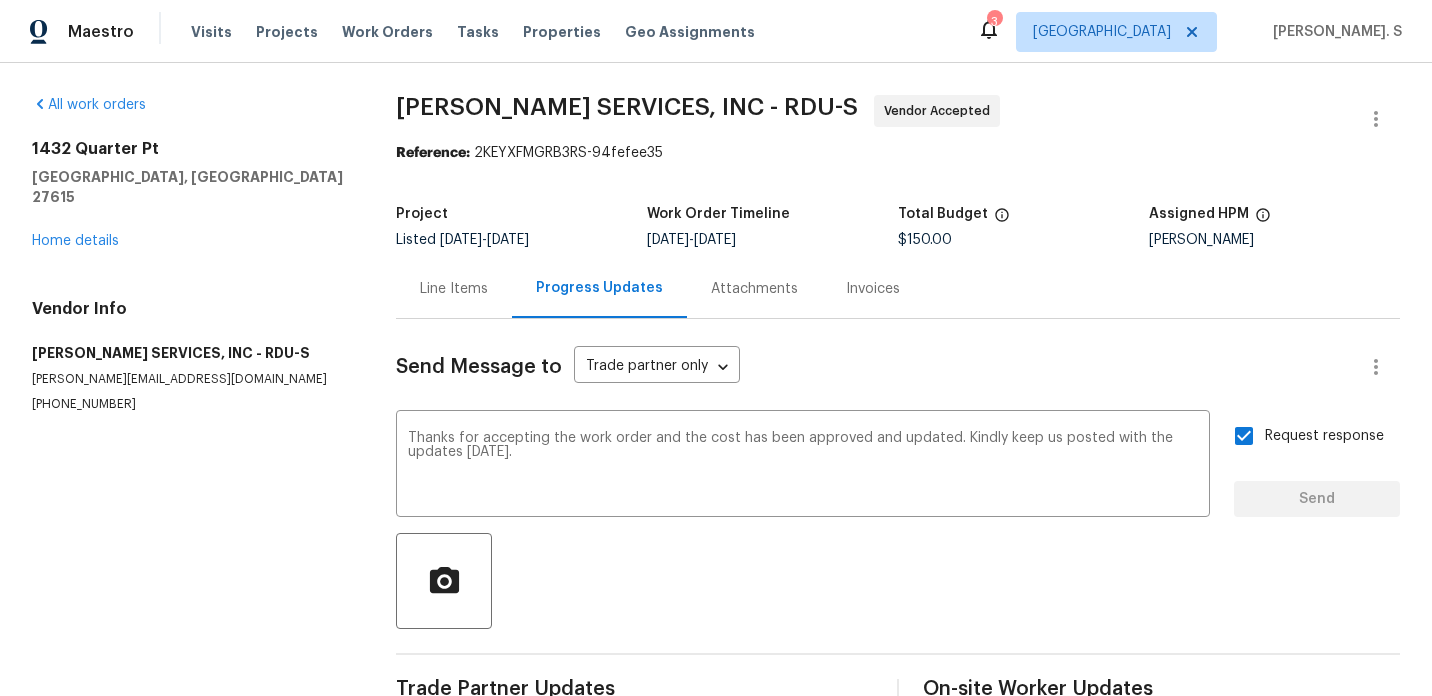 type 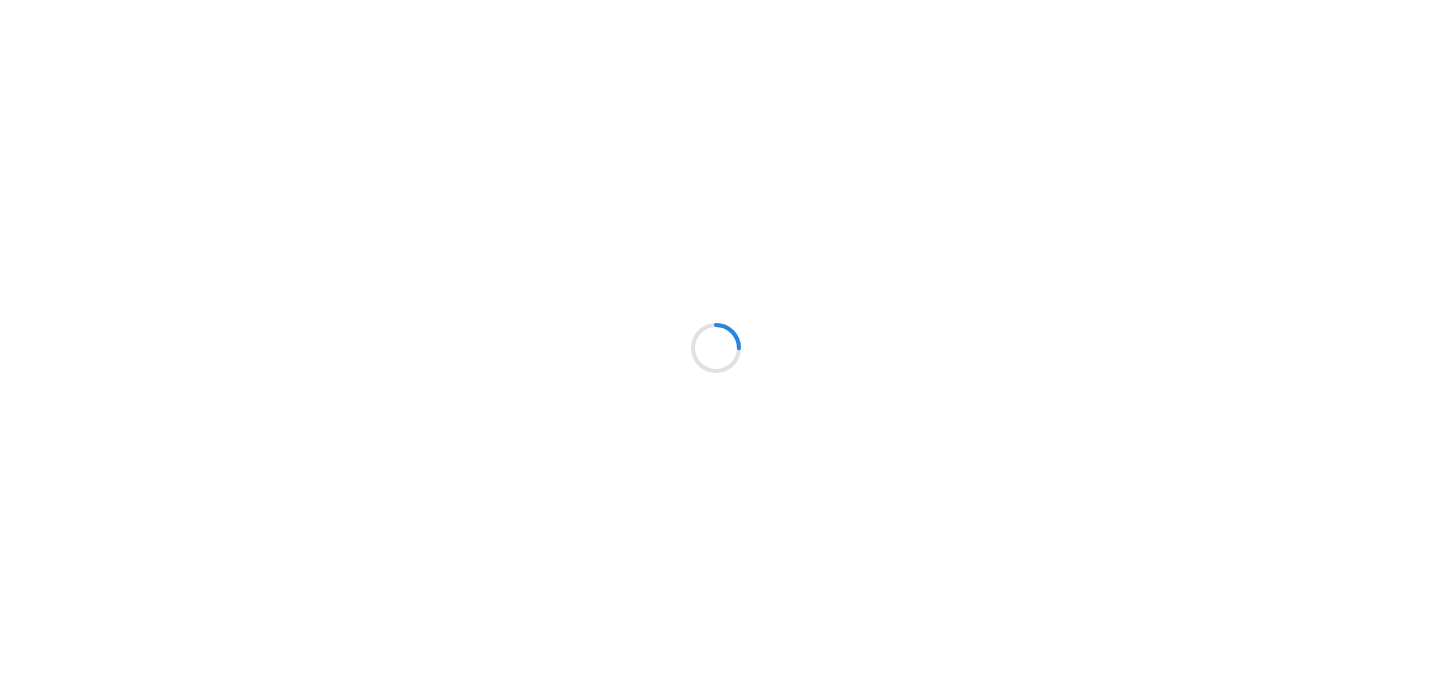 scroll, scrollTop: 0, scrollLeft: 0, axis: both 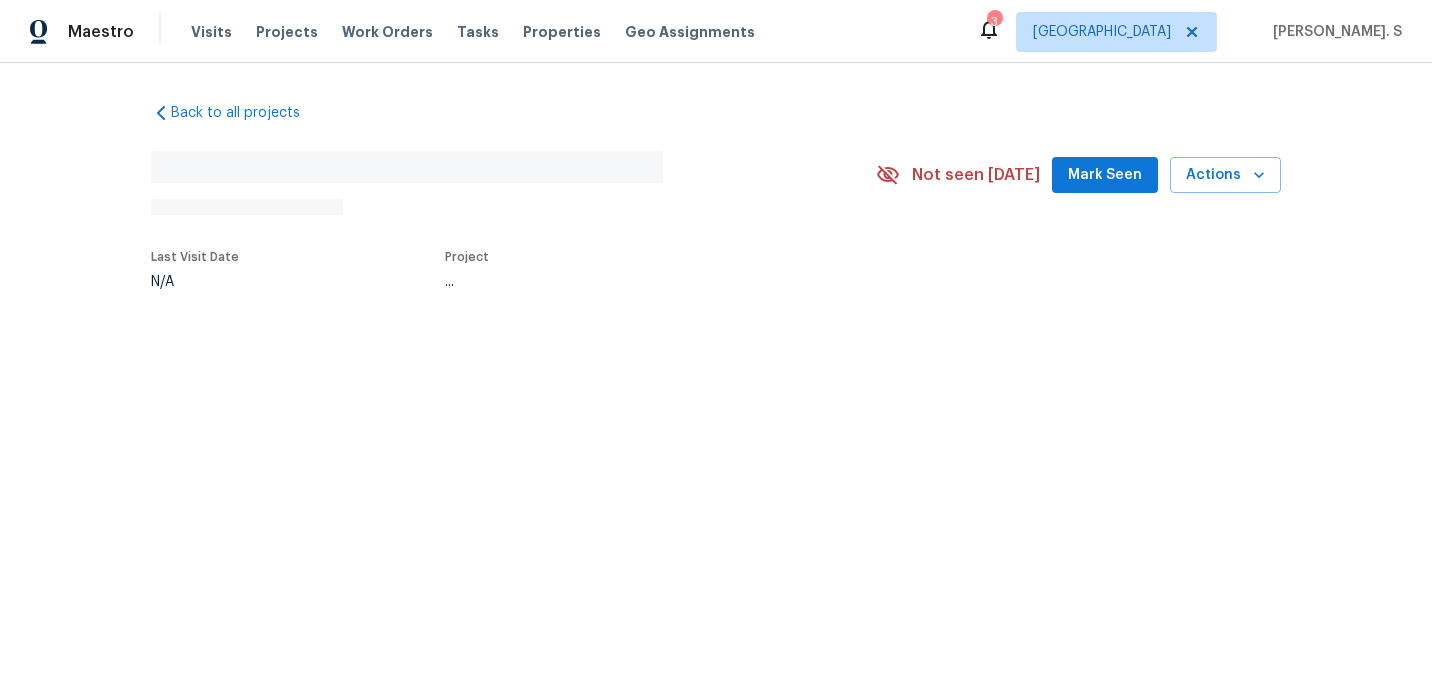 click on "Back to all projects No address found N/A Not seen [DATE] Mark Seen Actions Last Visit Date N/A Project ..." at bounding box center [716, 242] 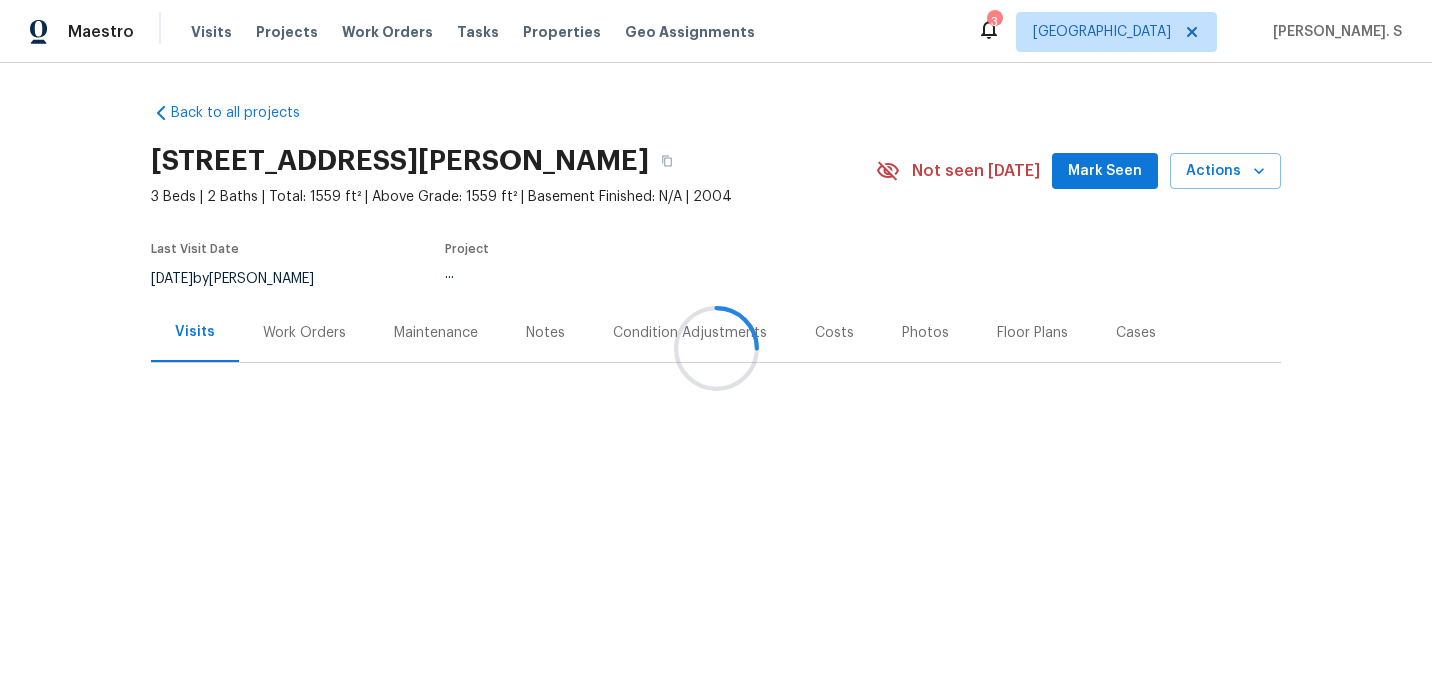click at bounding box center [716, 348] 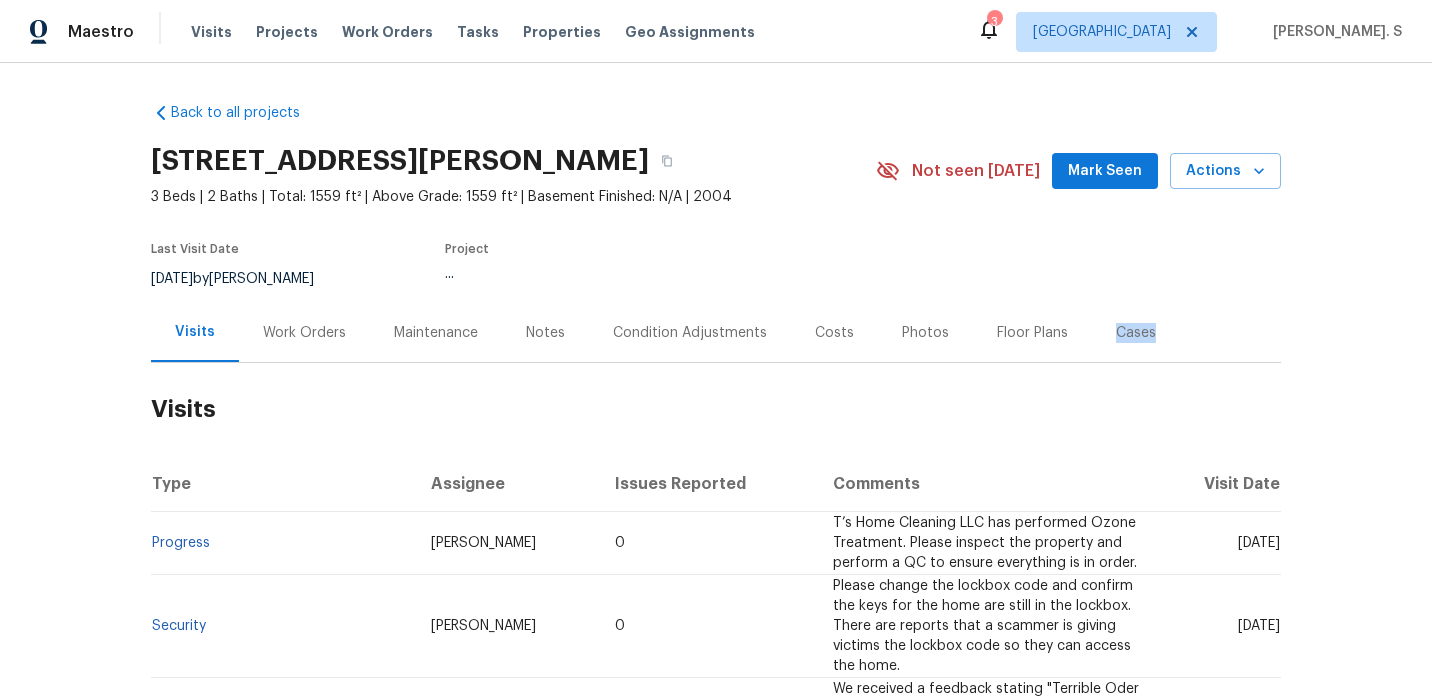 click on "Work Orders" at bounding box center [304, 333] 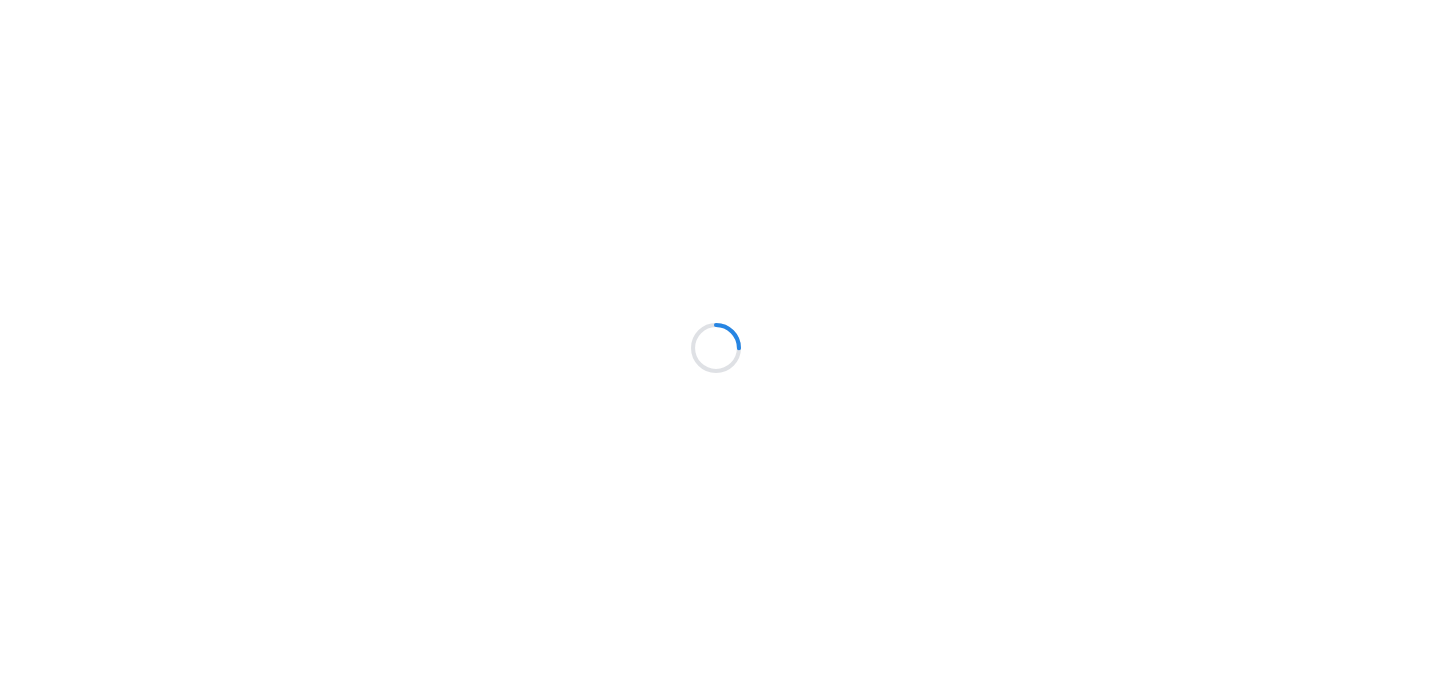 scroll, scrollTop: 0, scrollLeft: 0, axis: both 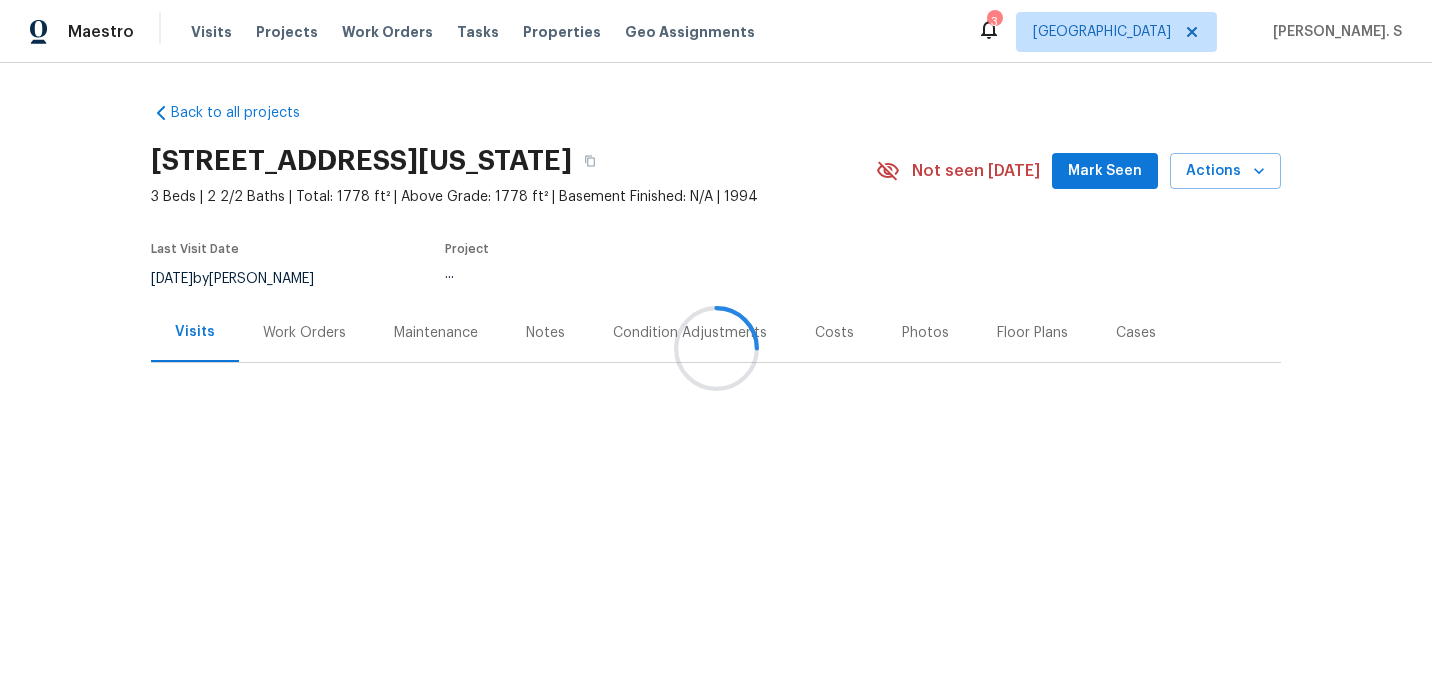 click on "Work Orders" at bounding box center [304, 333] 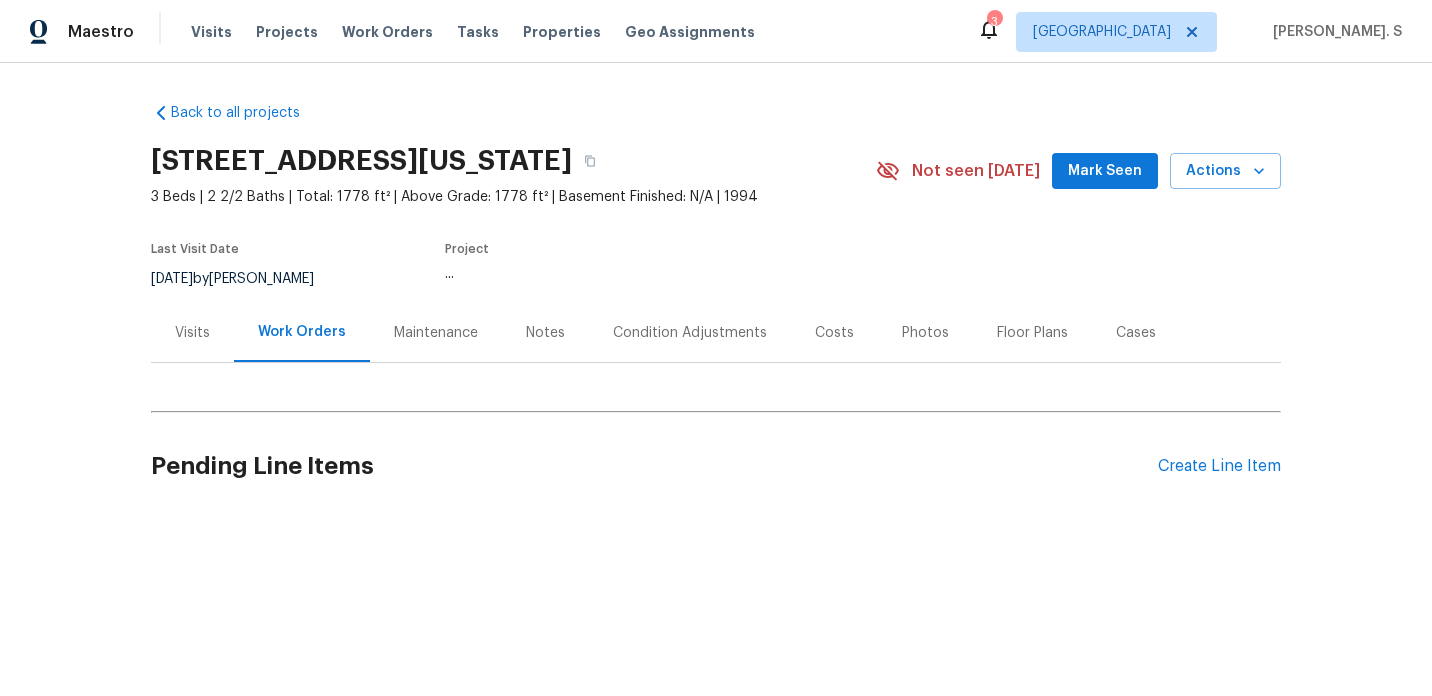 click on "Work Orders" at bounding box center (302, 332) 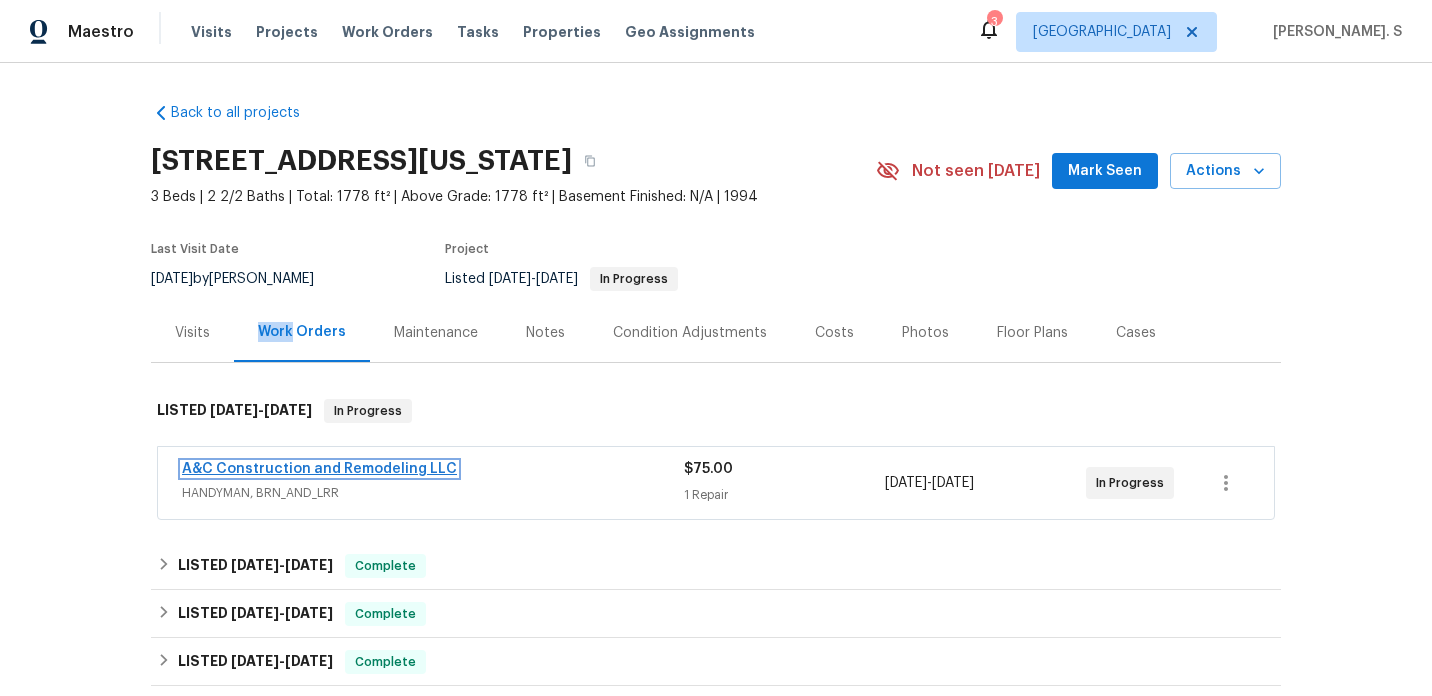click on "A&C Construction and Remodeling LLC" at bounding box center (319, 469) 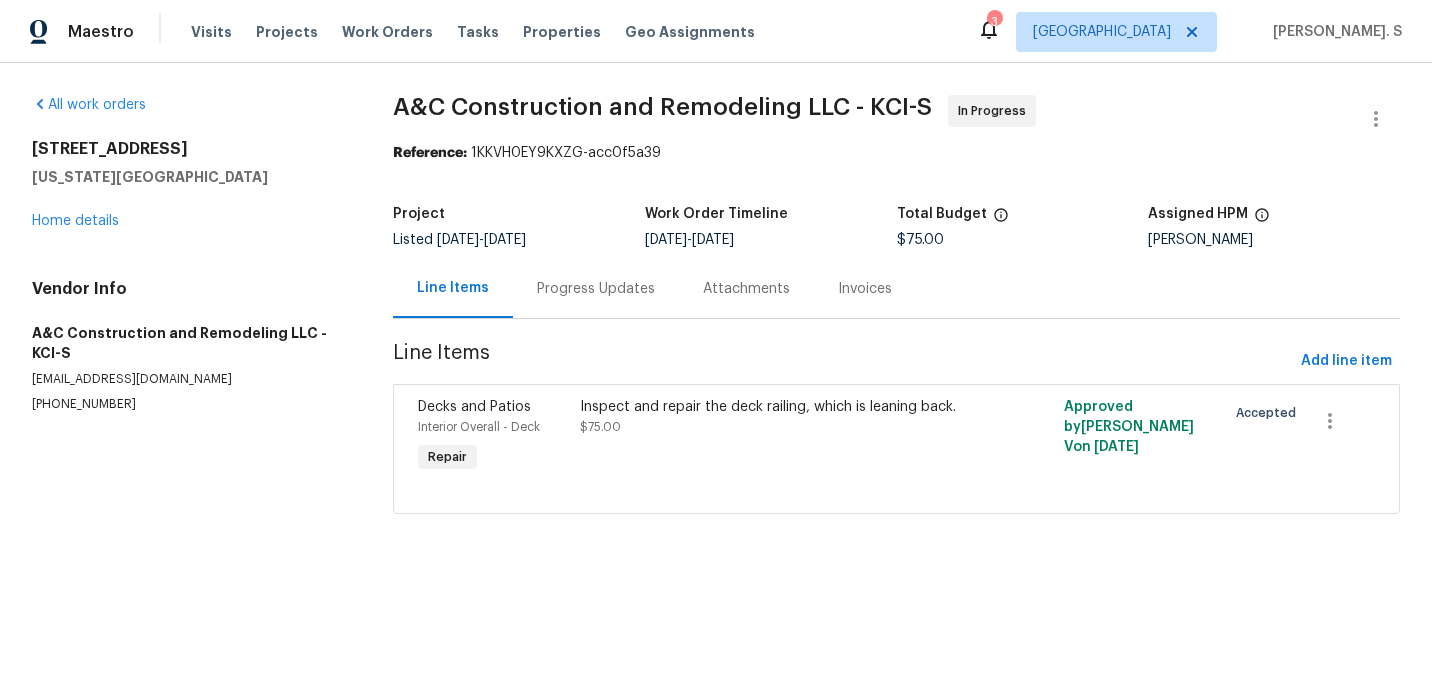 click on "A&C Construction and Remodeling LLC - KCI-S In Progress Reference:   1KKVH0EY9KXZG-acc0f5a39 Project Listed   7/6/2025  -  7/21/2025 Work Order Timeline 7/18/2025  -  7/21/2025 Total Budget $75.00 Assigned HPM Joshua Beatty Line Items Progress Updates Attachments Invoices Line Items Add line item Decks and Patios Interior Overall - Deck Repair Inspect and repair the deck railing, which is leaning back. $75.00 Approved by  Divya Dharshini V  on   7/18/2025 Accepted" at bounding box center [896, 316] 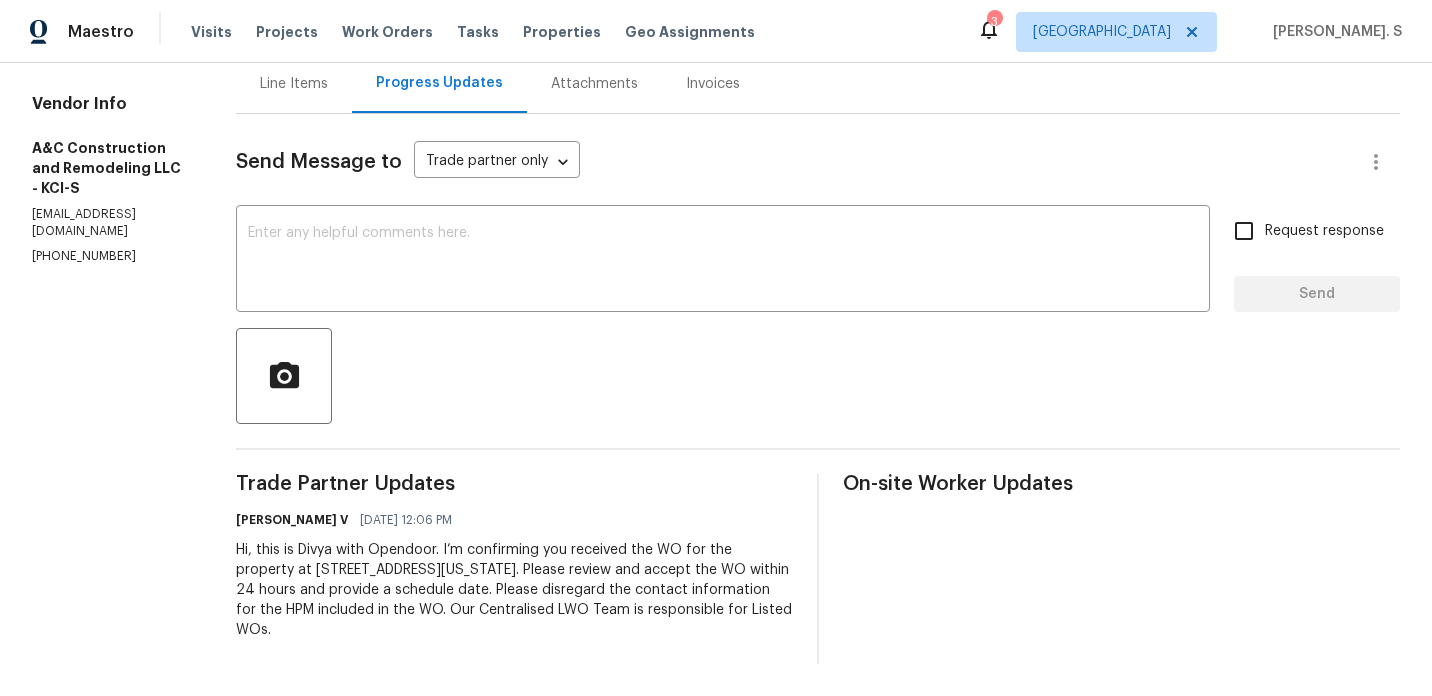 scroll, scrollTop: 0, scrollLeft: 0, axis: both 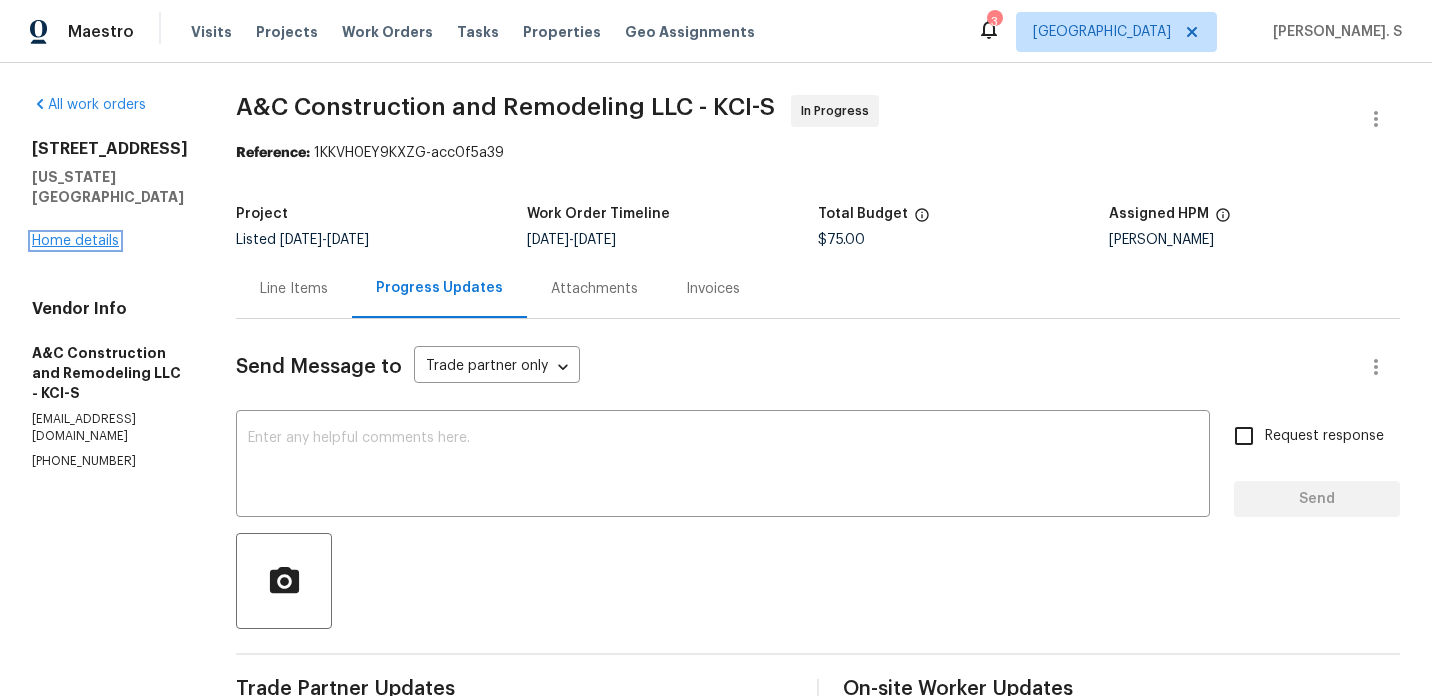 click on "Home details" at bounding box center [75, 241] 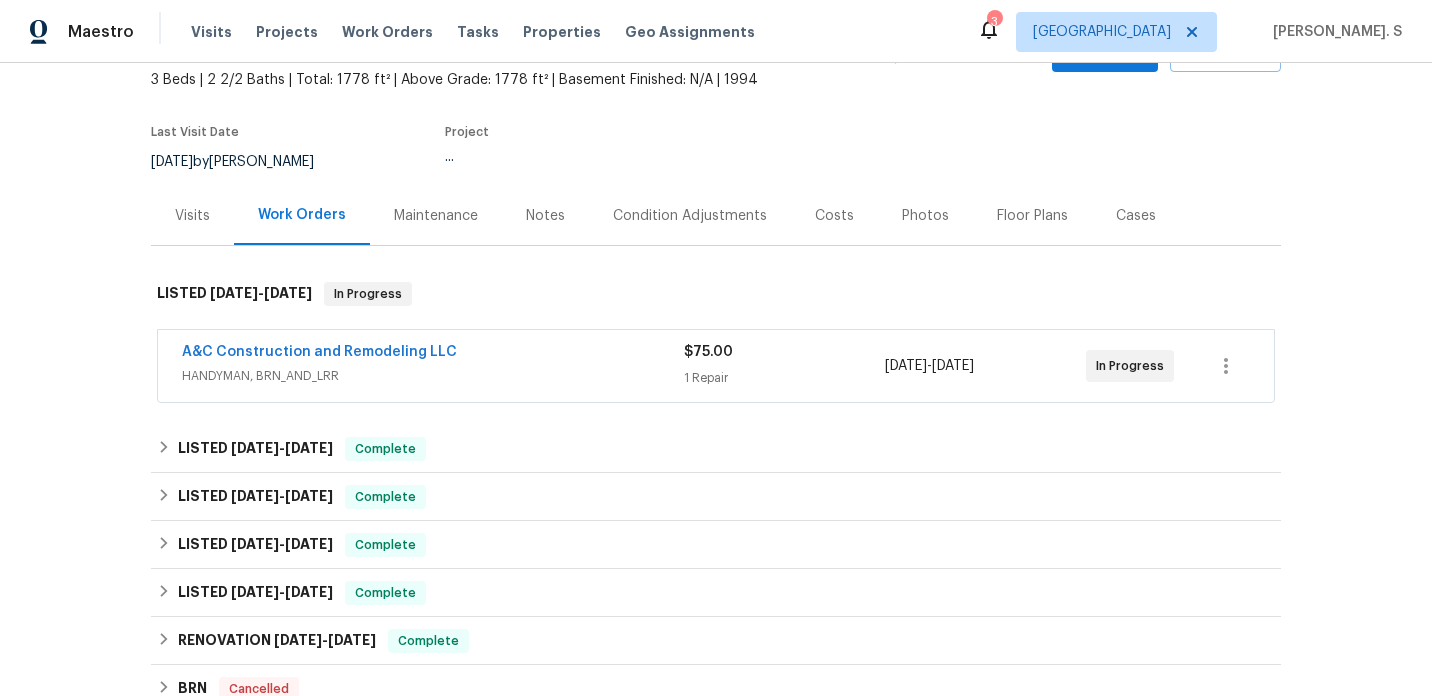 scroll, scrollTop: 127, scrollLeft: 0, axis: vertical 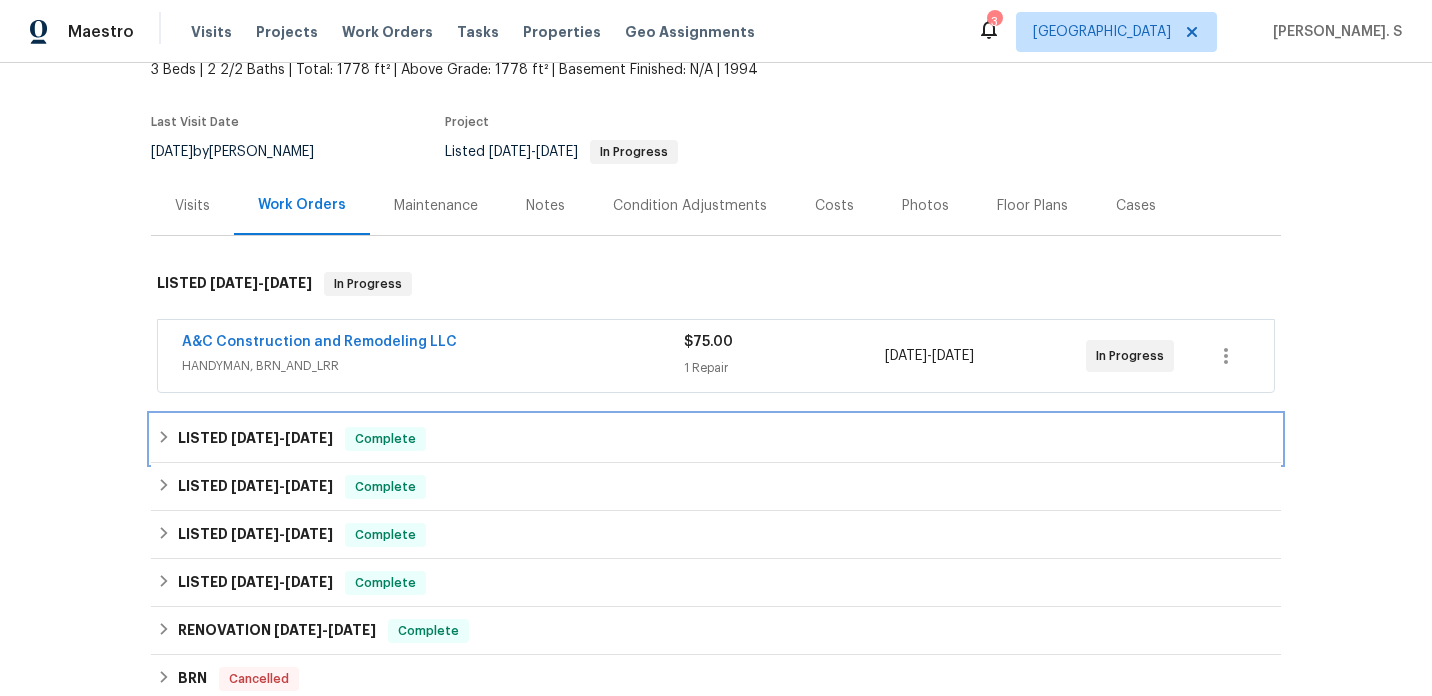 click on "LISTED   6/23/25  -  6/25/25 Complete" at bounding box center [716, 439] 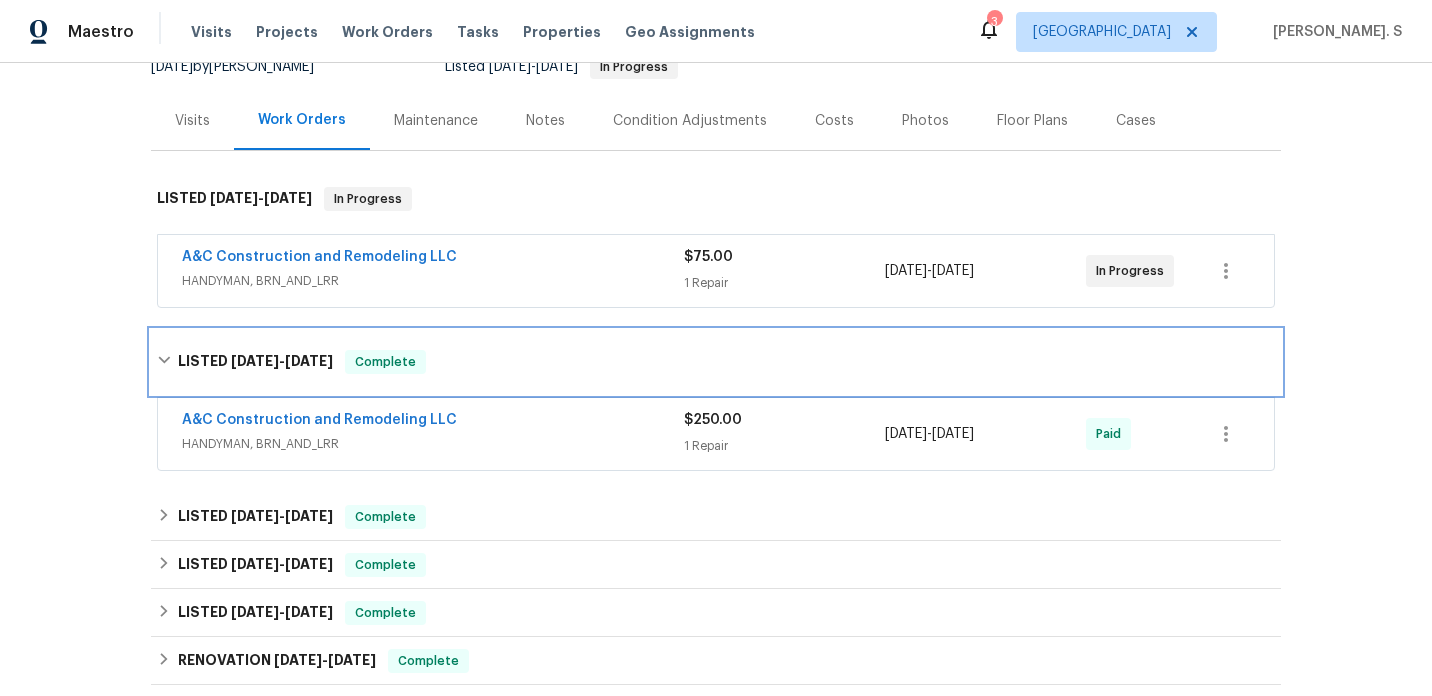 scroll, scrollTop: 239, scrollLeft: 0, axis: vertical 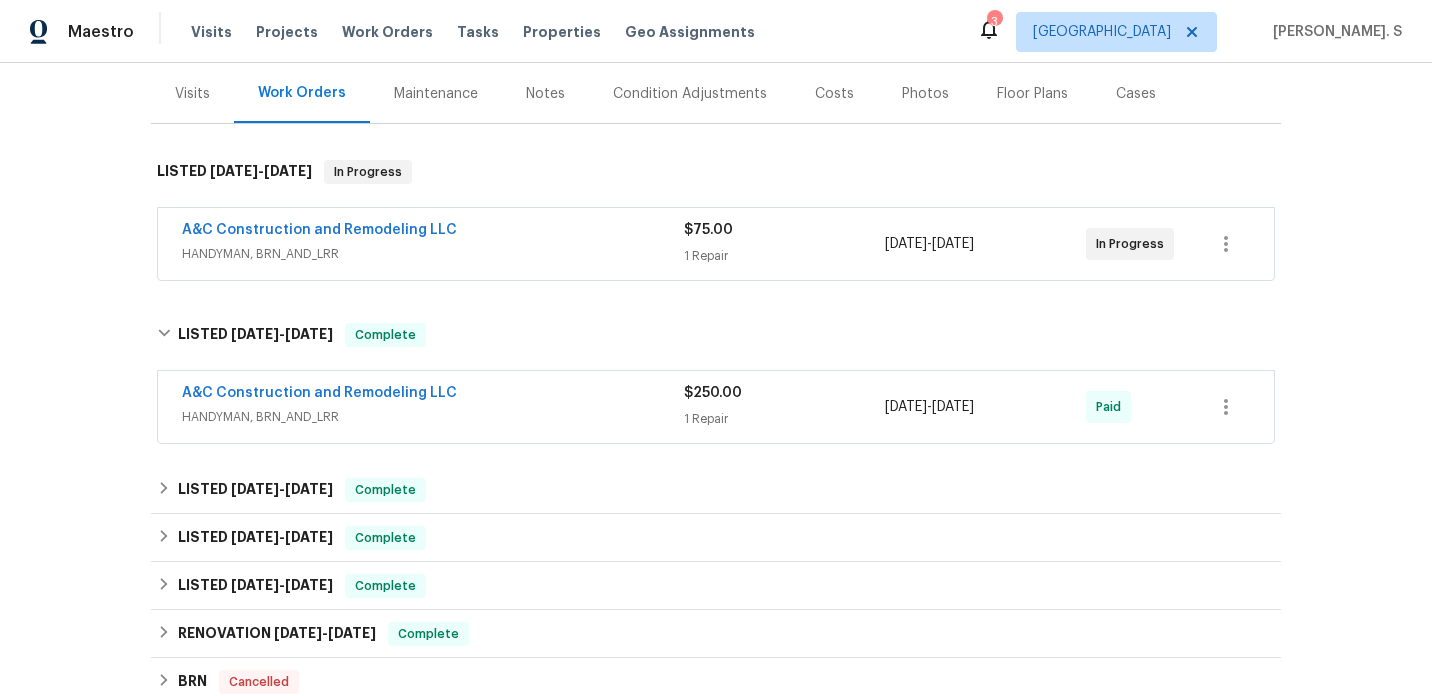 click on "HANDYMAN, BRN_AND_LRR" at bounding box center [433, 254] 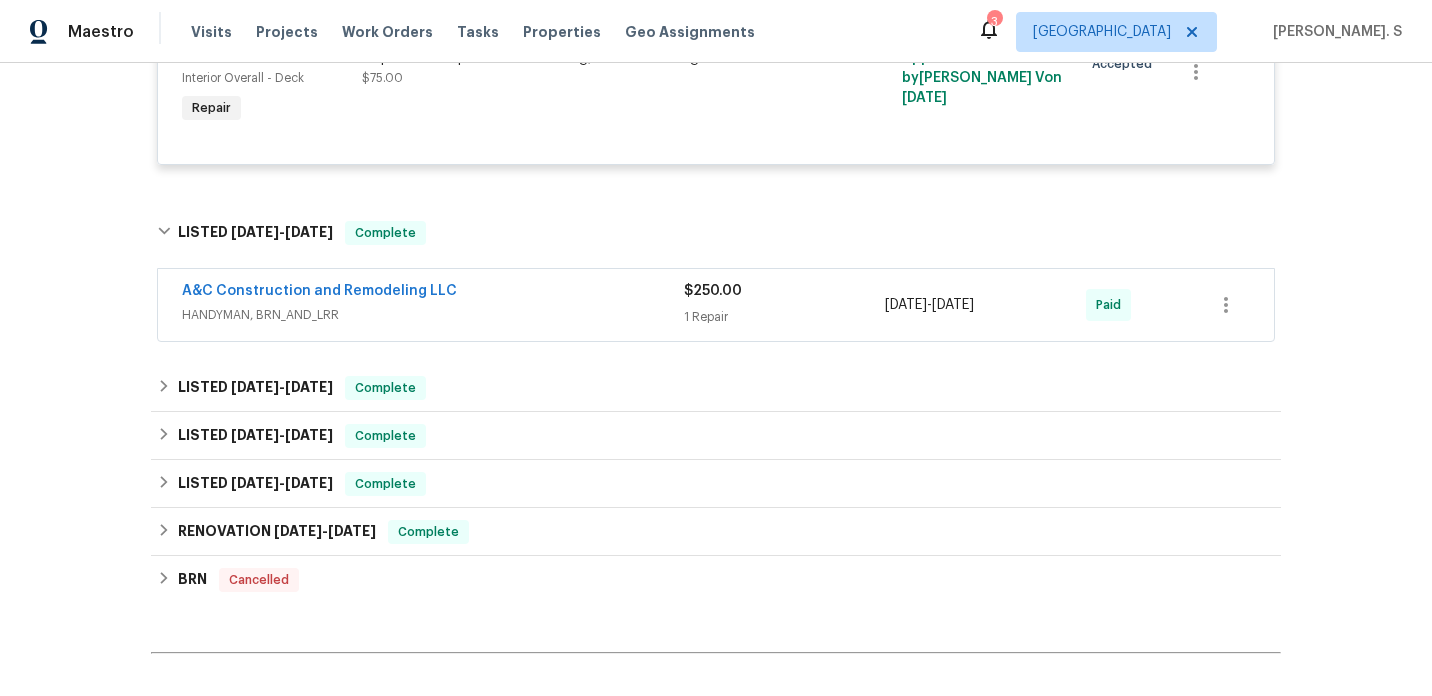 scroll, scrollTop: 612, scrollLeft: 0, axis: vertical 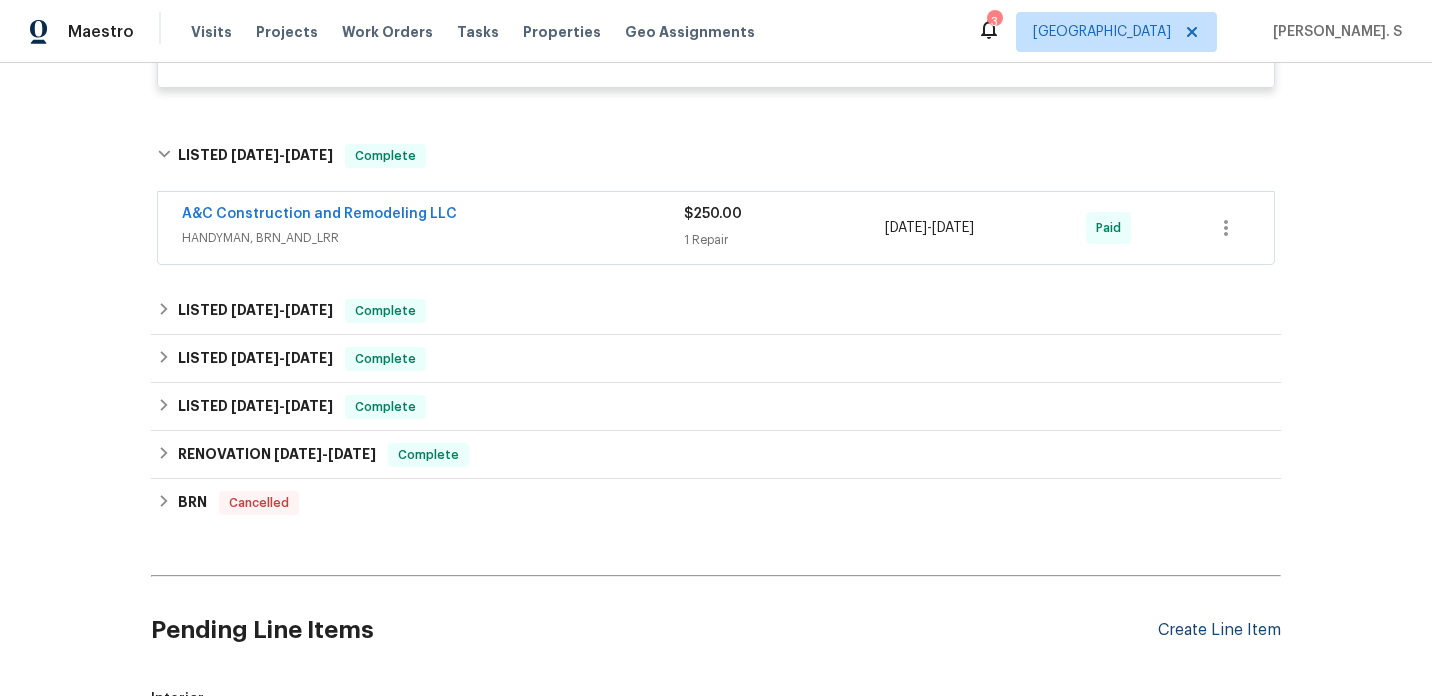 click on "Create Line Item" at bounding box center [1219, 630] 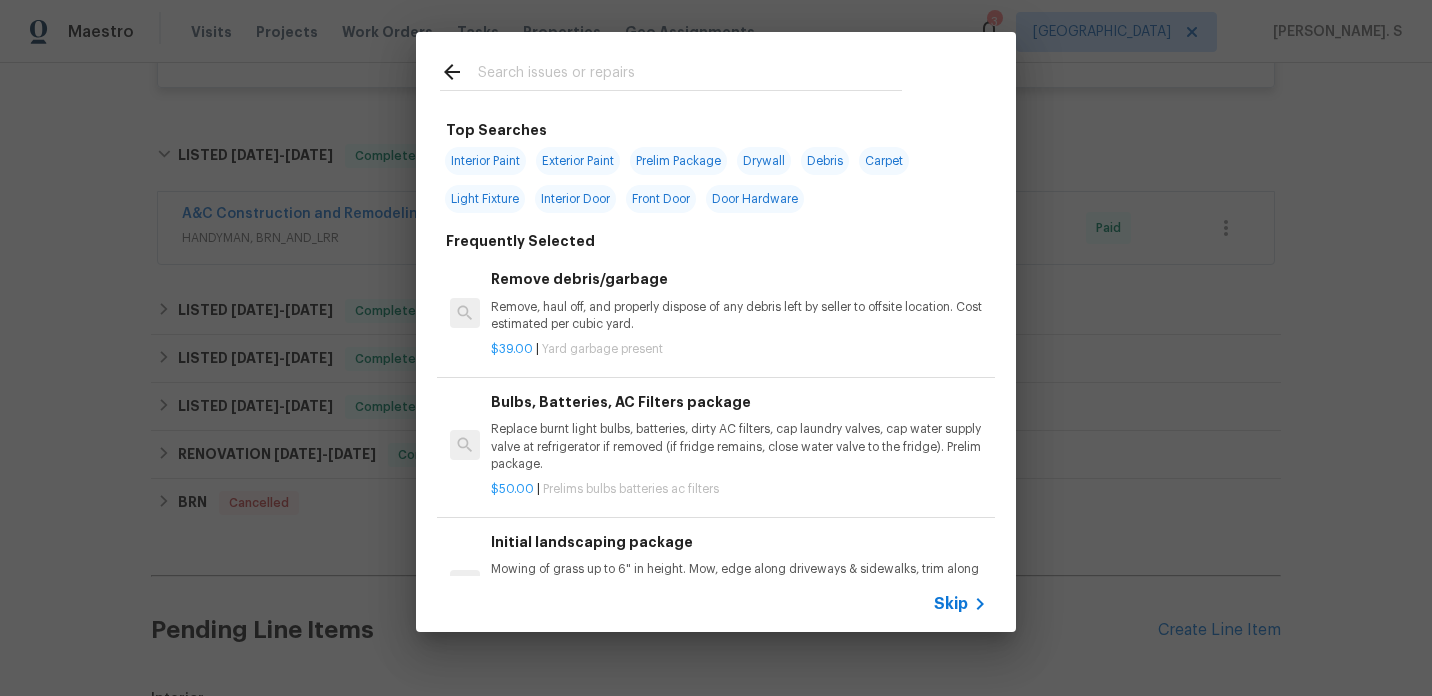 click on "Remove debris/garbage Remove, haul off, and properly dispose of any debris left by seller to offsite location. Cost estimated per cubic yard. $39.00   |   Yard garbage present" at bounding box center [716, 313] 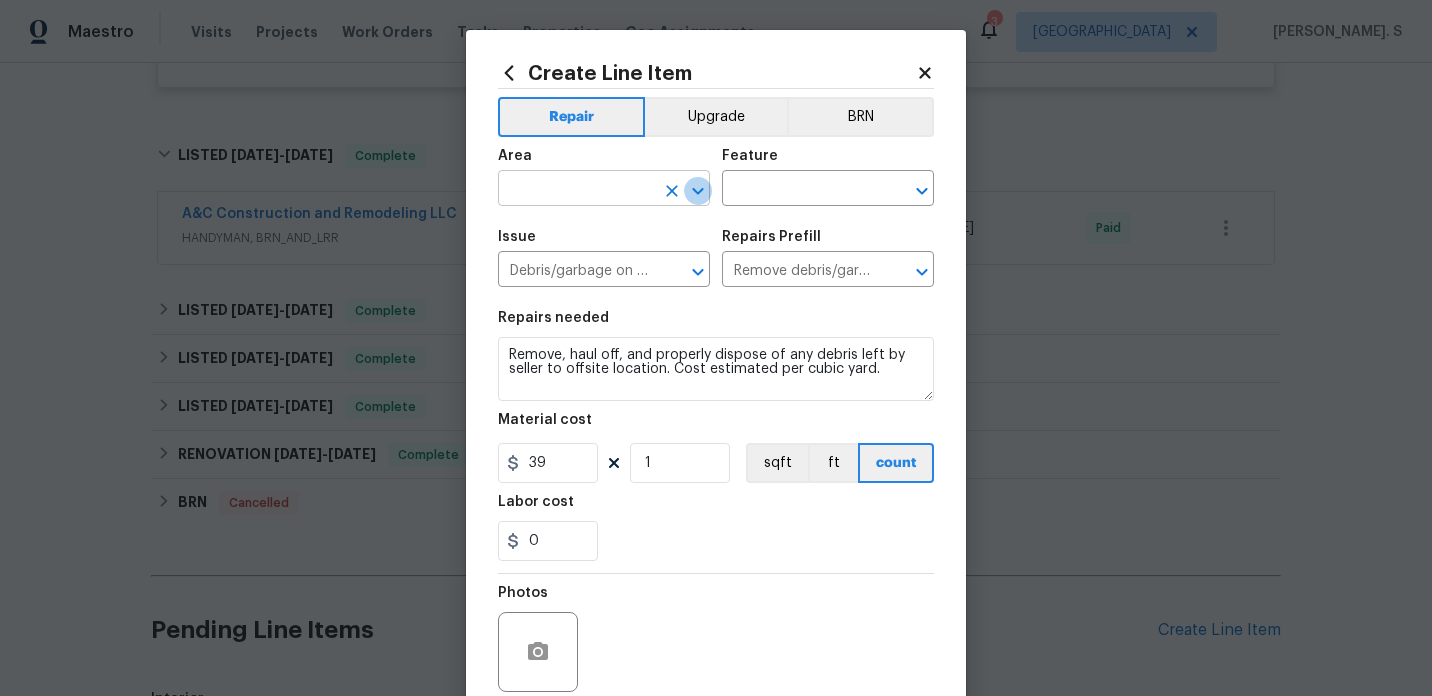click at bounding box center (698, 191) 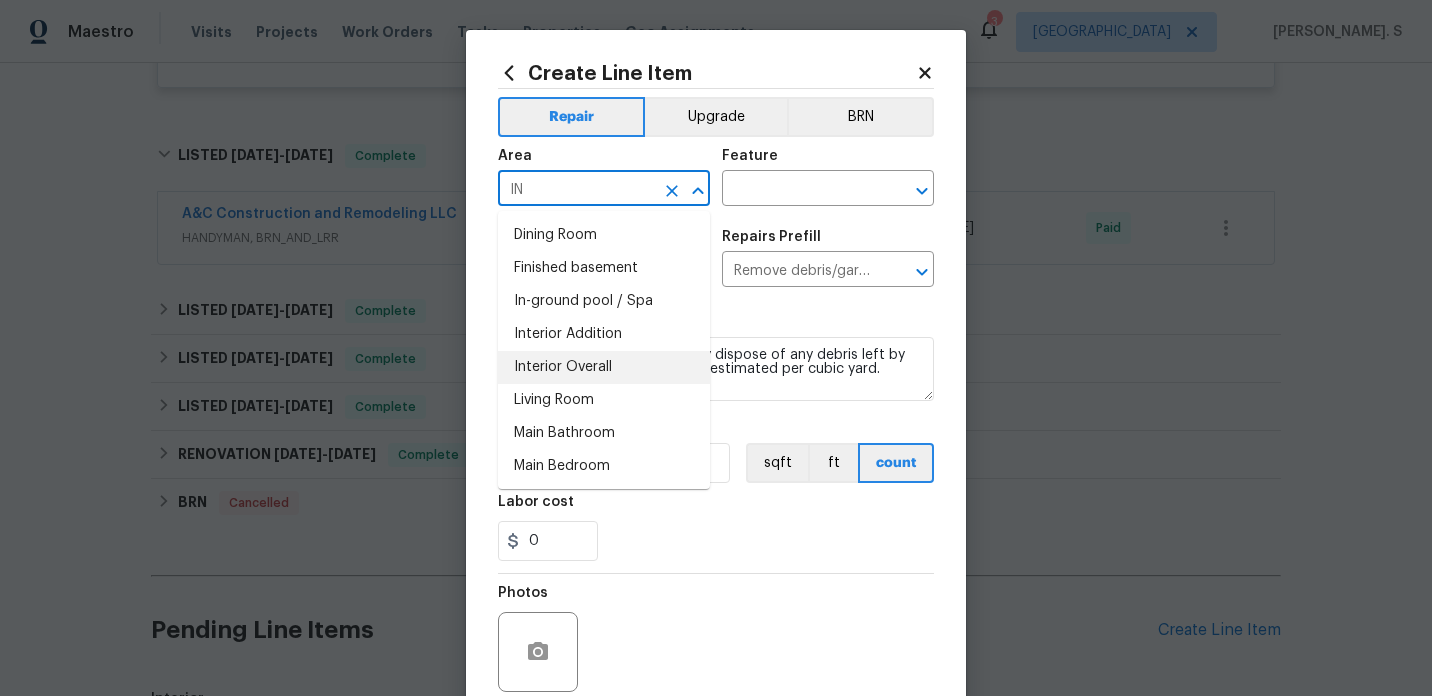 click on "Interior Overall" at bounding box center [604, 367] 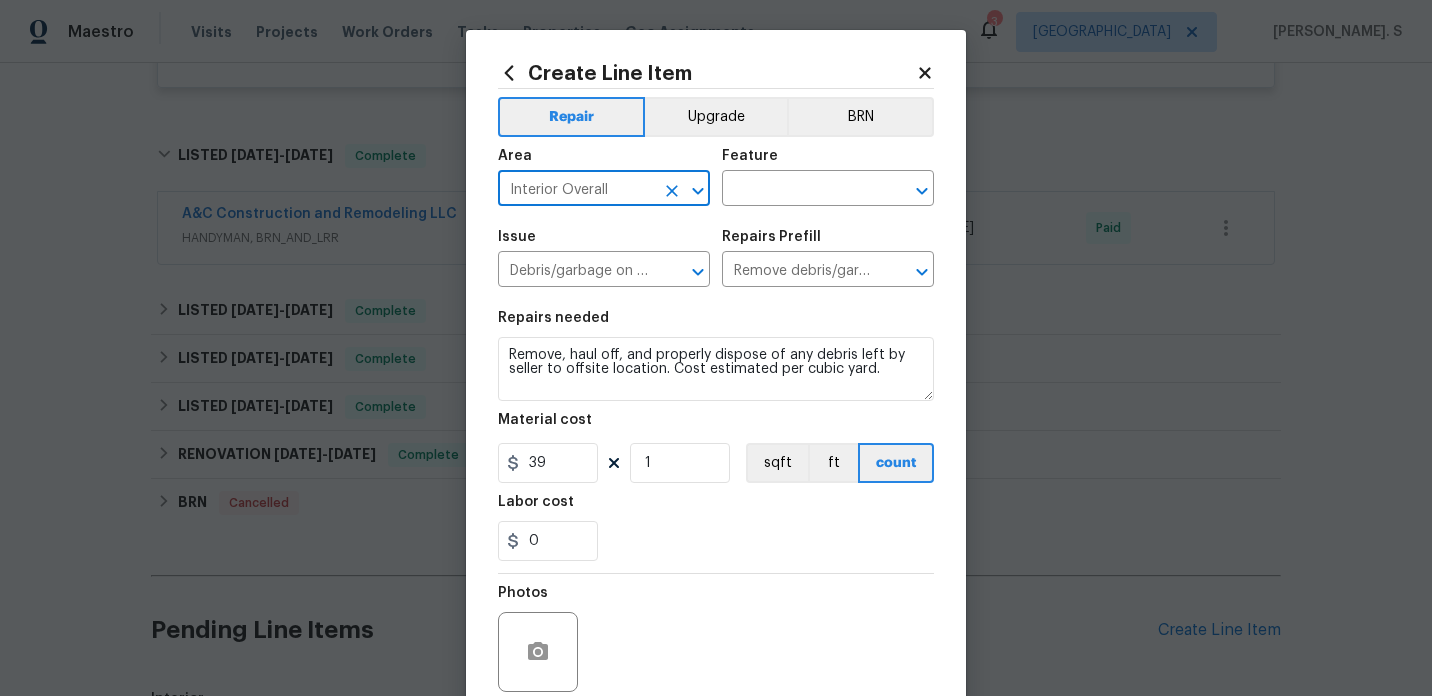 type on "Interior Overall" 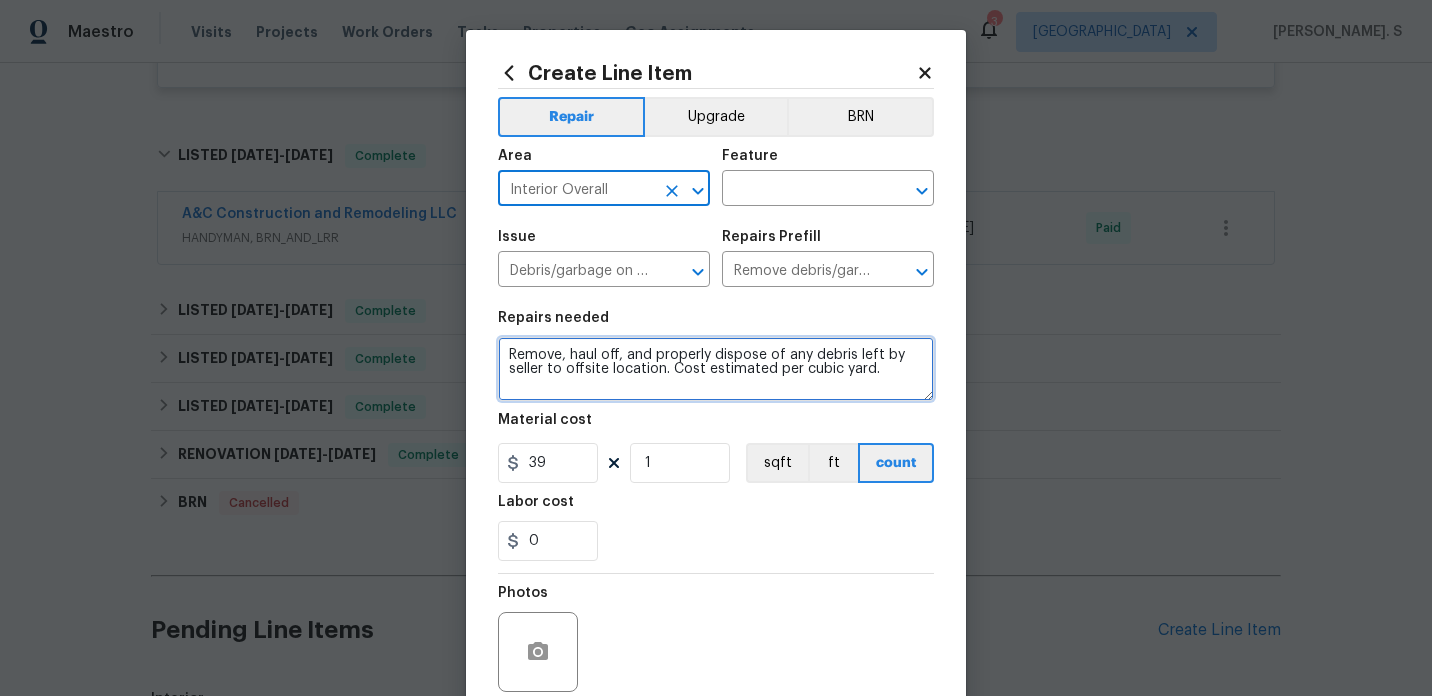 click on "Remove, haul off, and properly dispose of any debris left by seller to offsite location. Cost estimated per cubic yard." at bounding box center (716, 369) 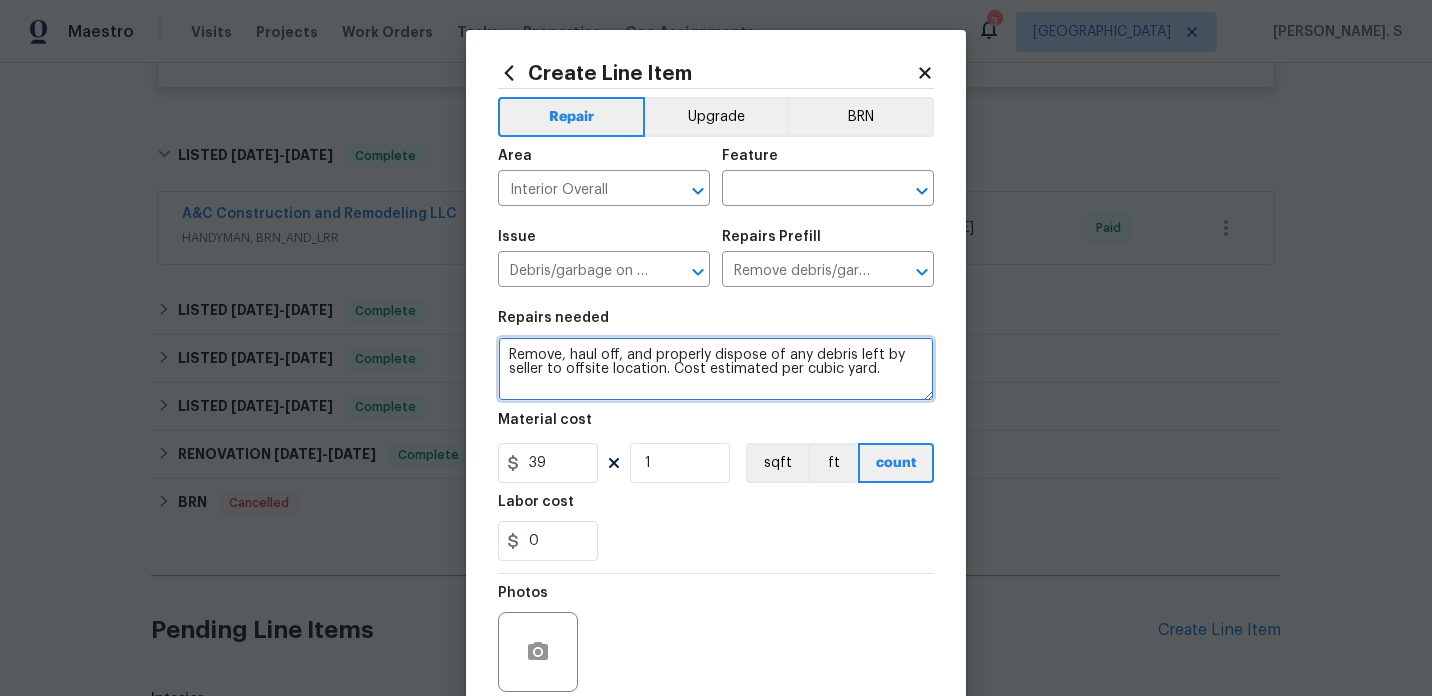click on "Remove, haul off, and properly dispose of any debris left by seller to offsite location. Cost estimated per cubic yard." at bounding box center [716, 369] 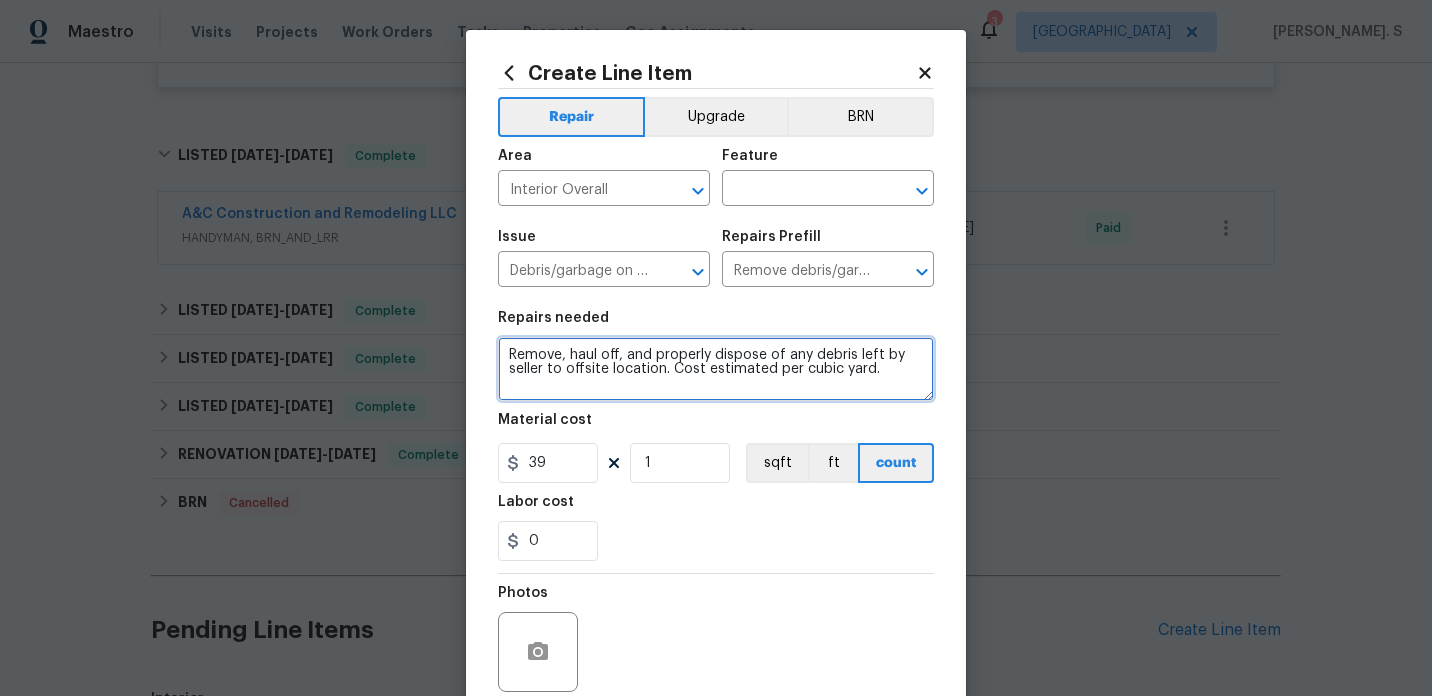 click on "Remove, haul off, and properly dispose of any debris left by seller to offsite location. Cost estimated per cubic yard." at bounding box center (716, 369) 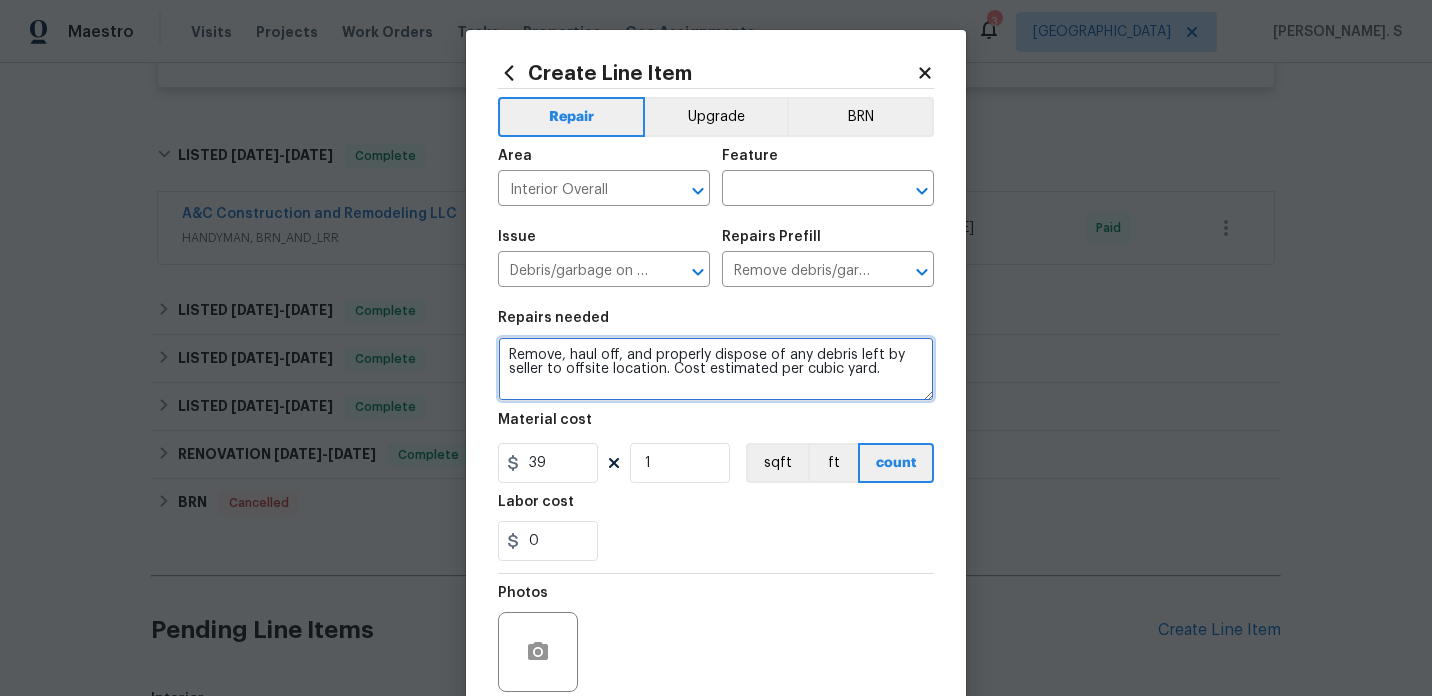 click on "Remove, haul off, and properly dispose of any debris left by seller to offsite location. Cost estimated per cubic yard." at bounding box center (716, 369) 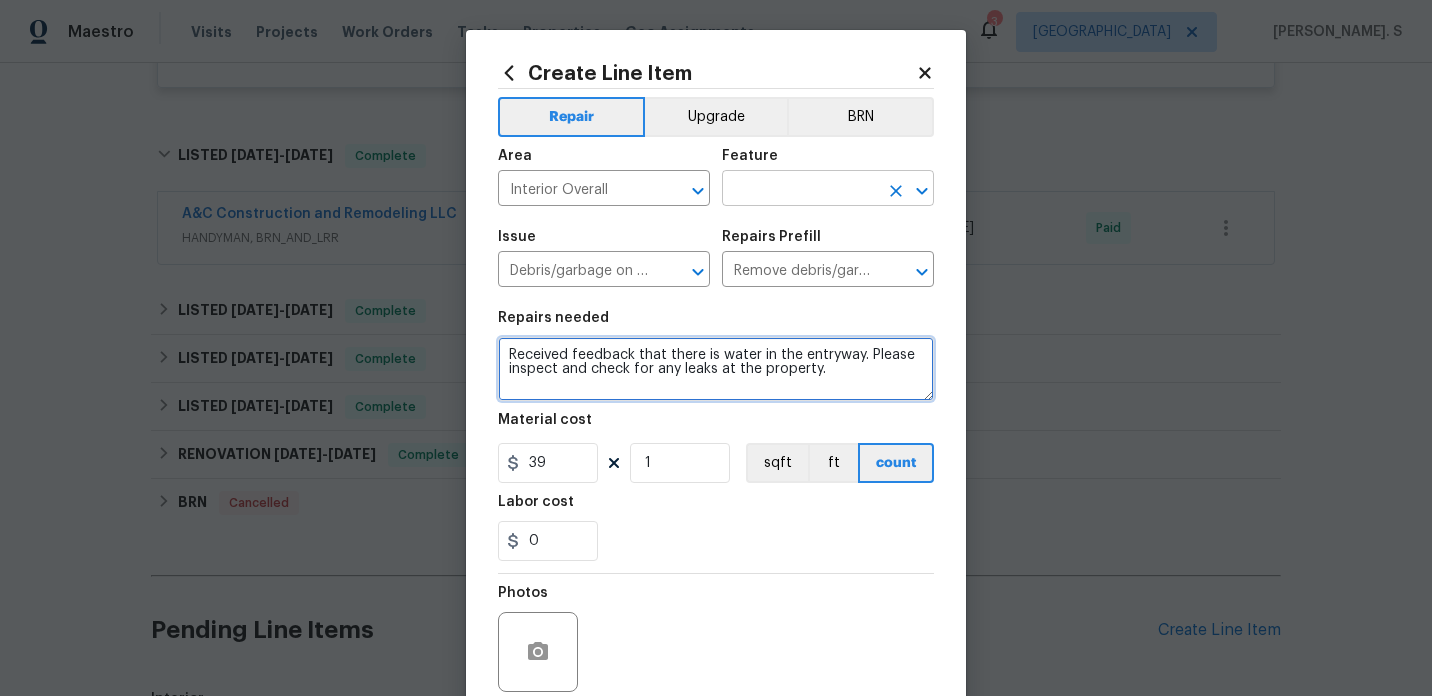 click at bounding box center [908, 191] 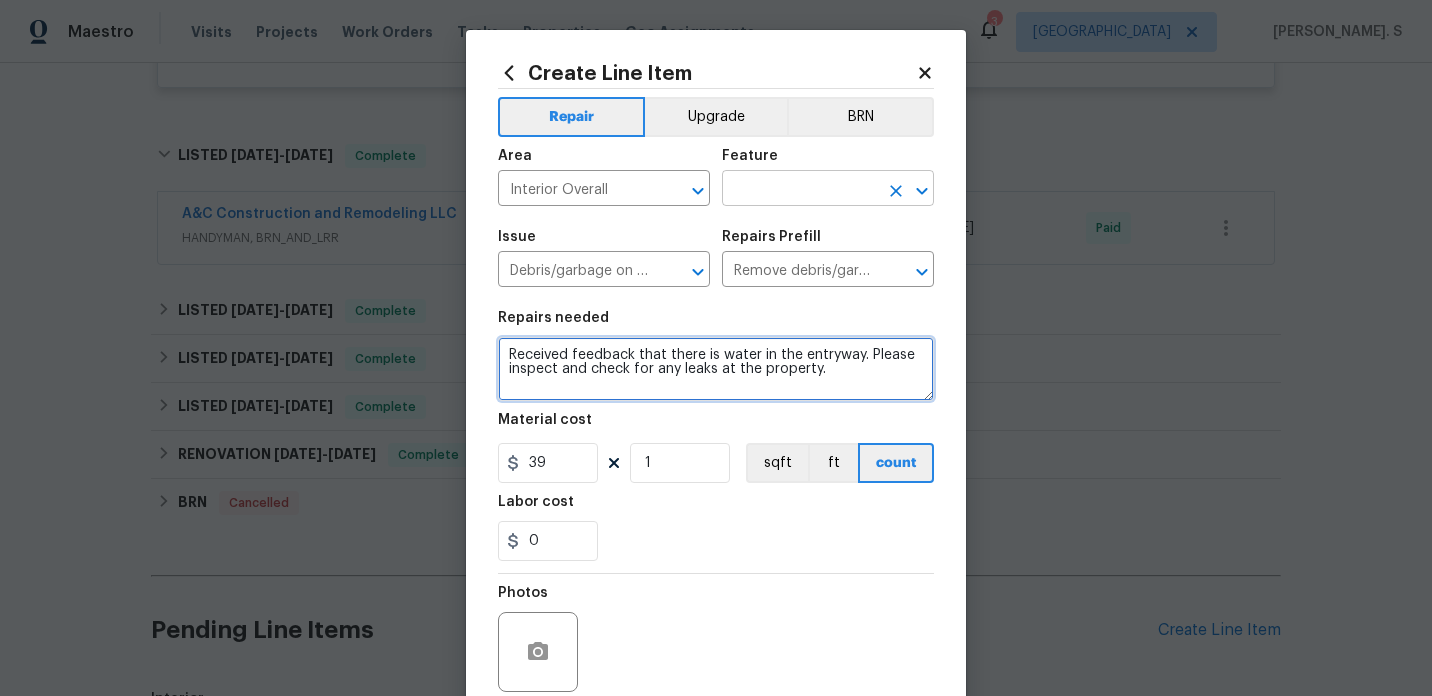 type on "Received feedback that there is water in the entryway. Please inspect and check for any leaks at the property." 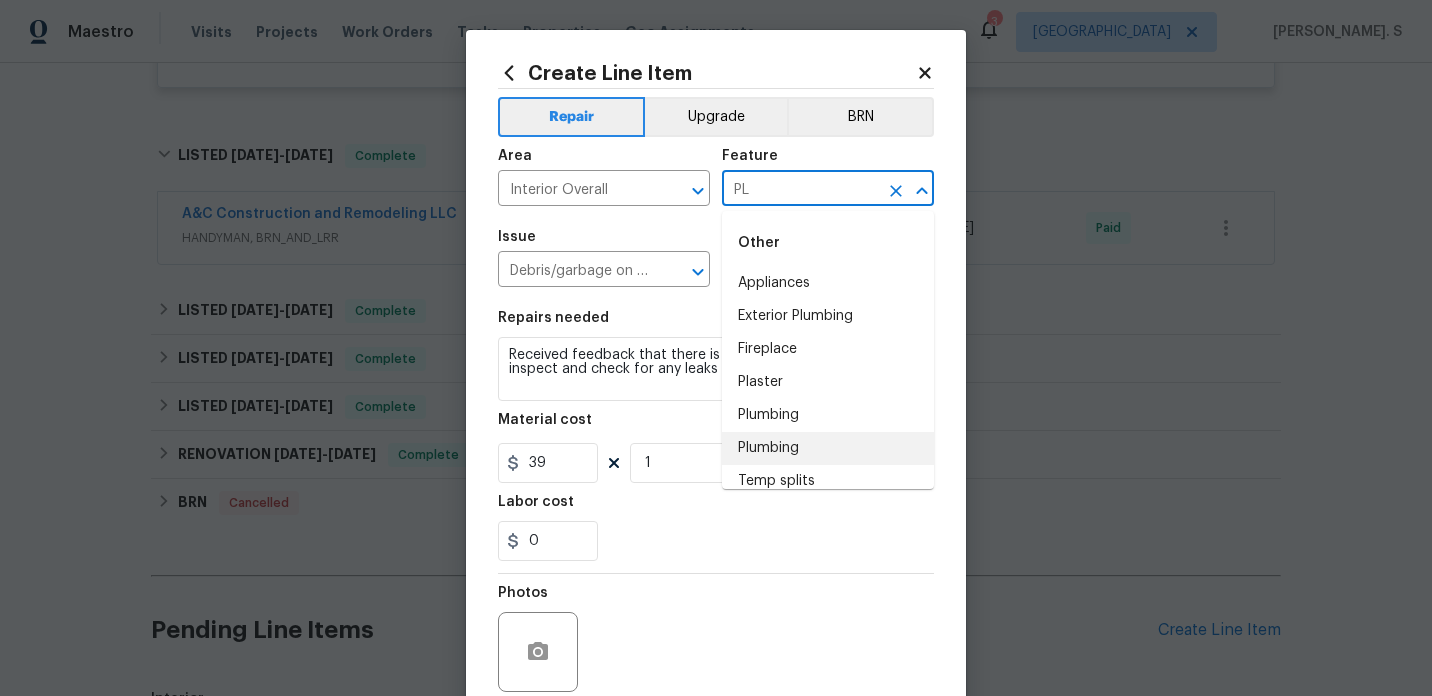 click on "Plumbing" at bounding box center [828, 448] 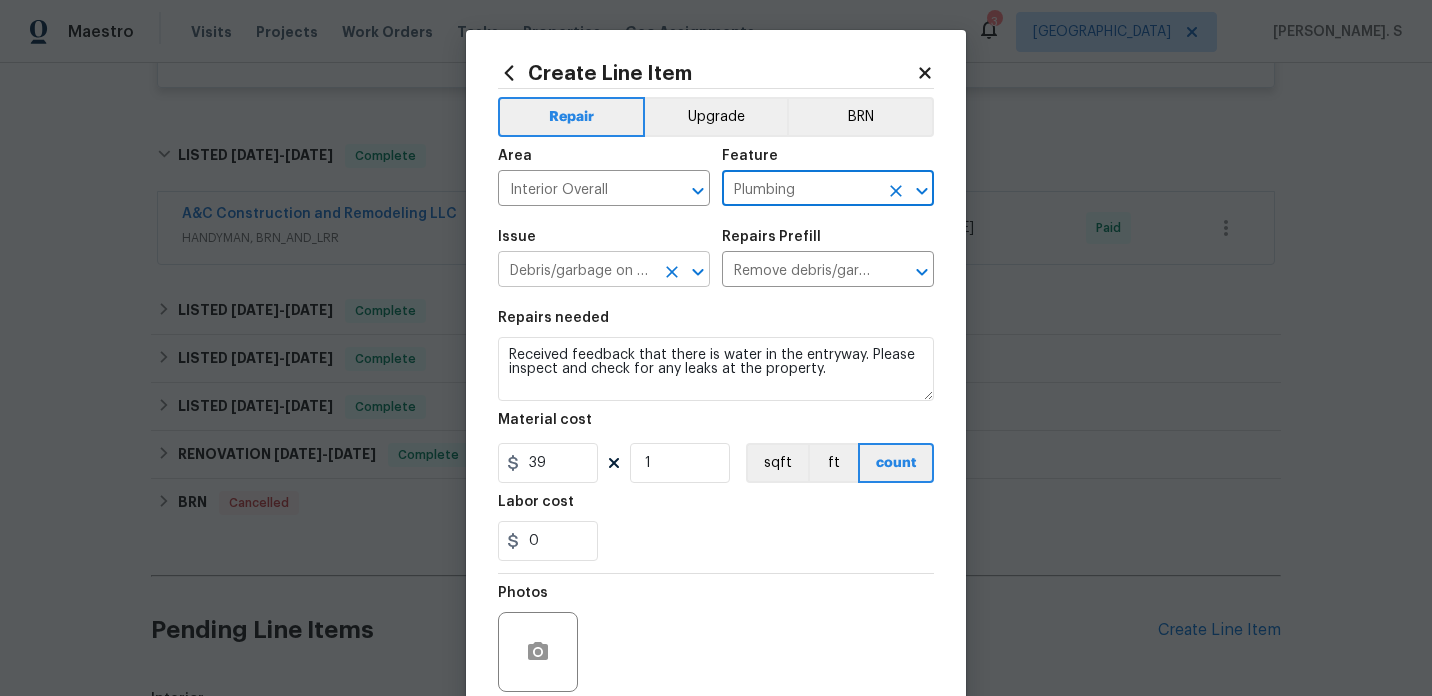 click 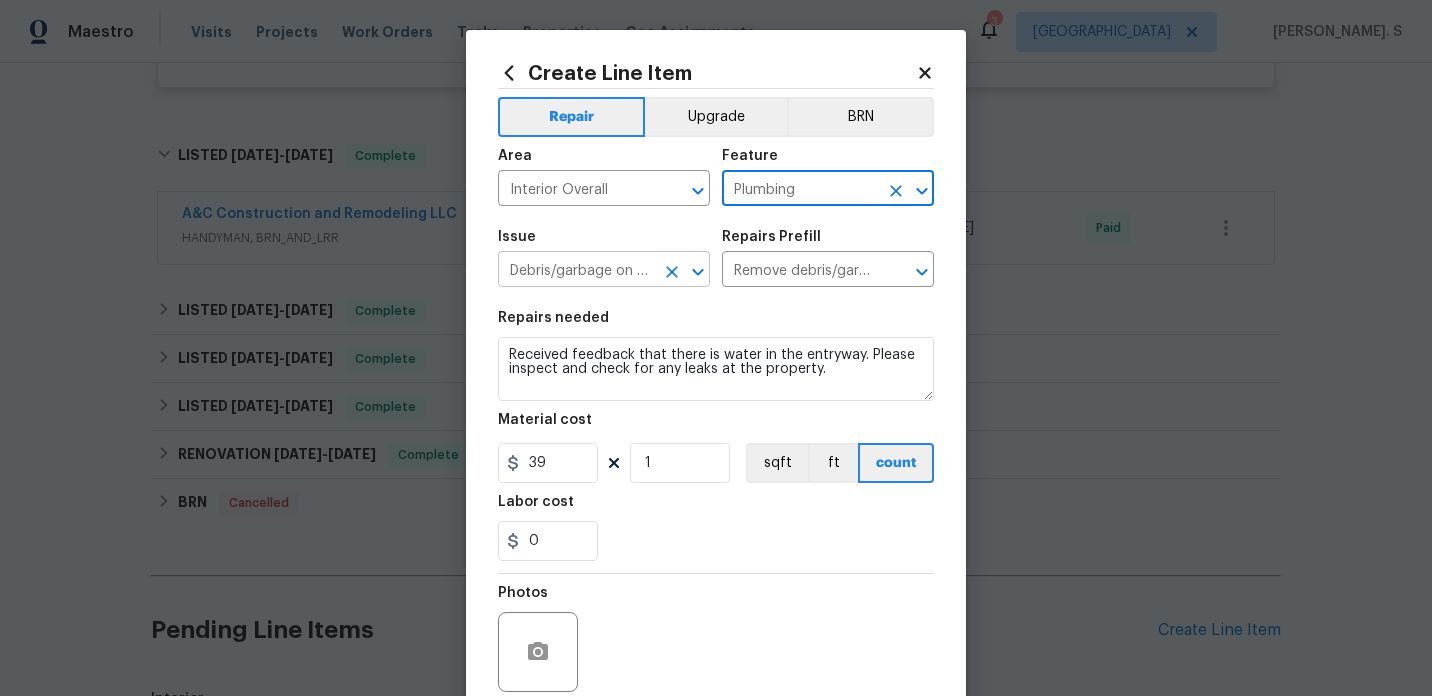 type on "Plumbing" 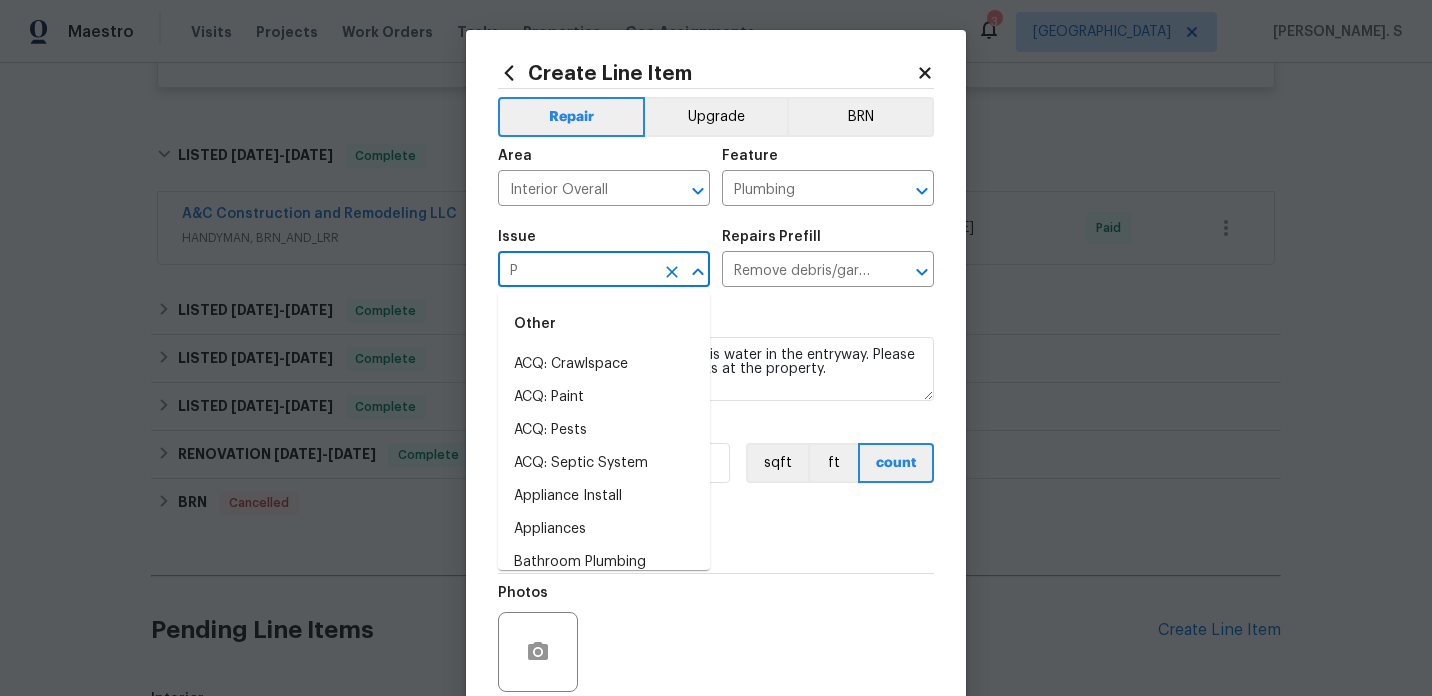 scroll, scrollTop: 0, scrollLeft: 0, axis: both 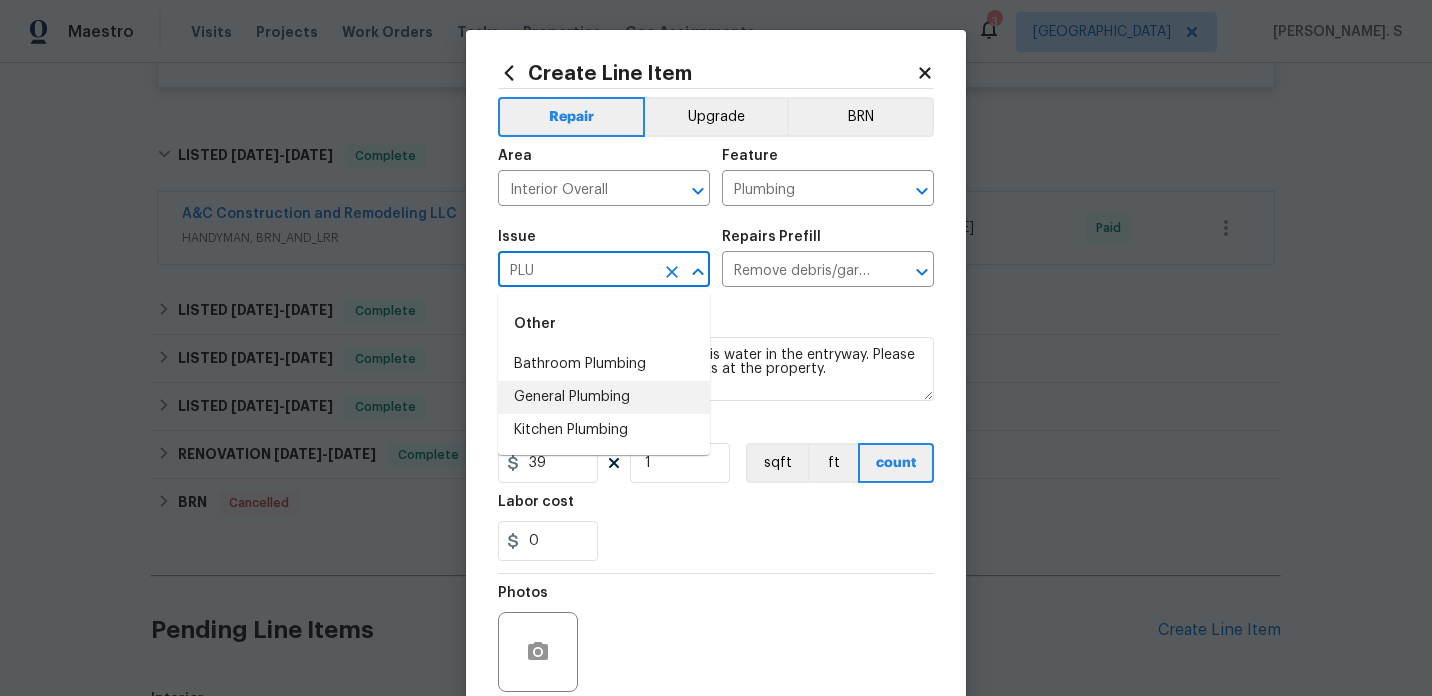 click on "General Plumbing" at bounding box center [604, 397] 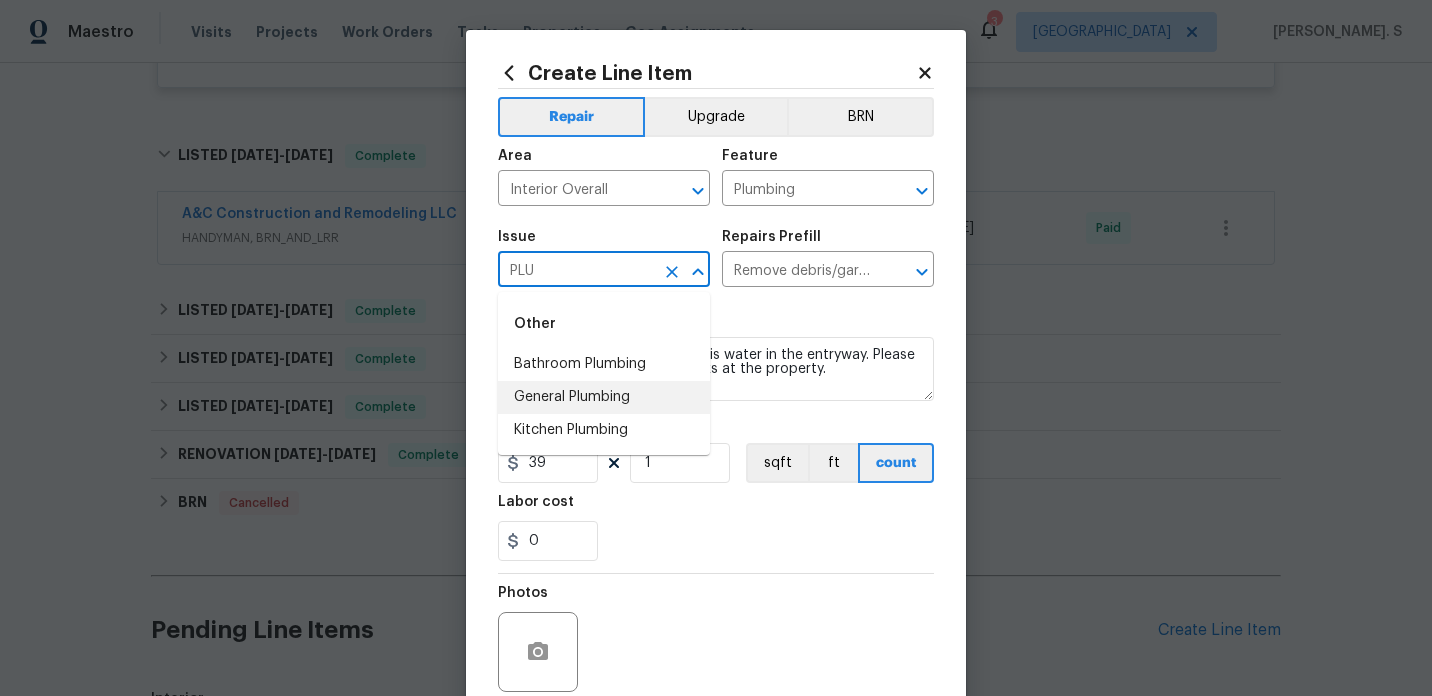 type on "General Plumbing" 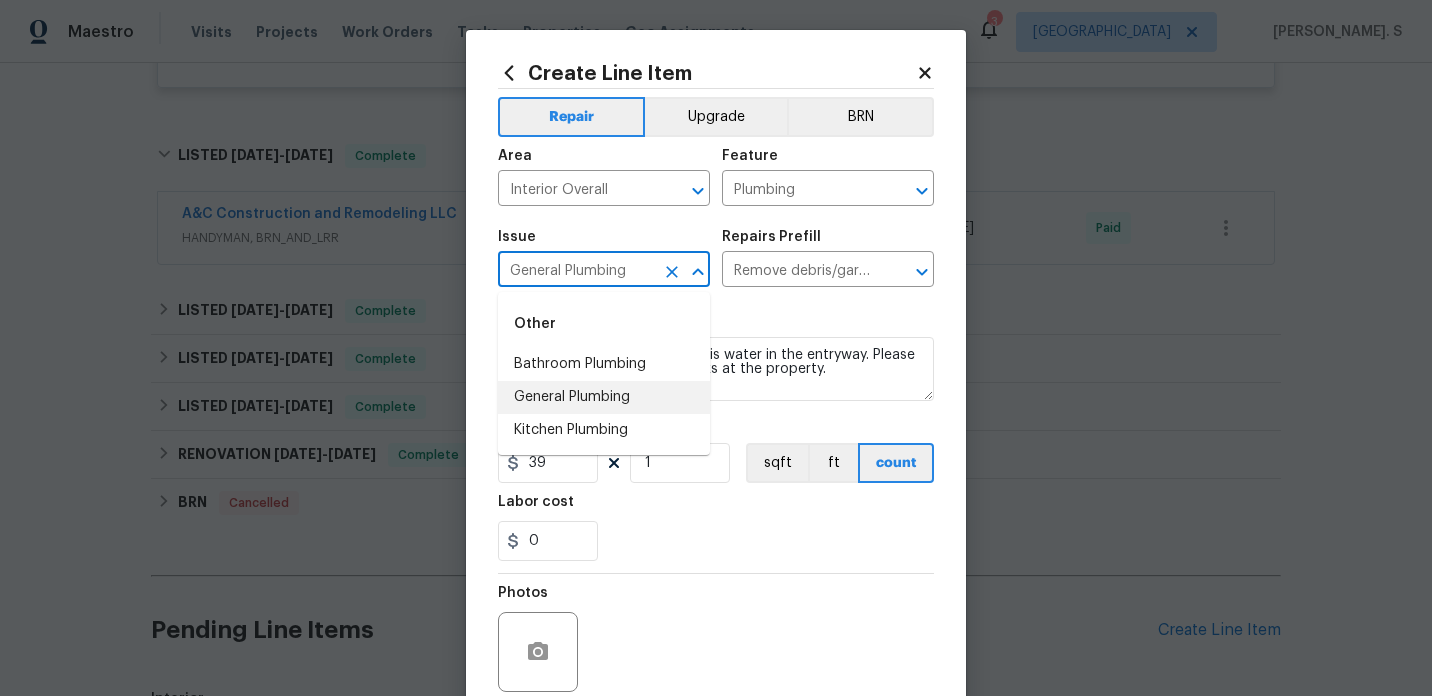 type 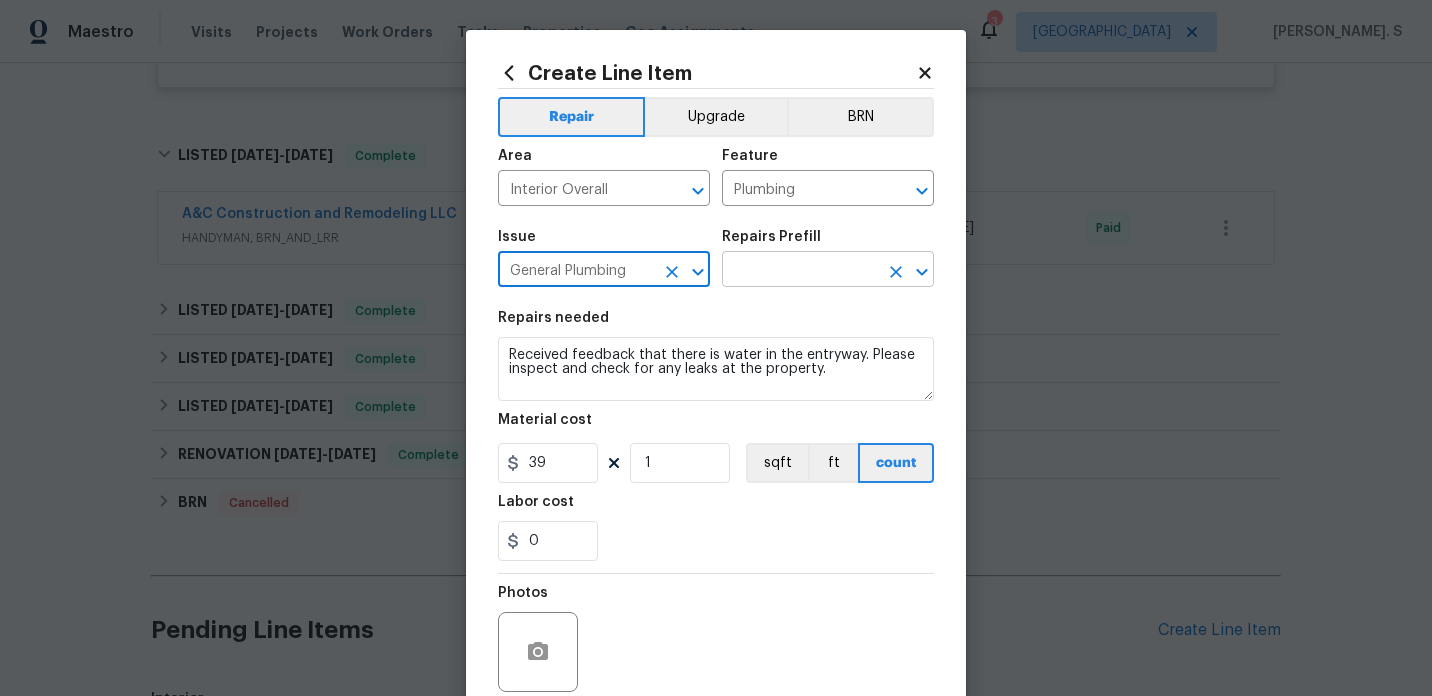 click 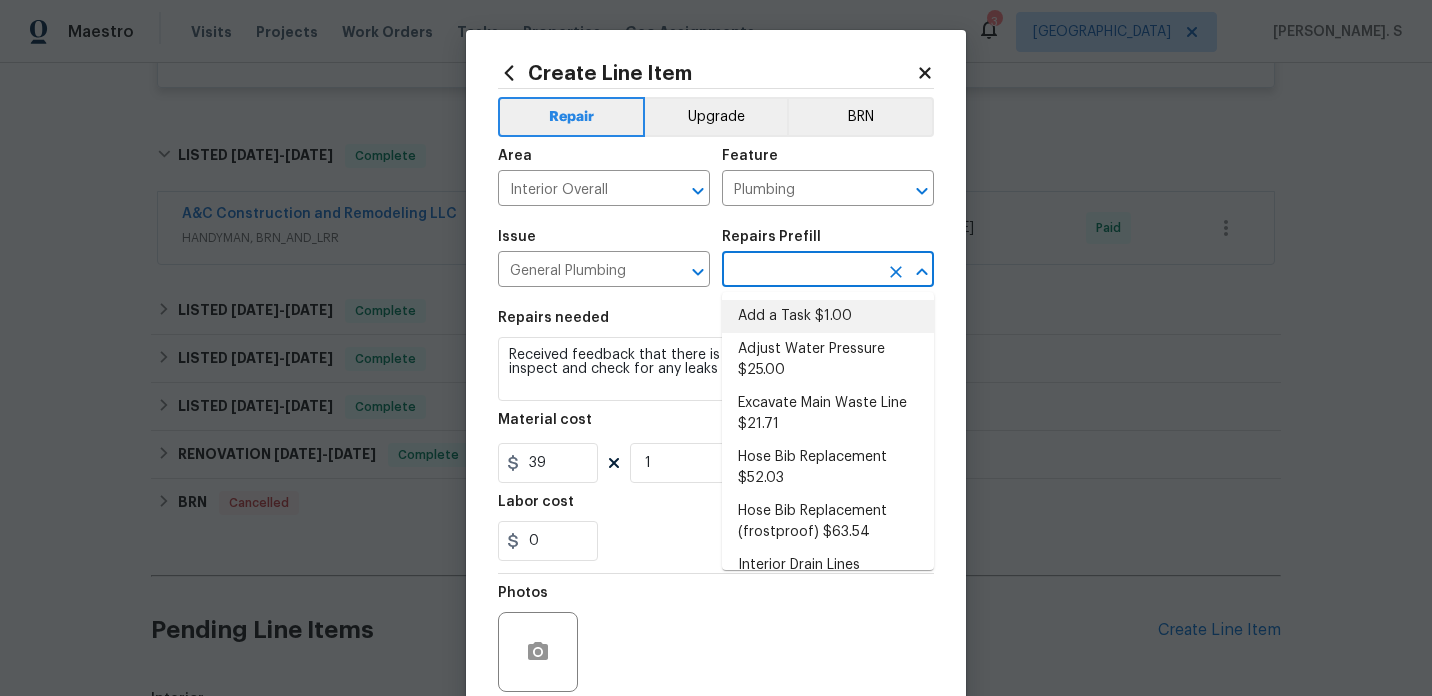 click on "Add a Task $1.00" at bounding box center [828, 316] 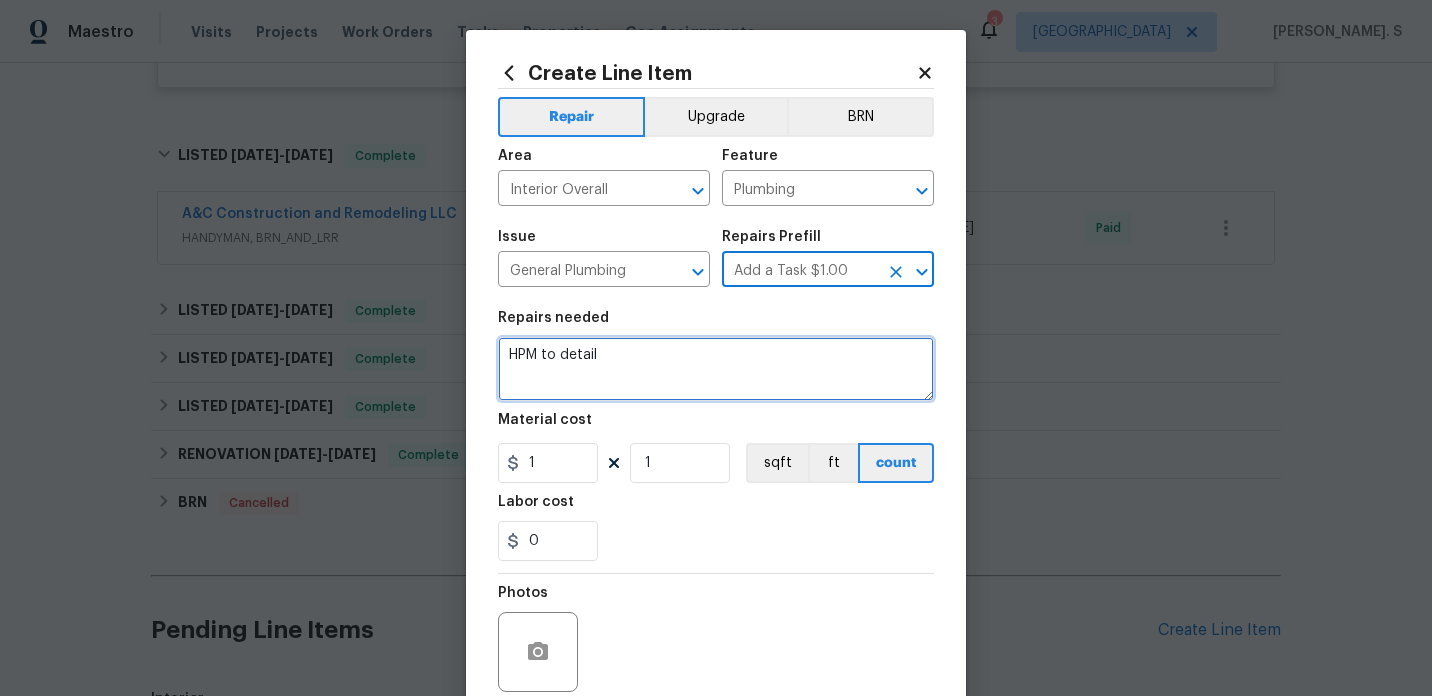click on "HPM to detail" at bounding box center [716, 369] 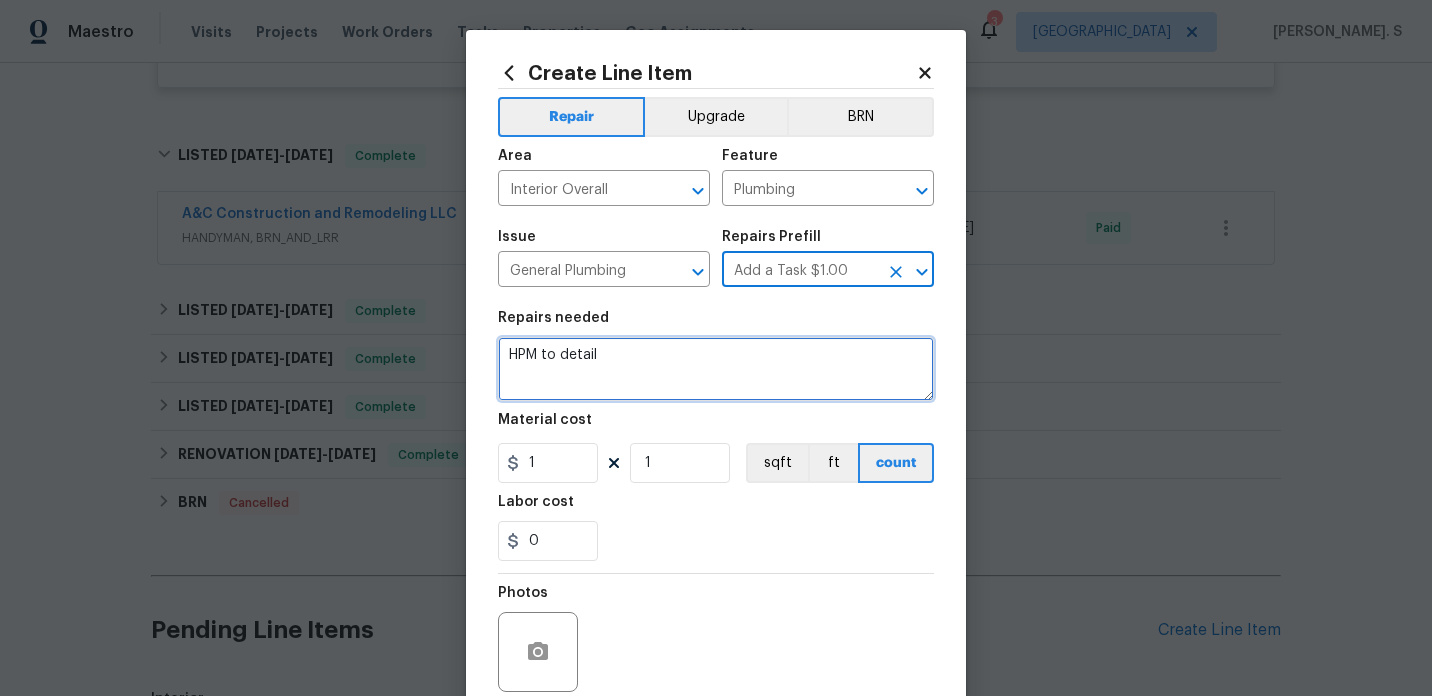 click on "HPM to detail" at bounding box center (716, 369) 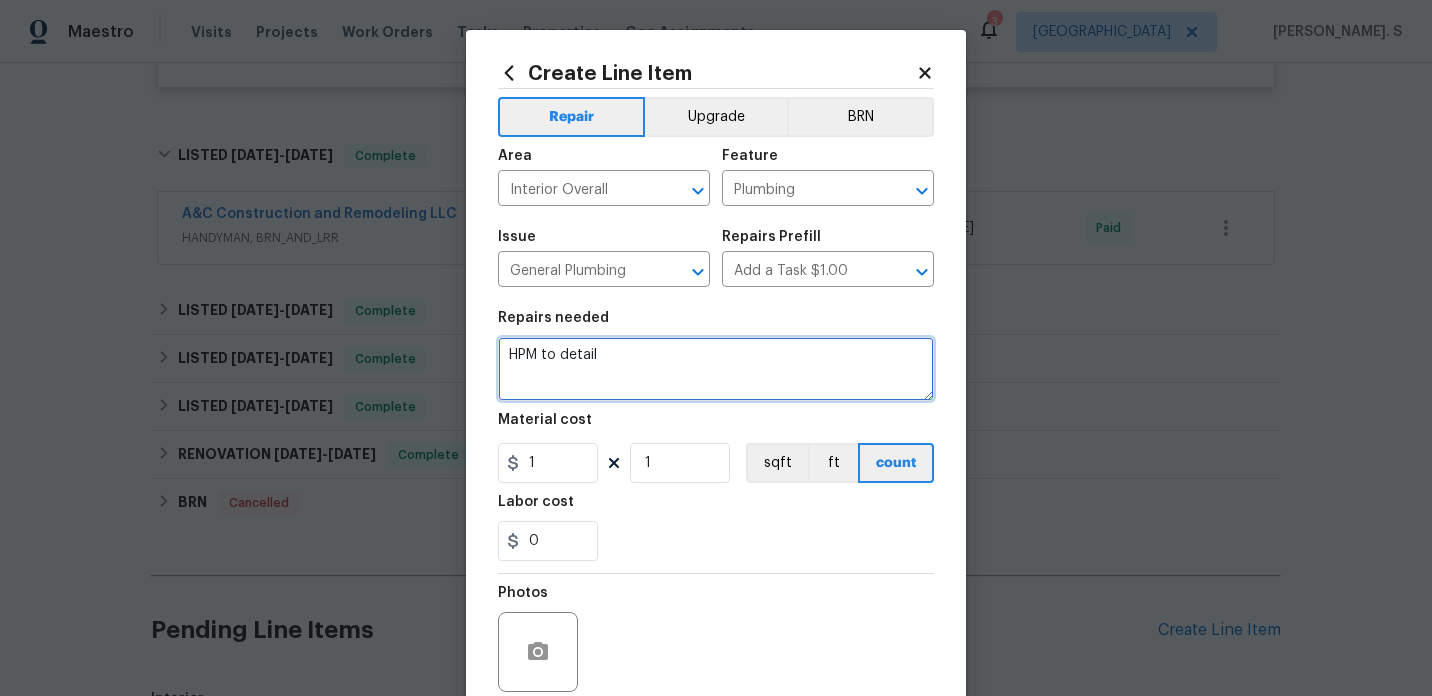 click on "HPM to detail" at bounding box center [716, 369] 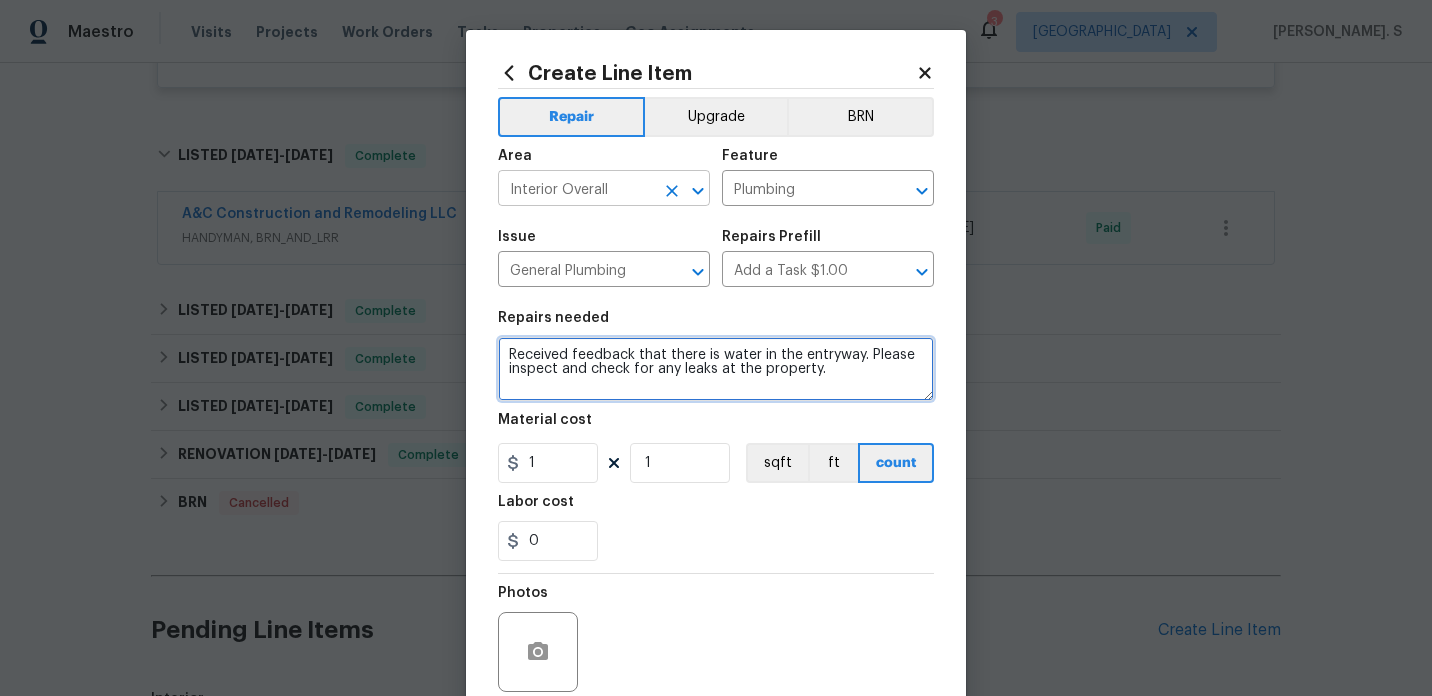 click 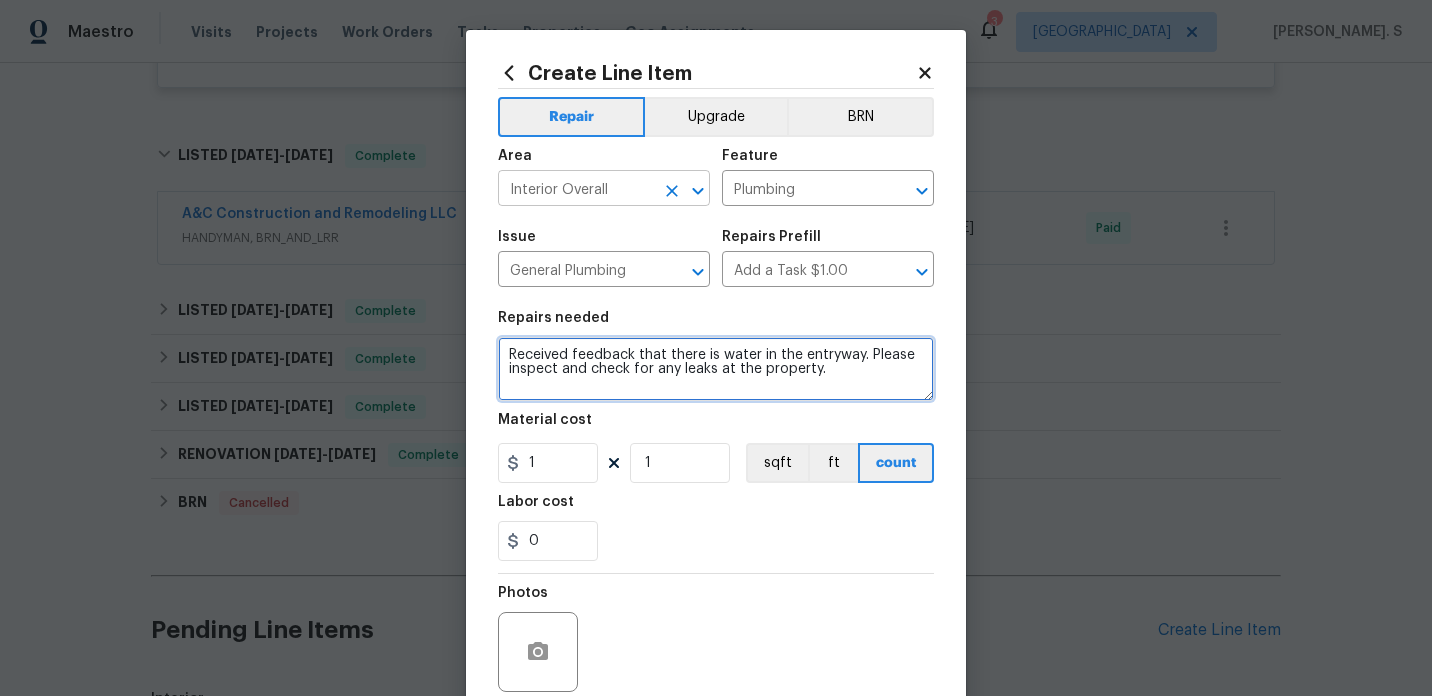 type on "Received feedback that there is water in the entryway. Please inspect and check for any leaks at the property." 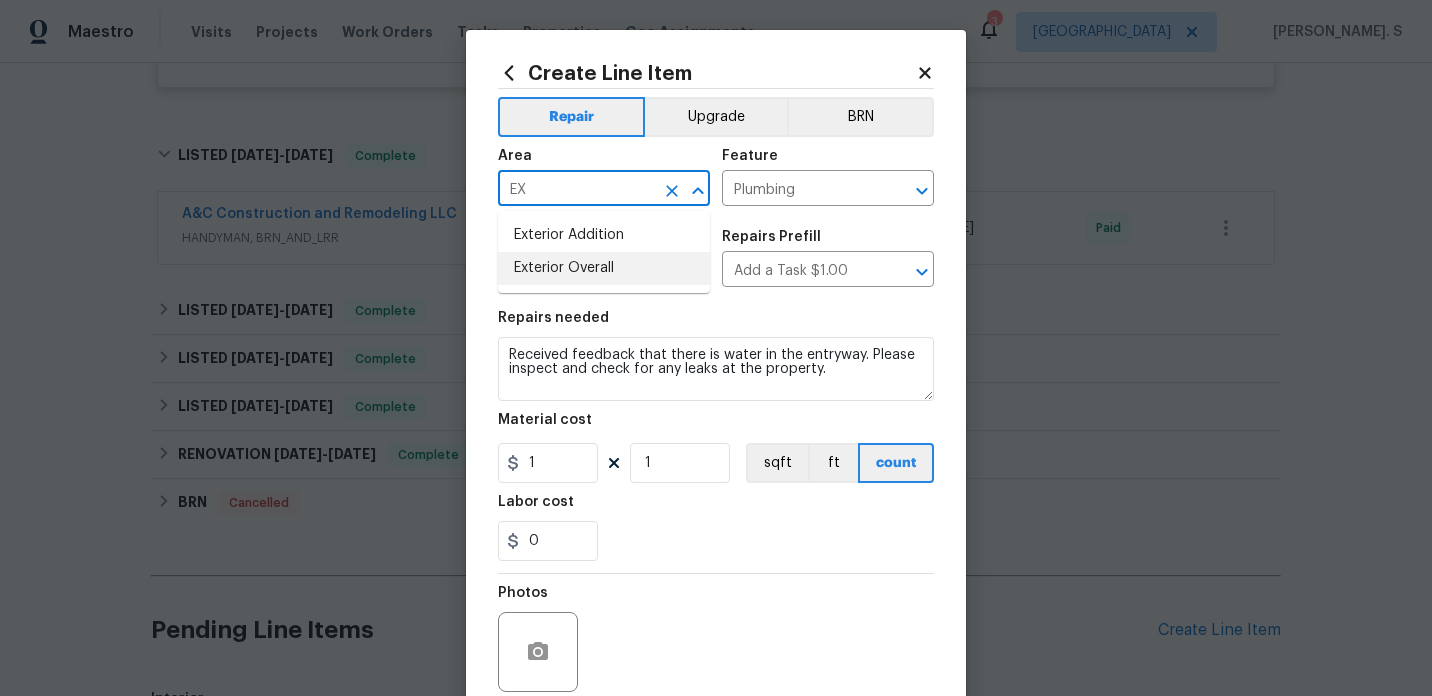 click on "Exterior Overall" at bounding box center (604, 268) 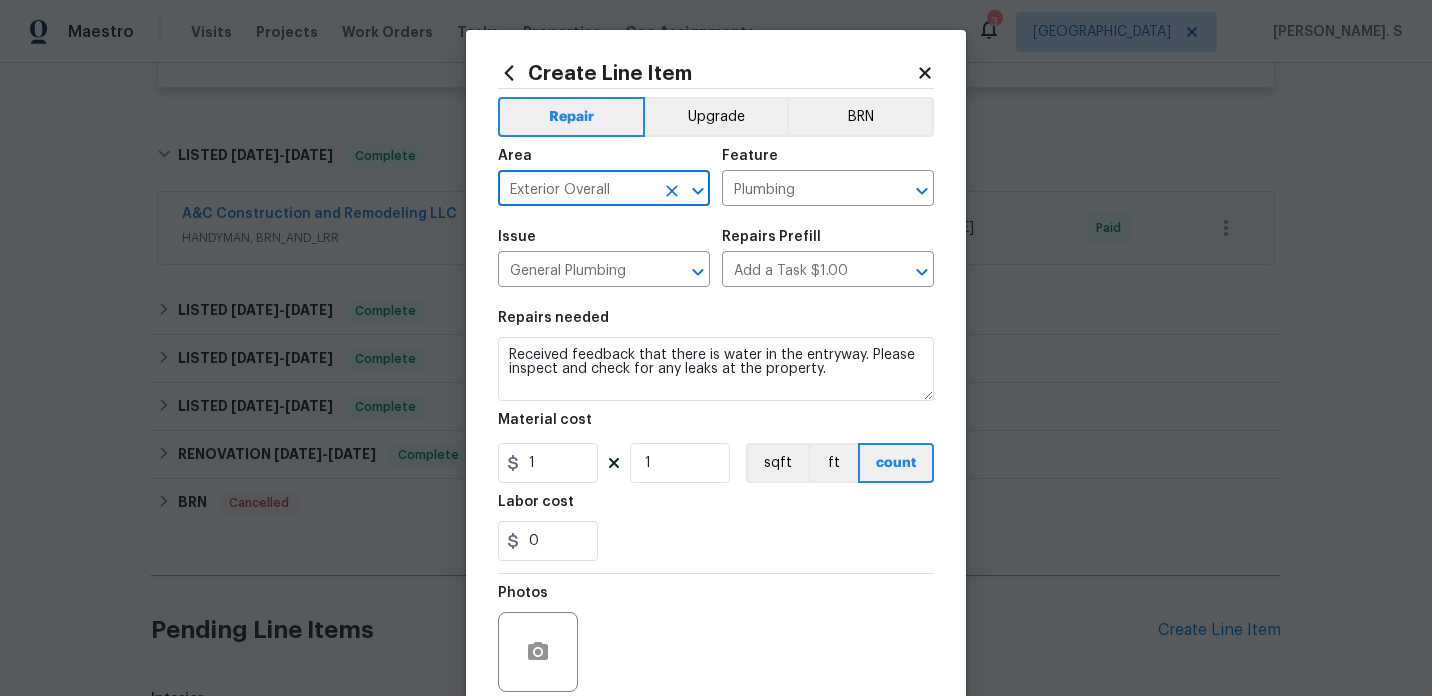 type on "Exterior Overall" 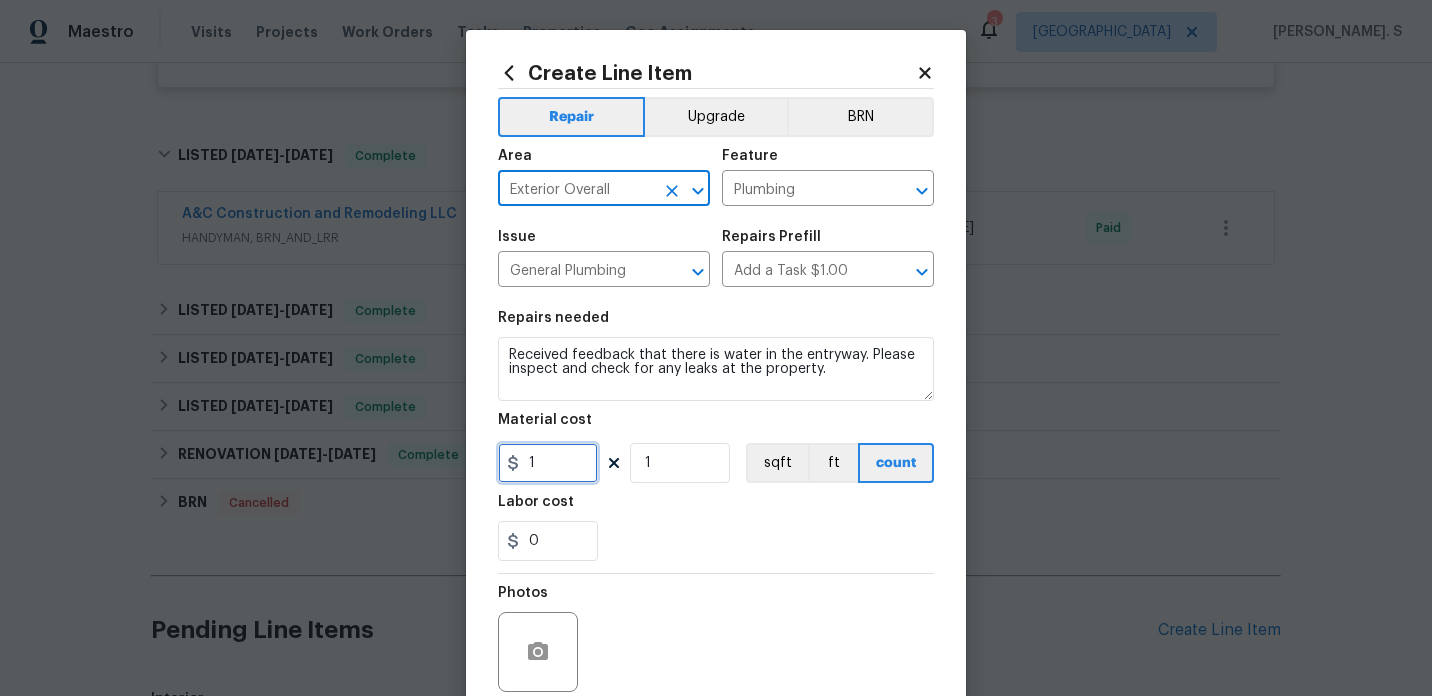 click on "1" at bounding box center [548, 463] 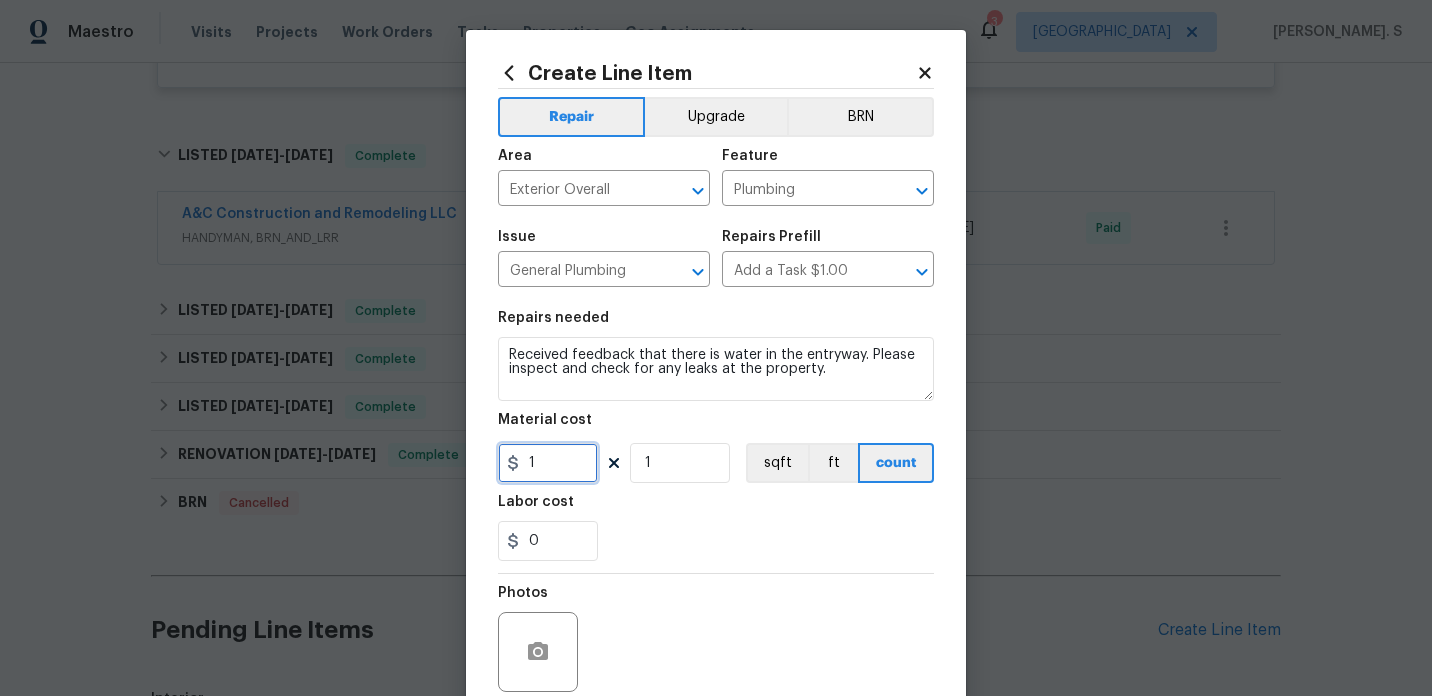 click on "1" at bounding box center (548, 463) 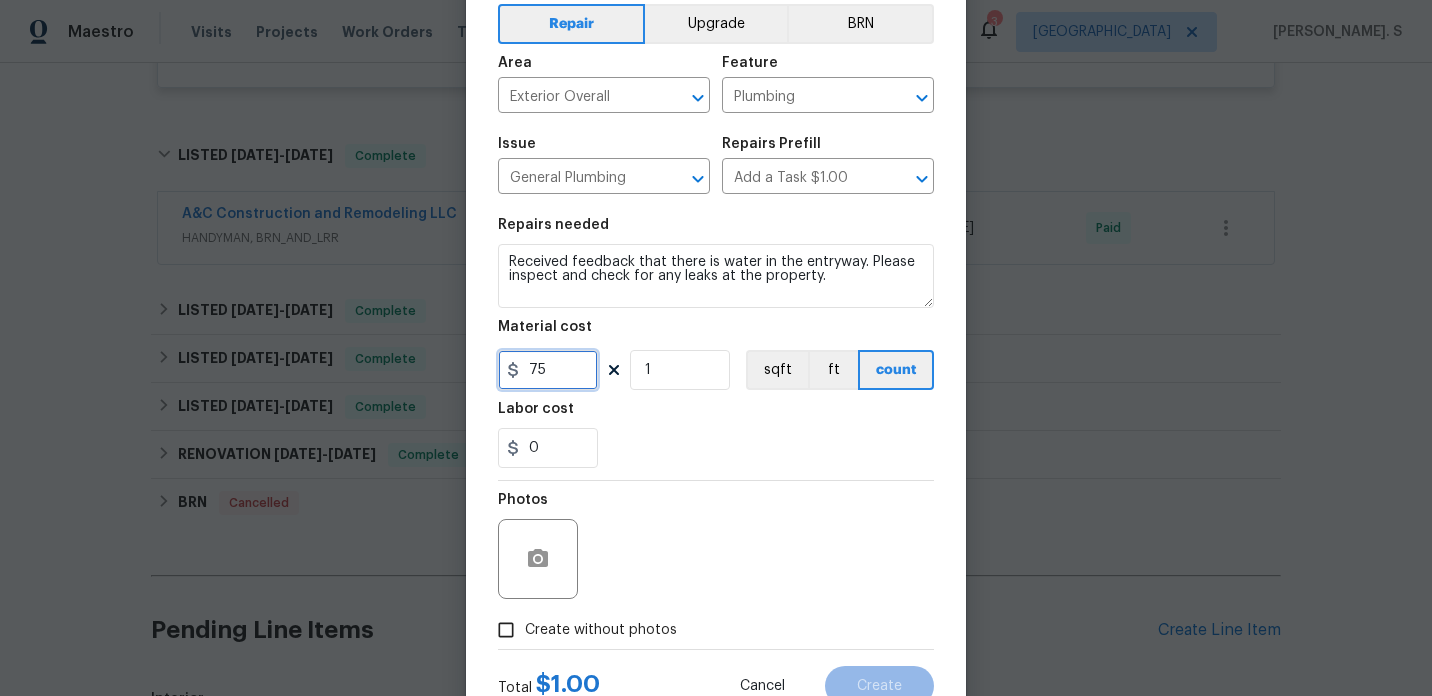 scroll, scrollTop: 166, scrollLeft: 0, axis: vertical 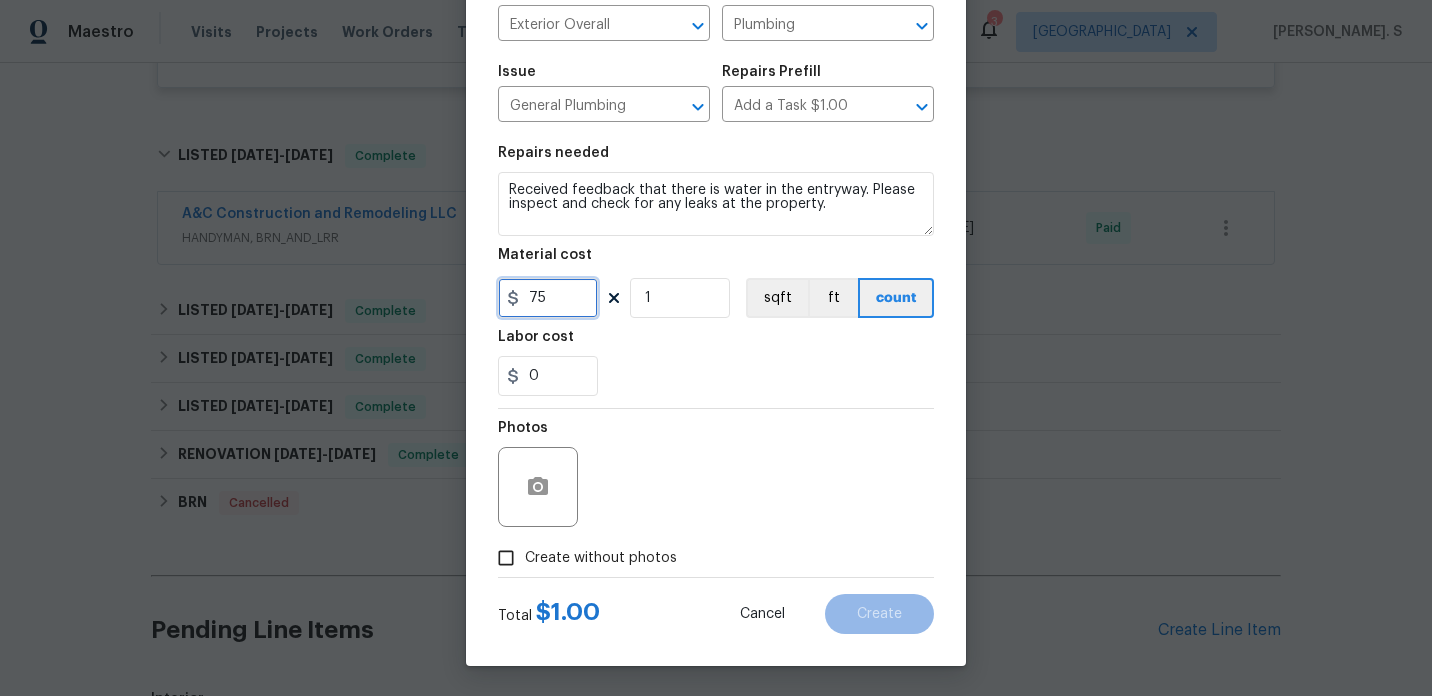 type on "75" 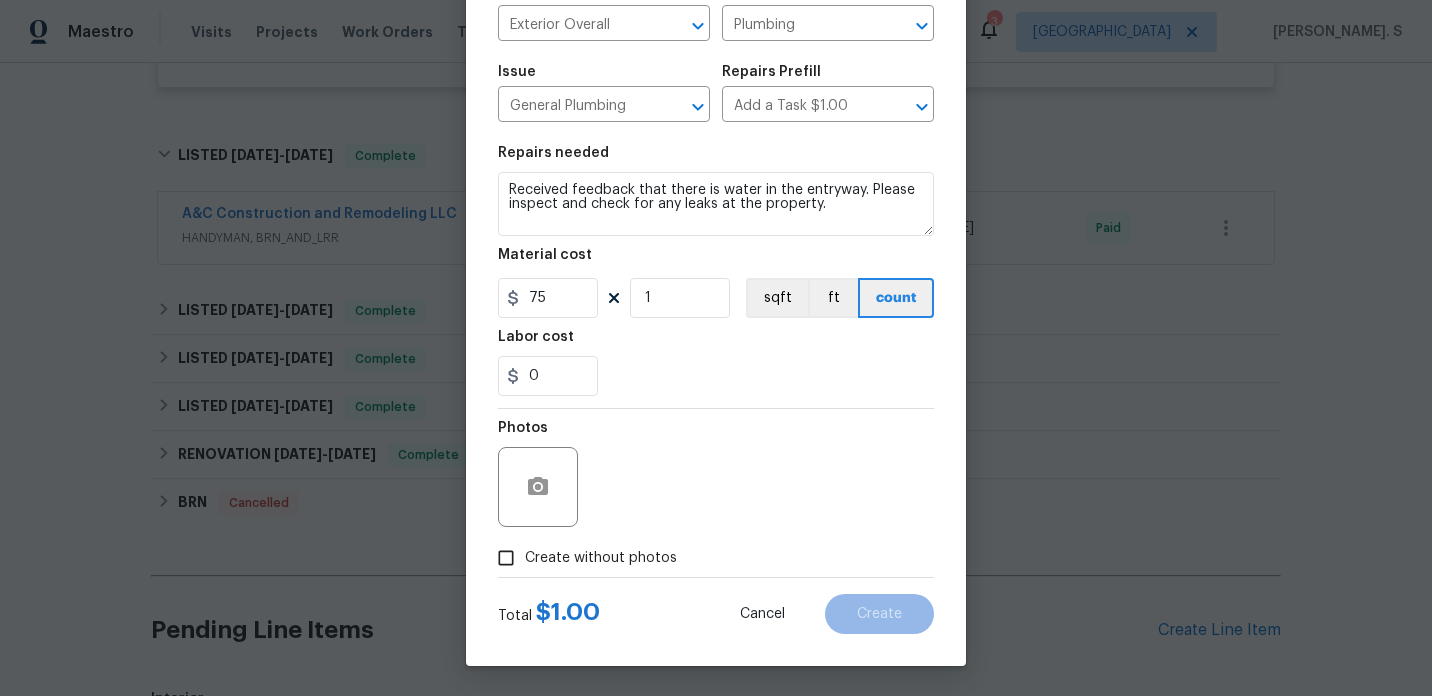 click on "Create without photos" at bounding box center (601, 558) 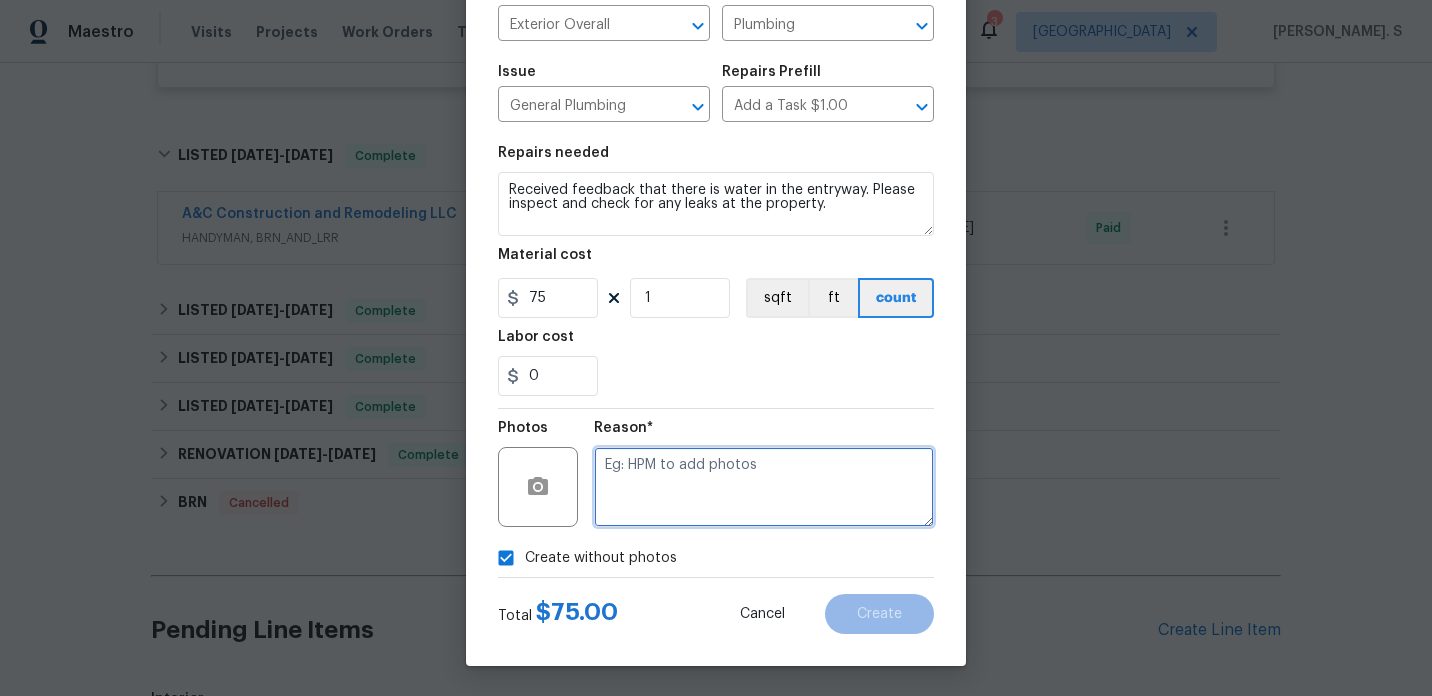 click at bounding box center (764, 487) 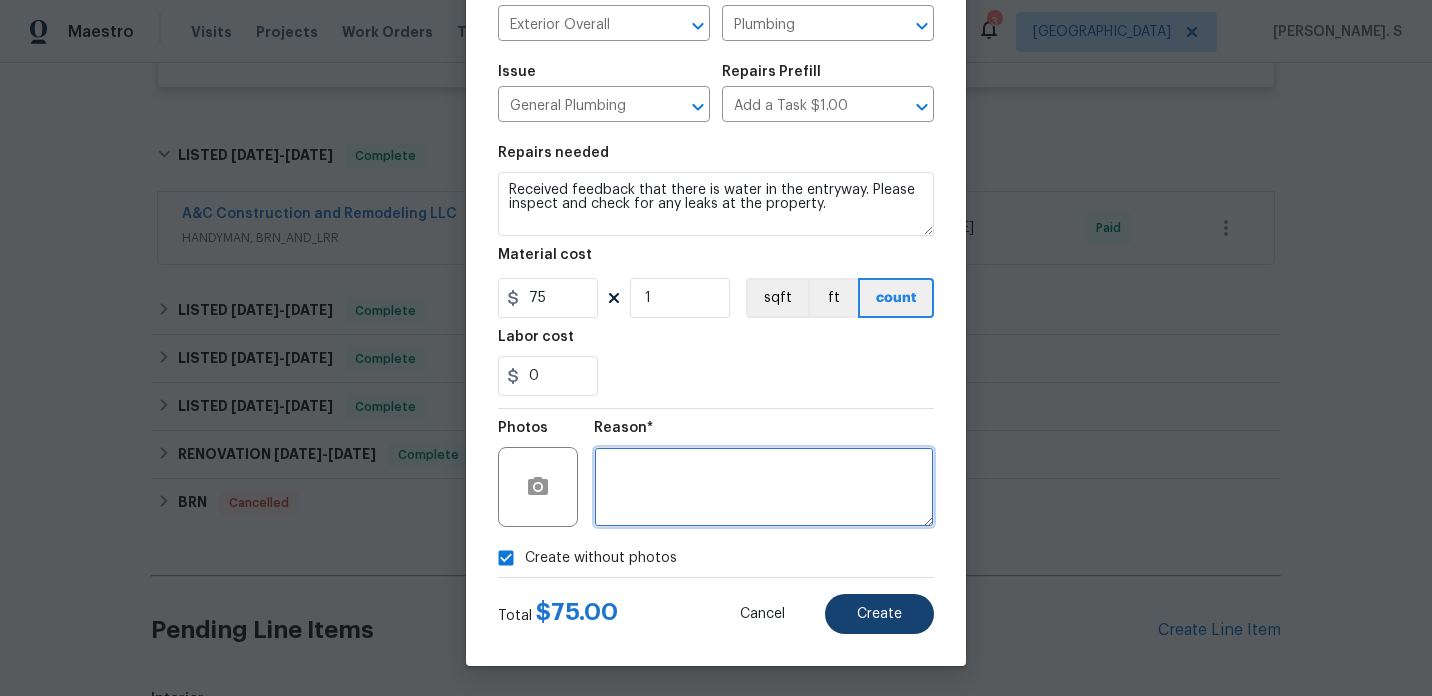 type 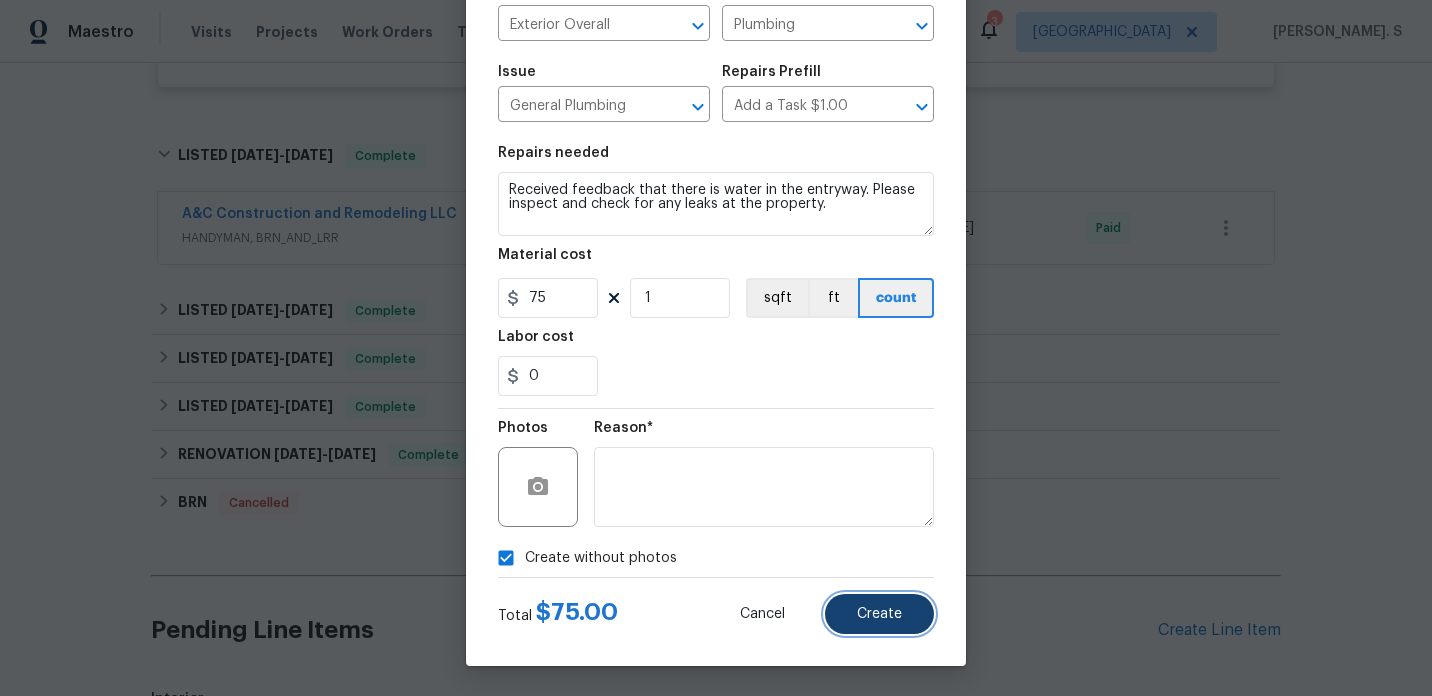 click on "Create" at bounding box center (879, 614) 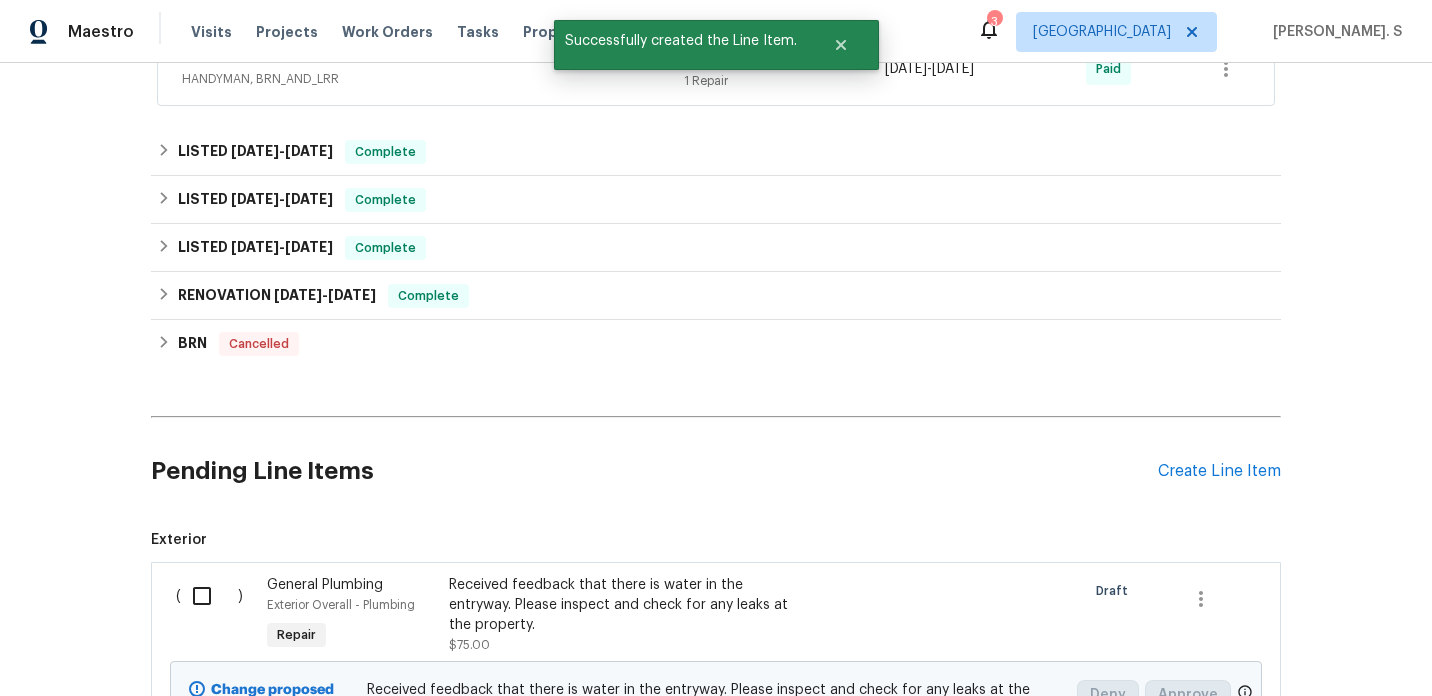 scroll, scrollTop: 870, scrollLeft: 0, axis: vertical 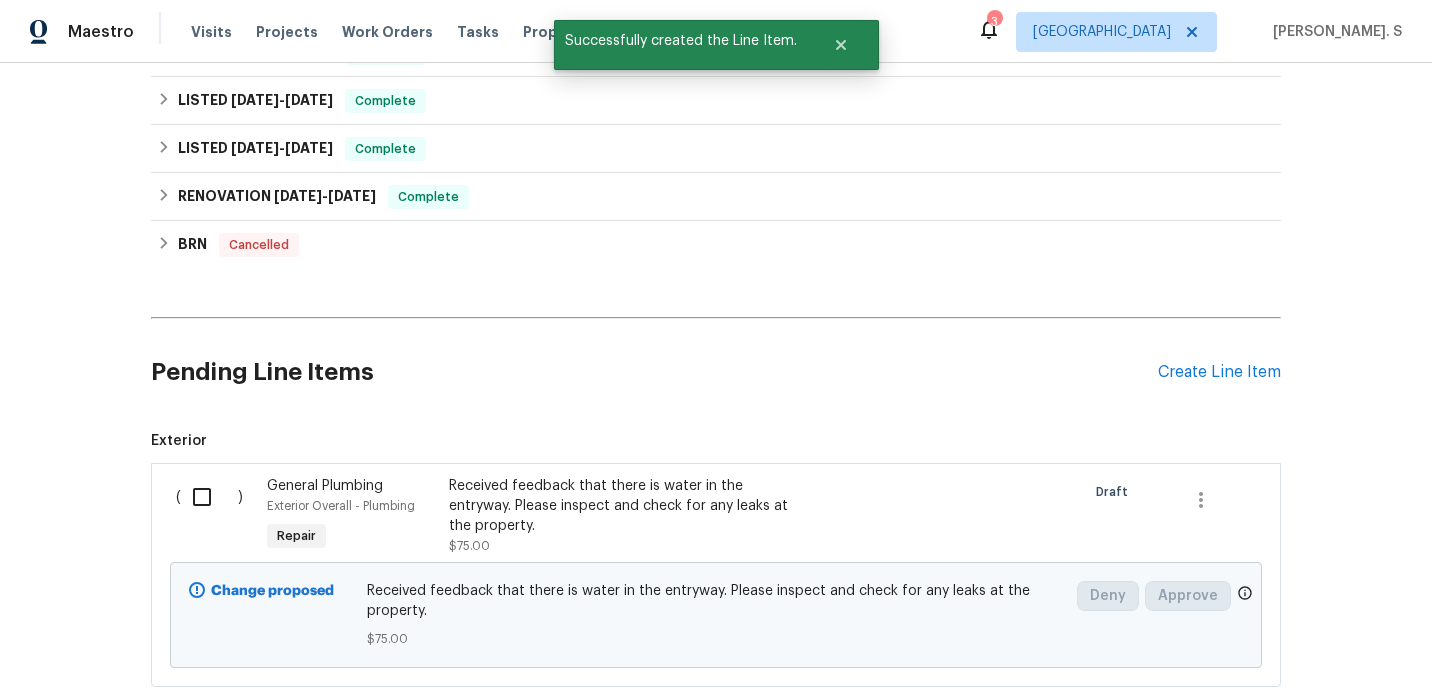 click at bounding box center (209, 497) 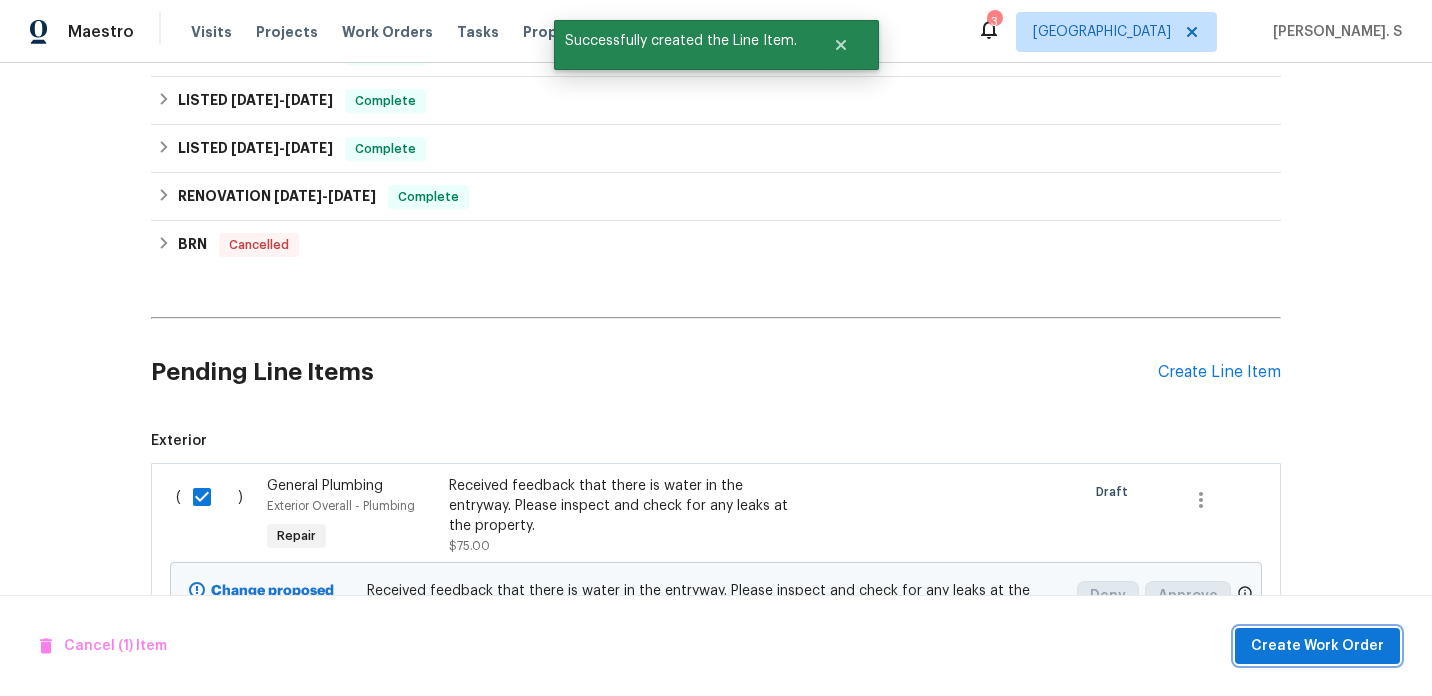 click on "Create Work Order" at bounding box center (1317, 646) 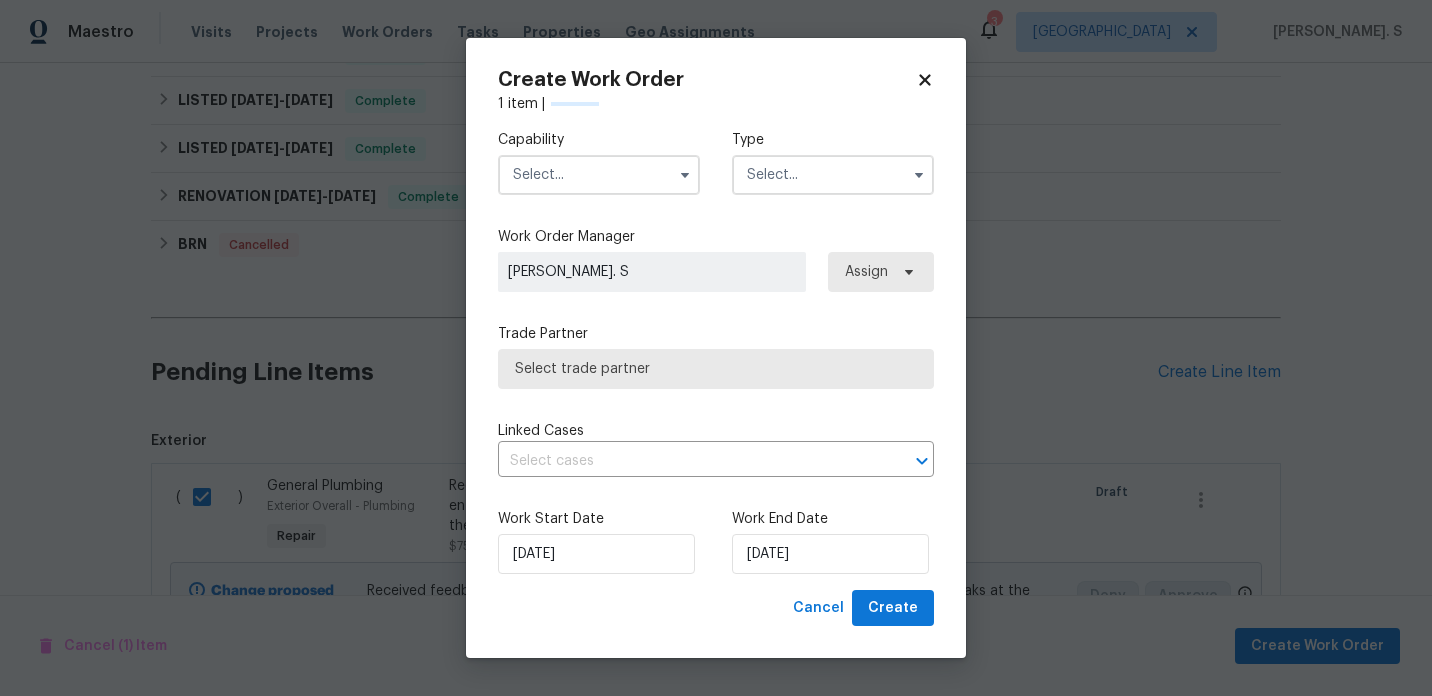 click at bounding box center (599, 175) 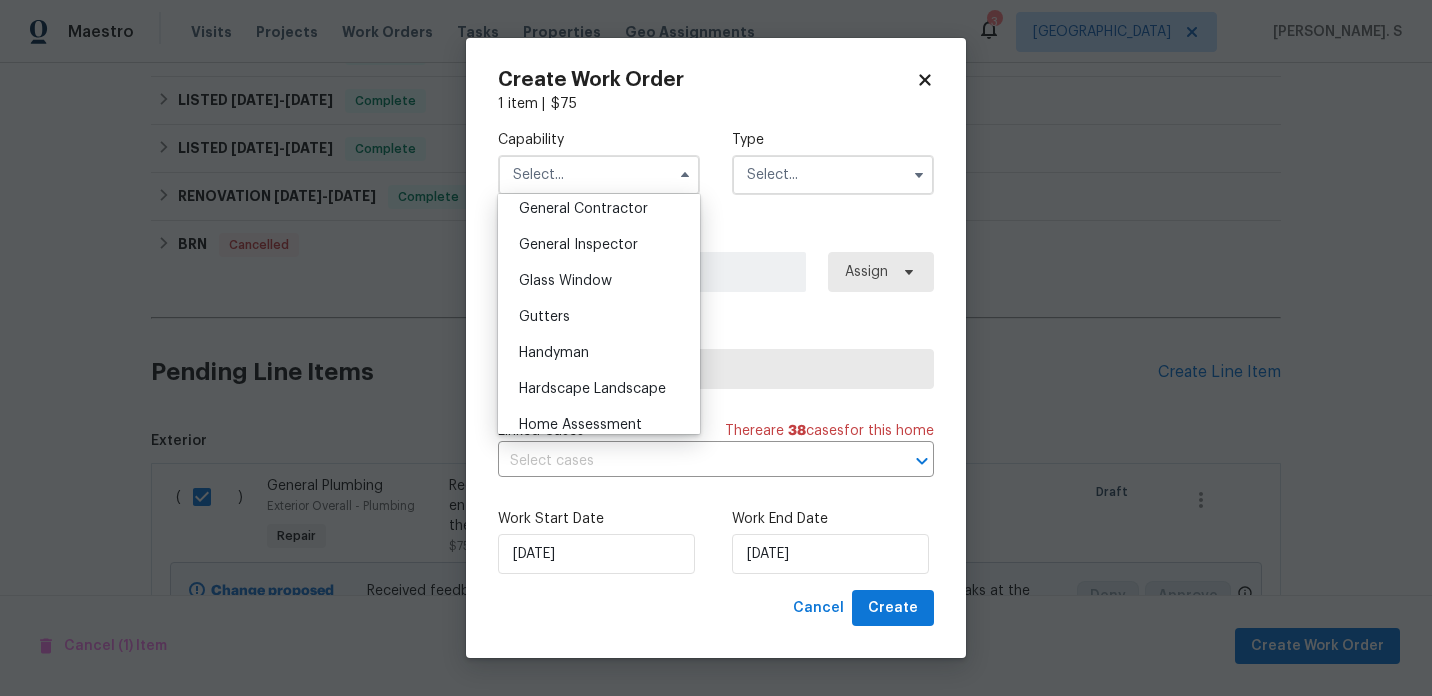 scroll, scrollTop: 1020, scrollLeft: 0, axis: vertical 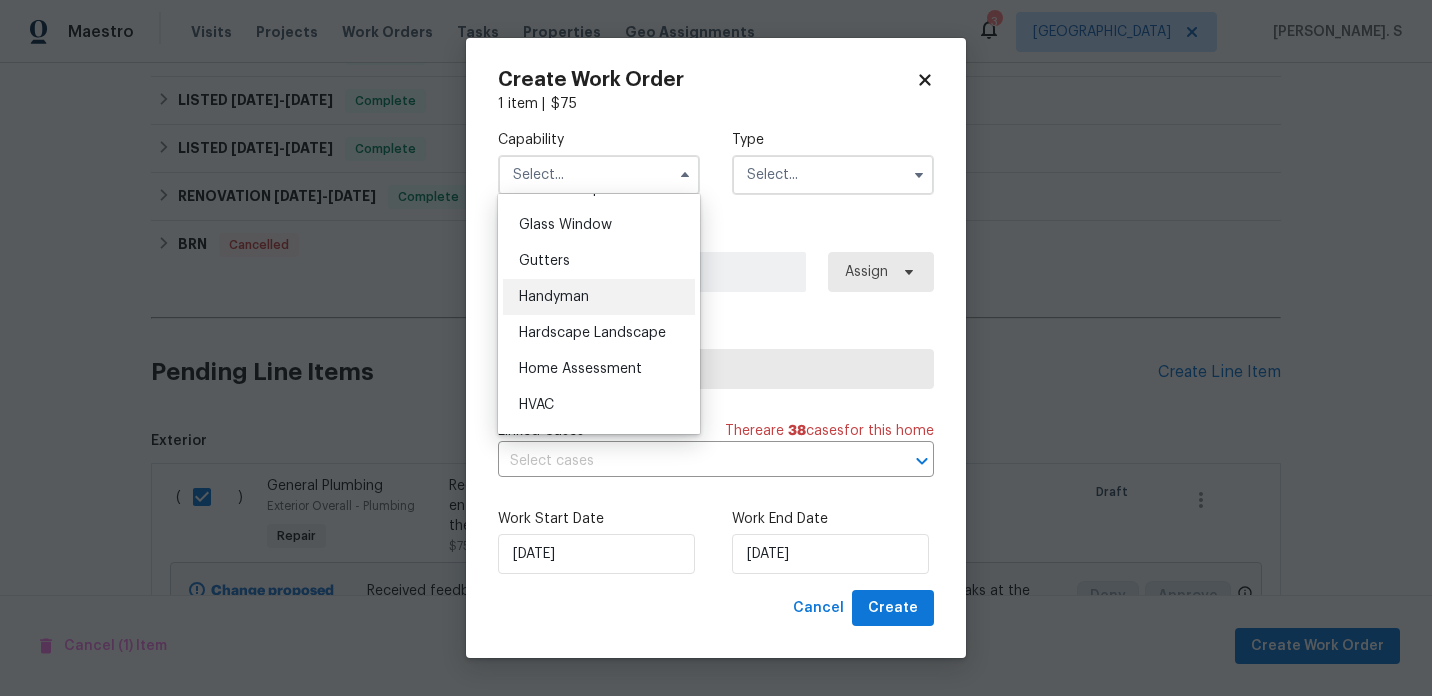 click on "Handyman" at bounding box center (599, 297) 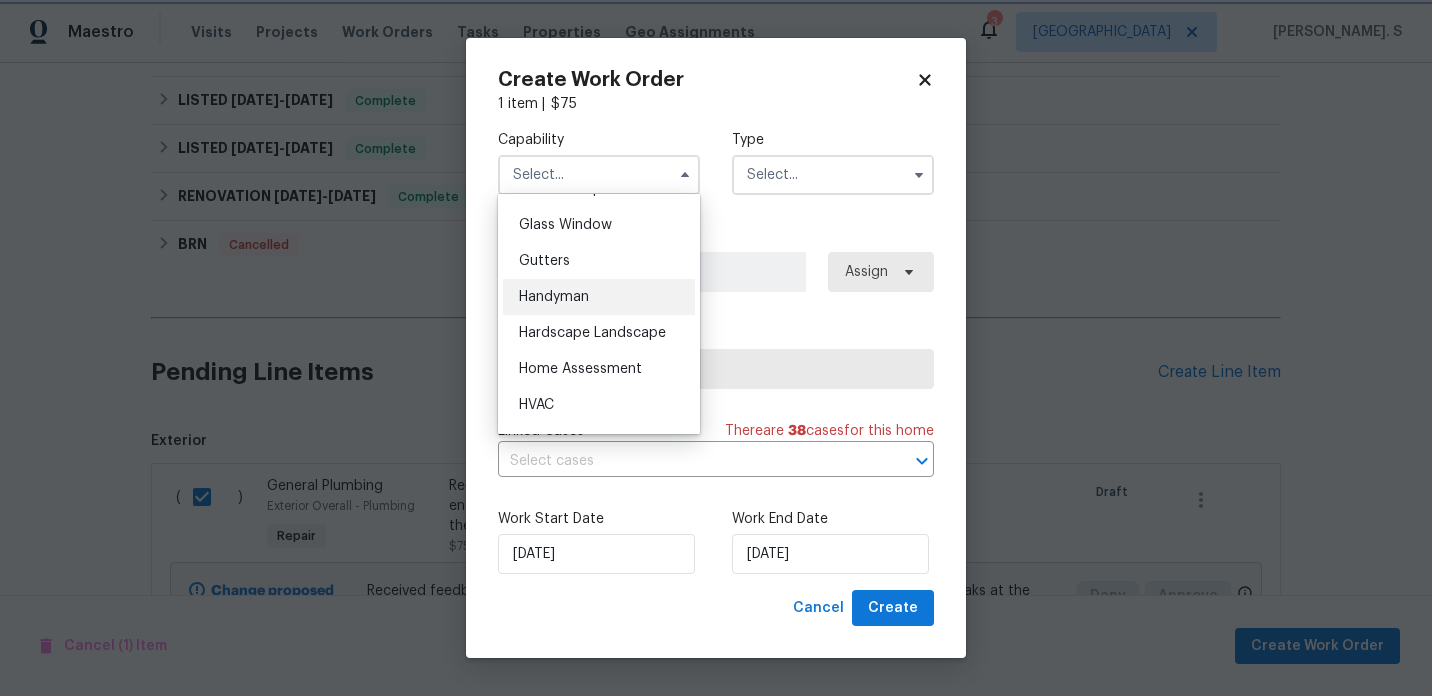 type on "Handyman" 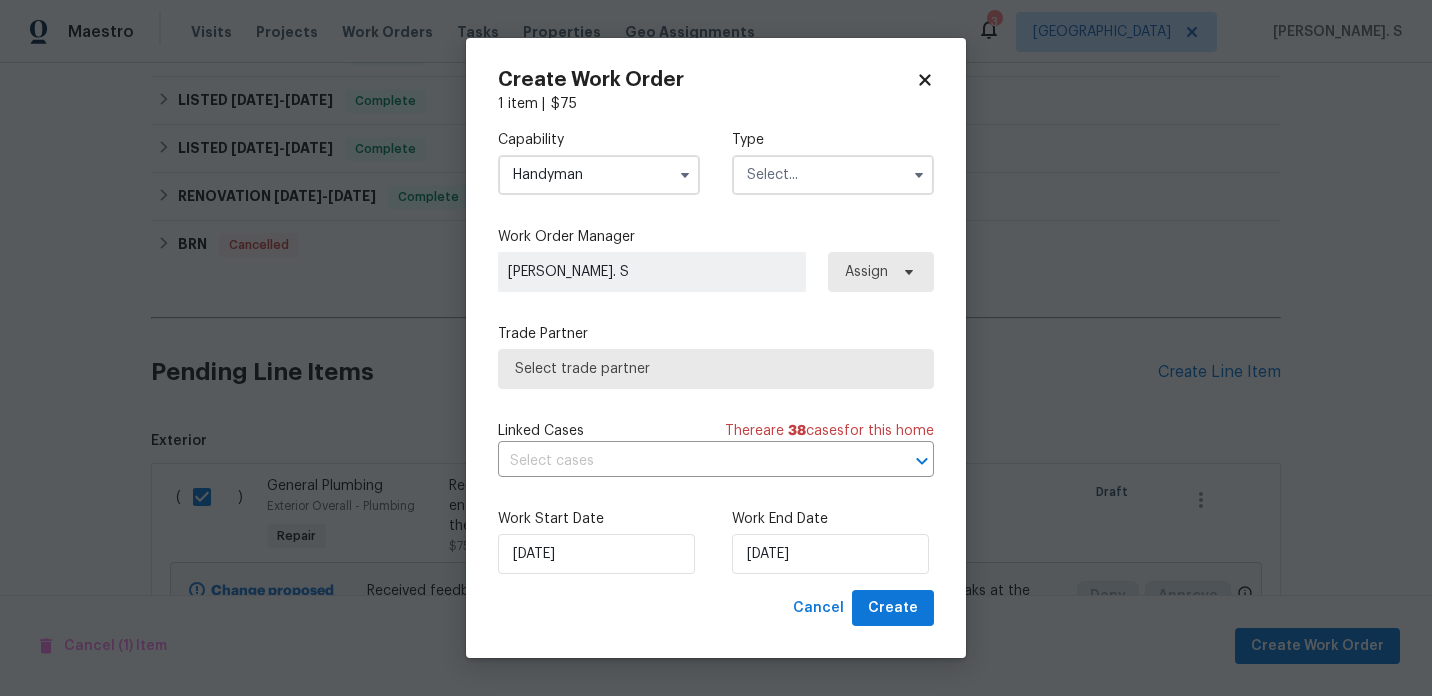 click at bounding box center [833, 175] 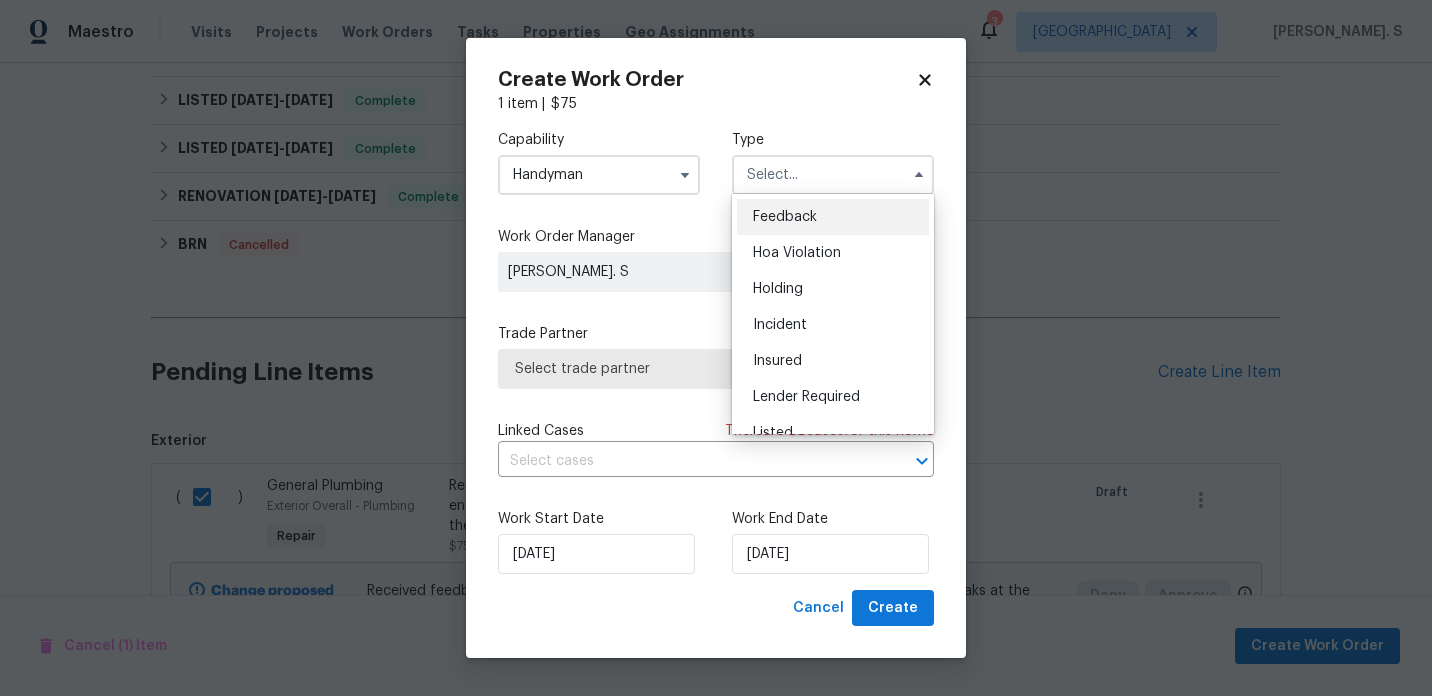click on "Feedback" at bounding box center [833, 217] 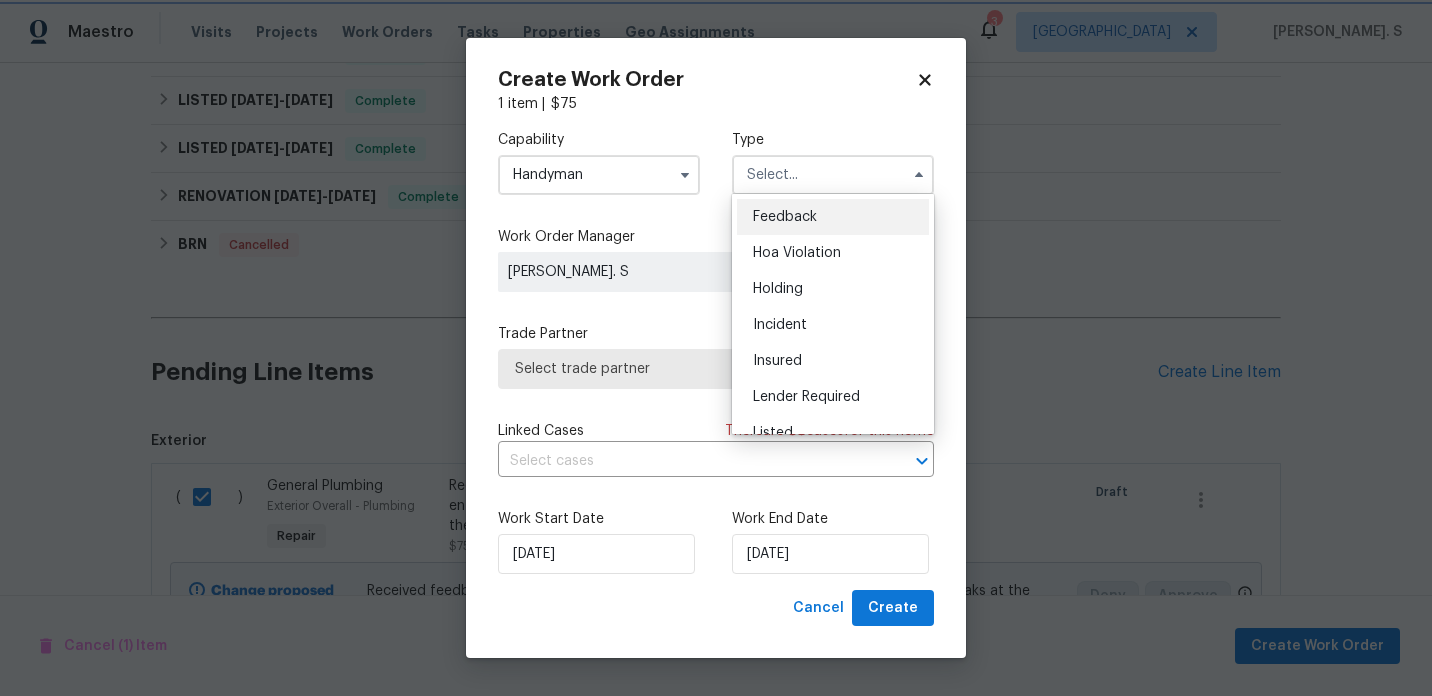 type on "Feedback" 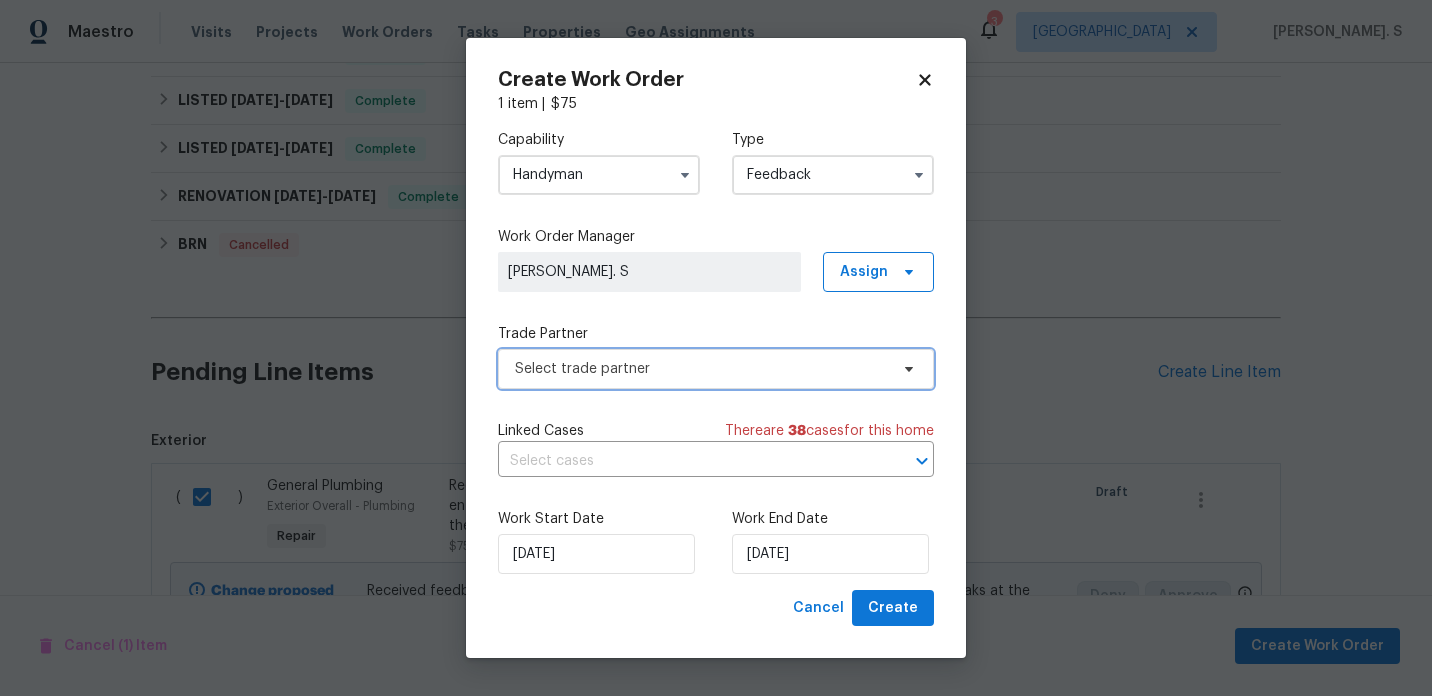 click on "Select trade partner" at bounding box center [716, 369] 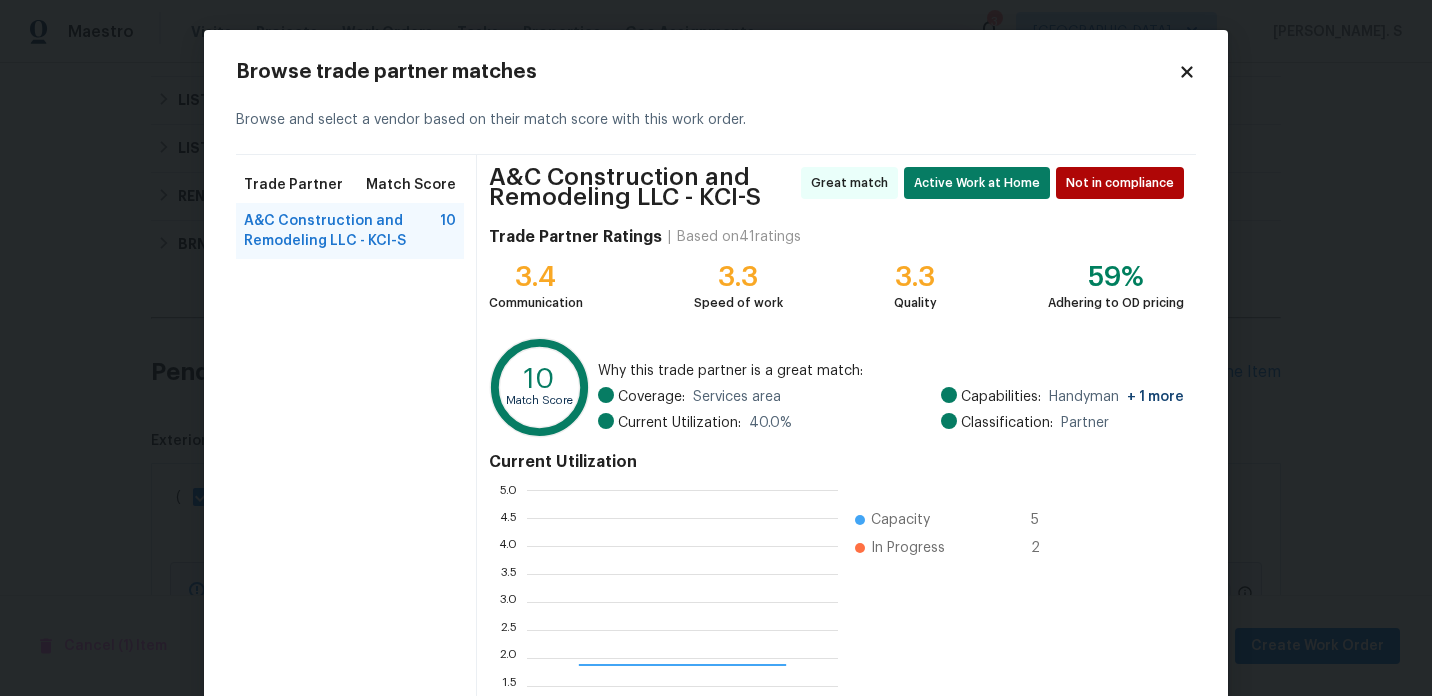 scroll, scrollTop: 2, scrollLeft: 1, axis: both 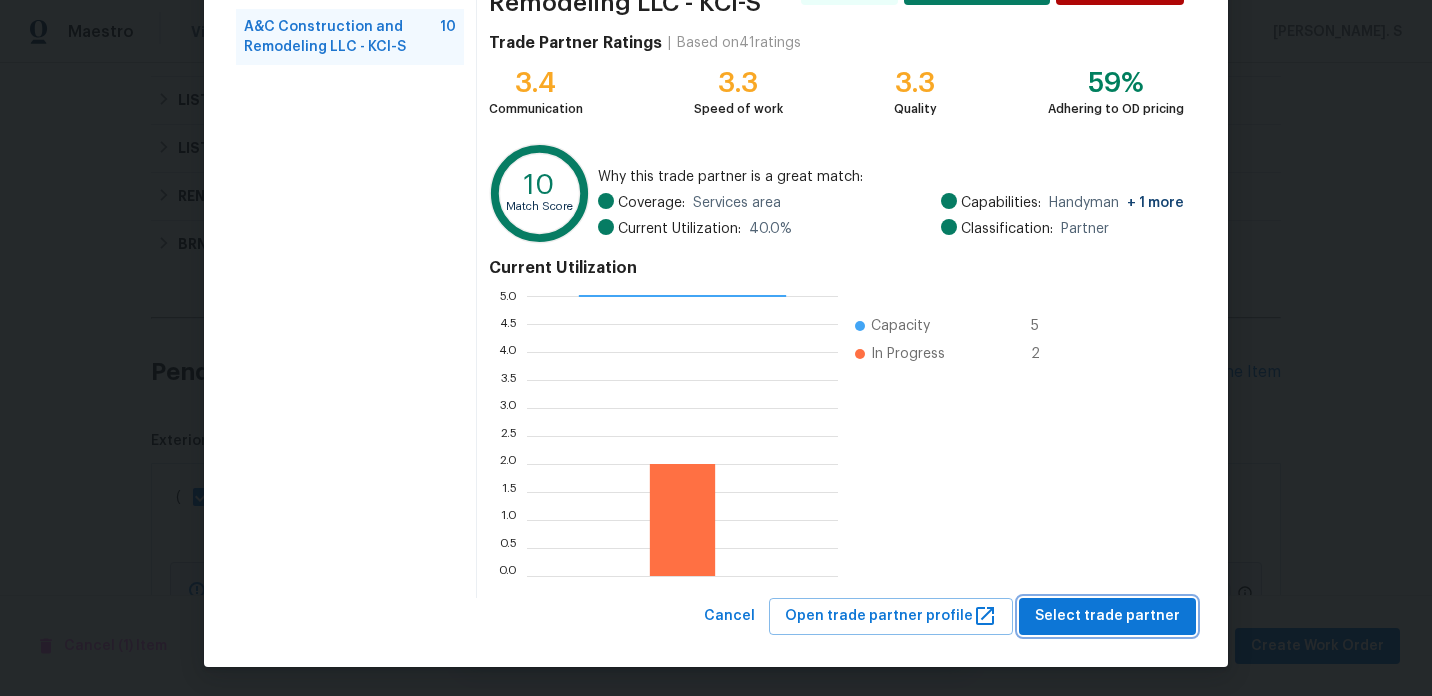 click on "Select trade partner" at bounding box center [1107, 616] 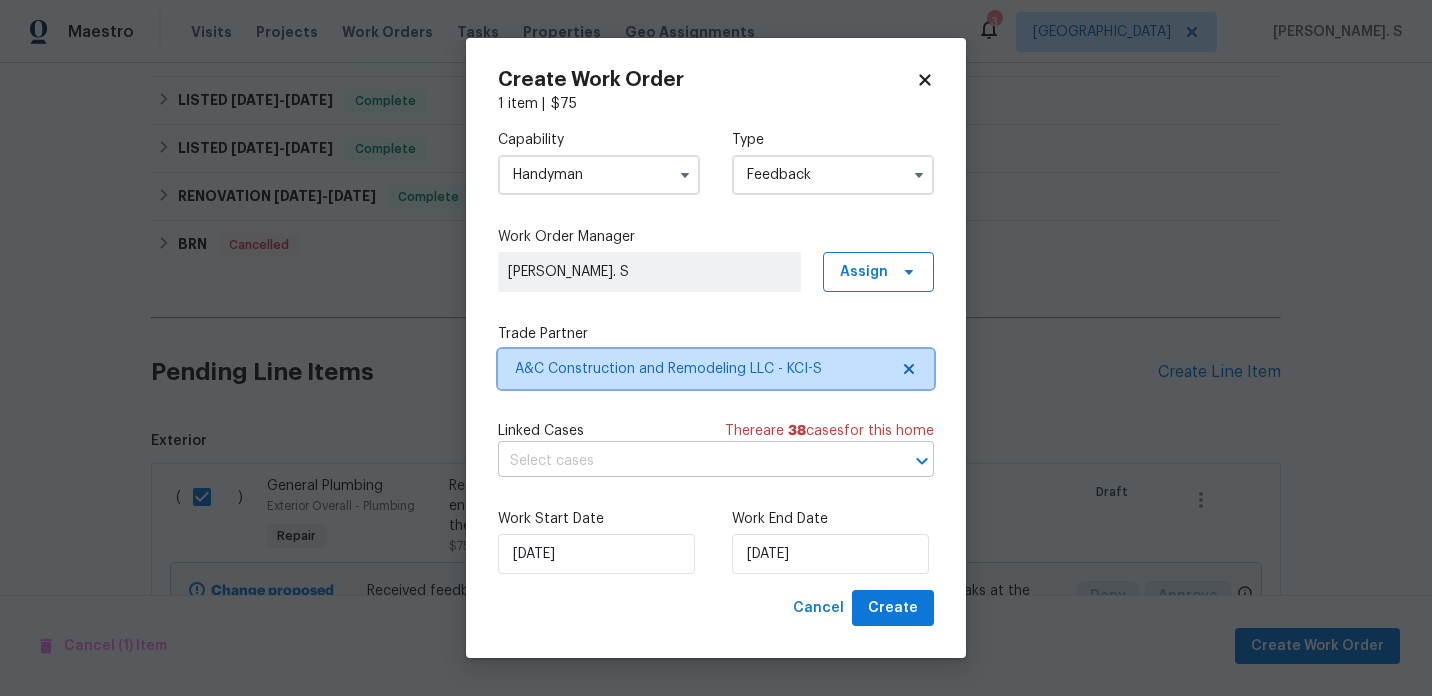 scroll, scrollTop: 0, scrollLeft: 0, axis: both 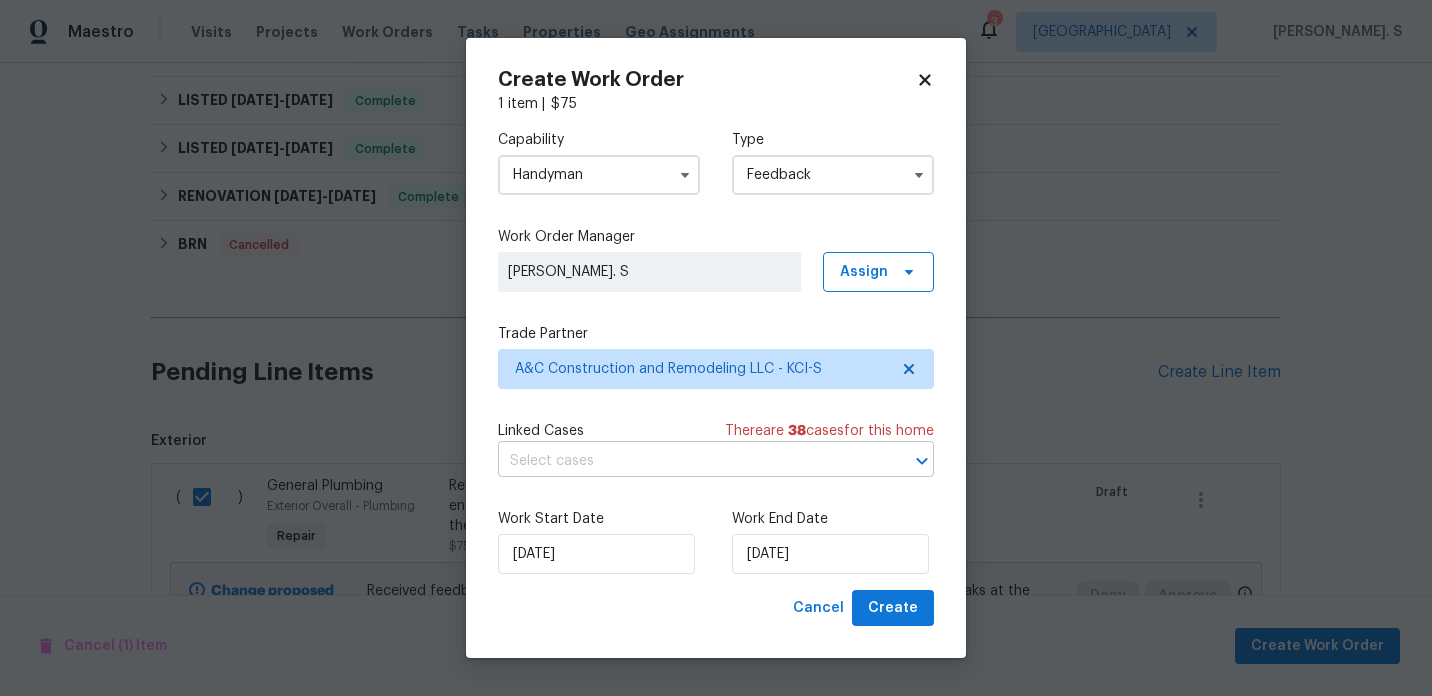 click at bounding box center (688, 461) 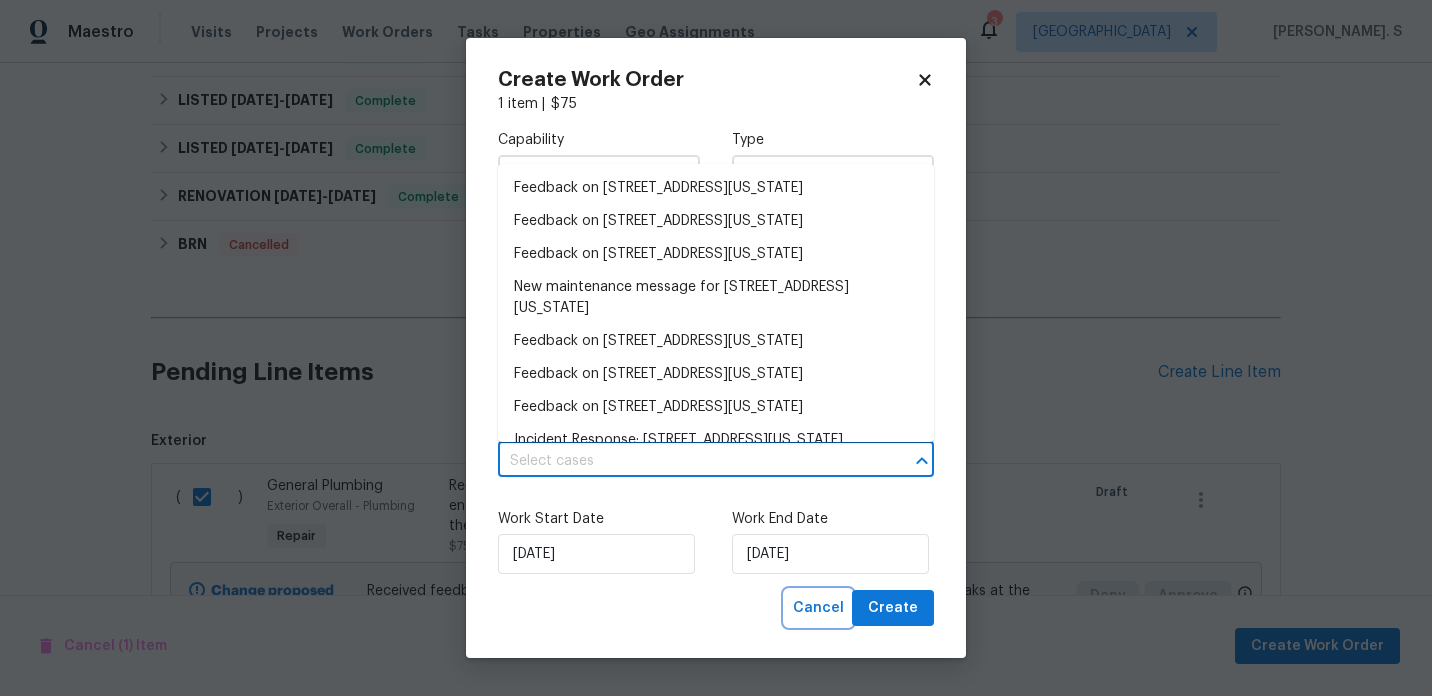 click on "Cancel" at bounding box center [818, 608] 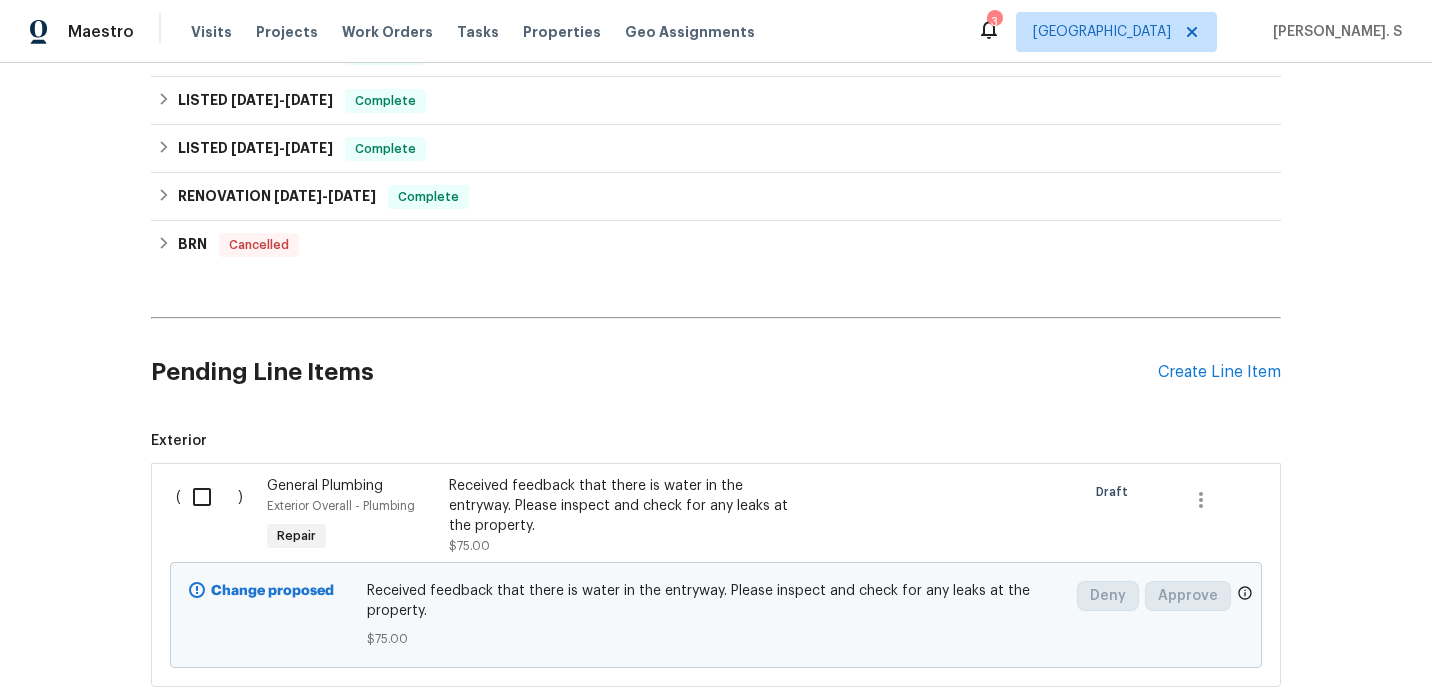 click at bounding box center (209, 497) 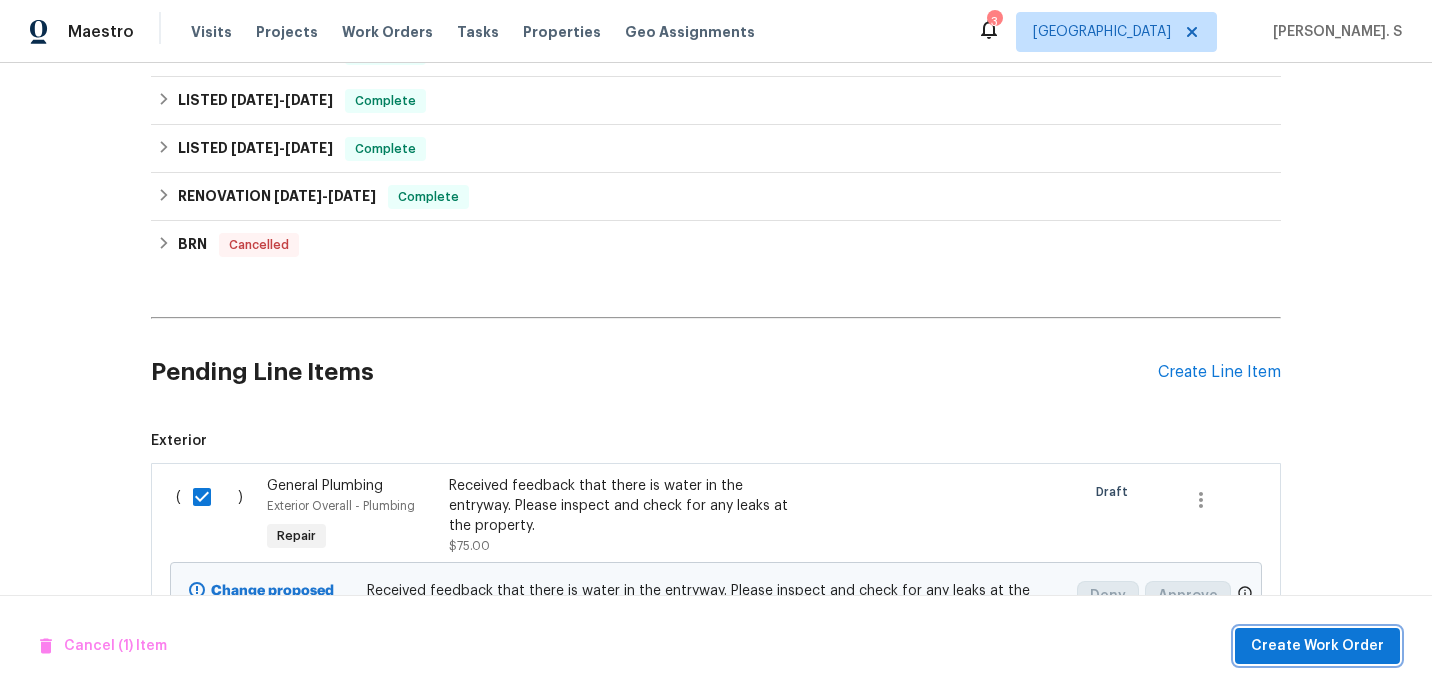 click on "Create Work Order" at bounding box center (1317, 646) 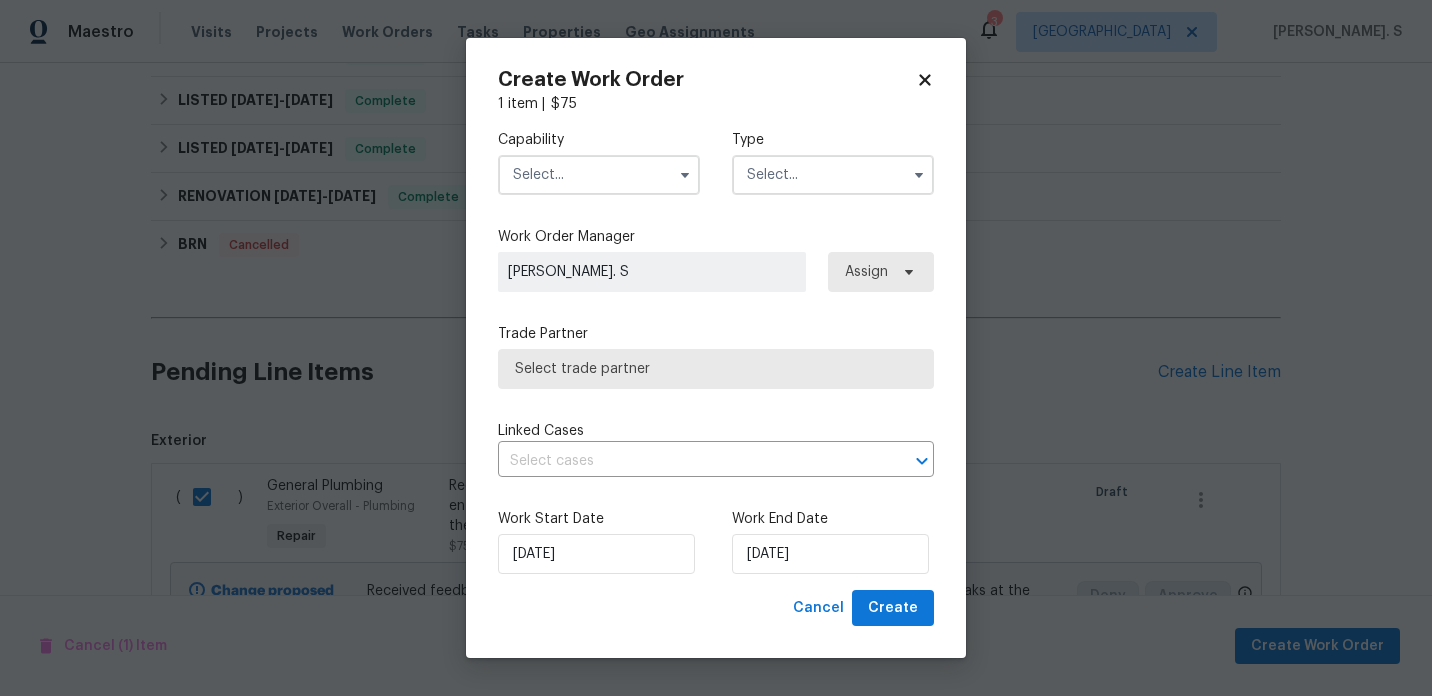 click at bounding box center (599, 175) 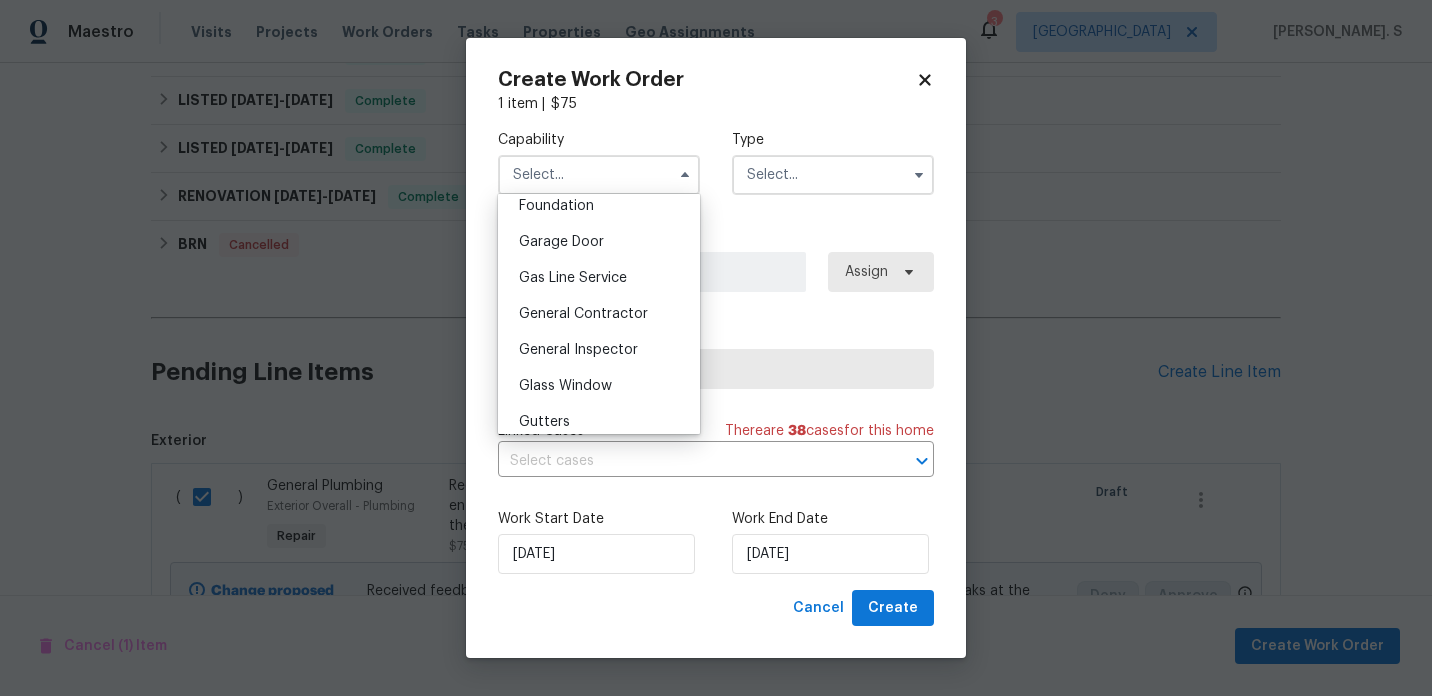 scroll, scrollTop: 866, scrollLeft: 0, axis: vertical 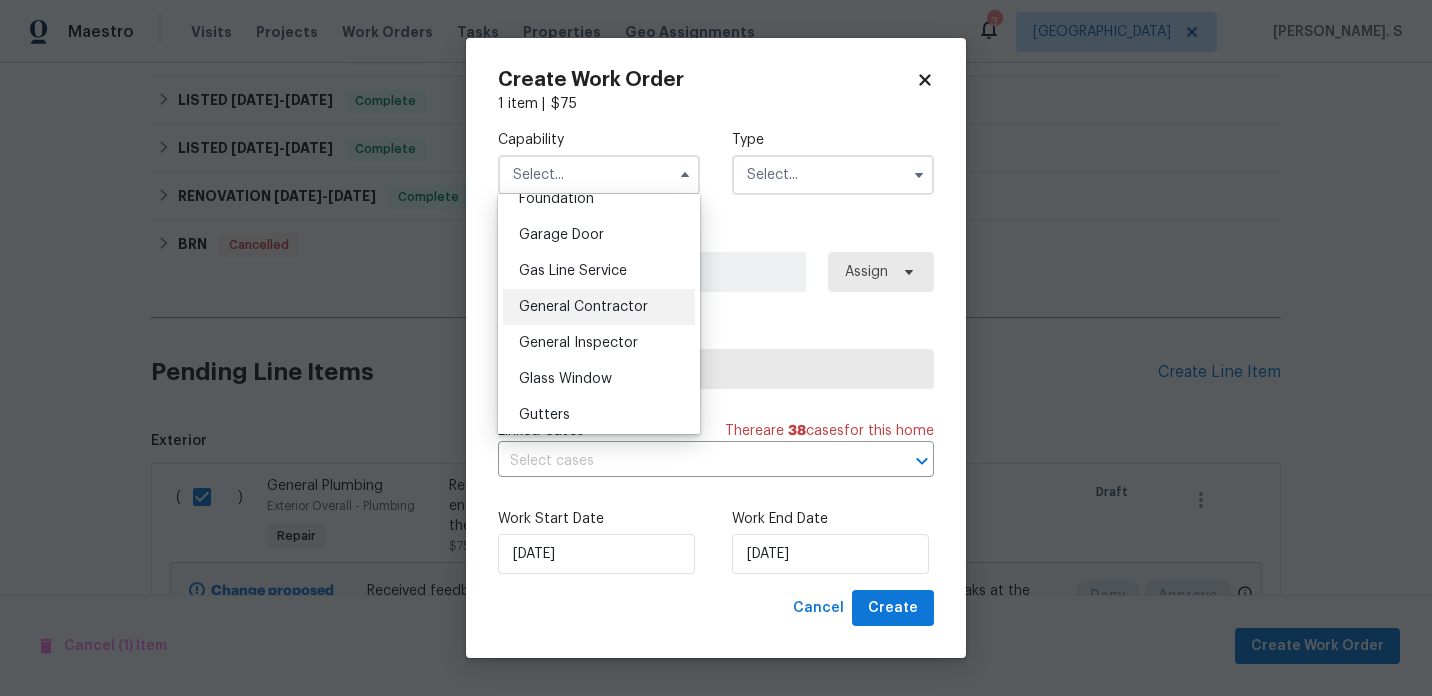 click on "General Contractor" at bounding box center [599, 307] 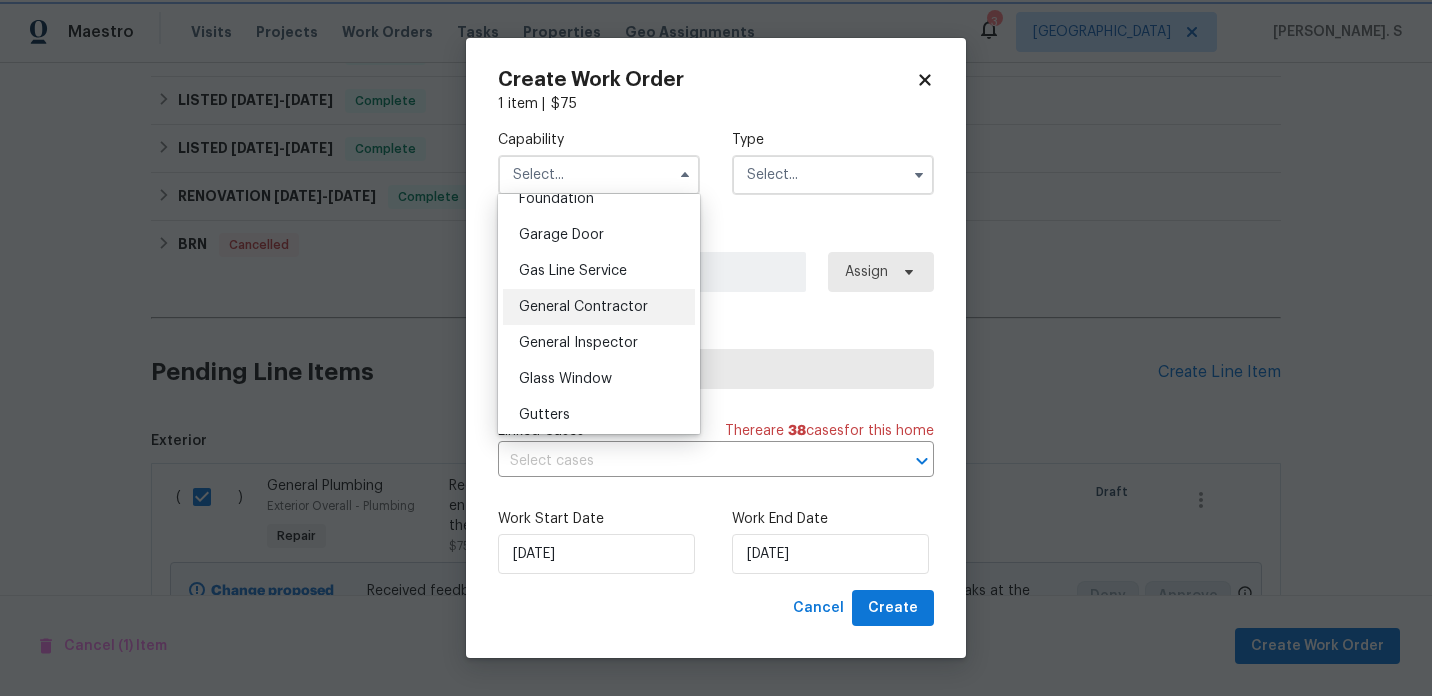 type on "General Contractor" 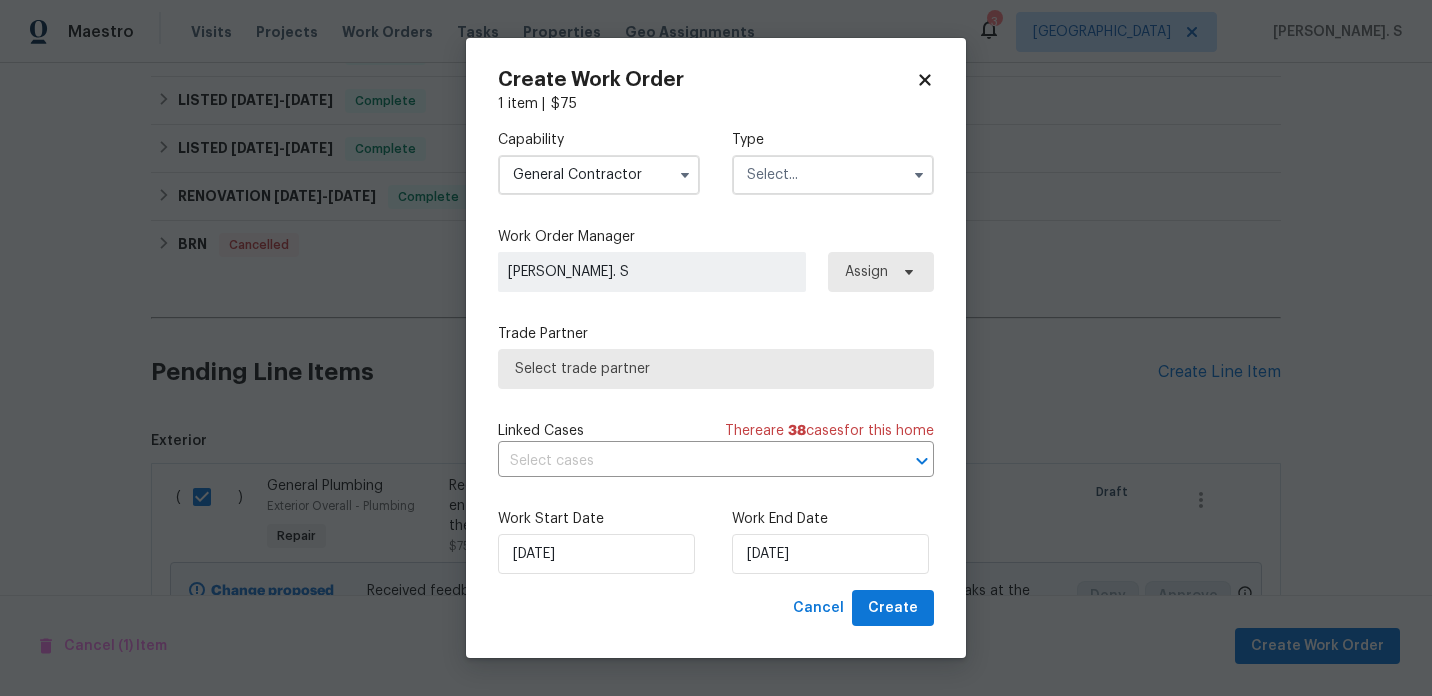 click at bounding box center [833, 175] 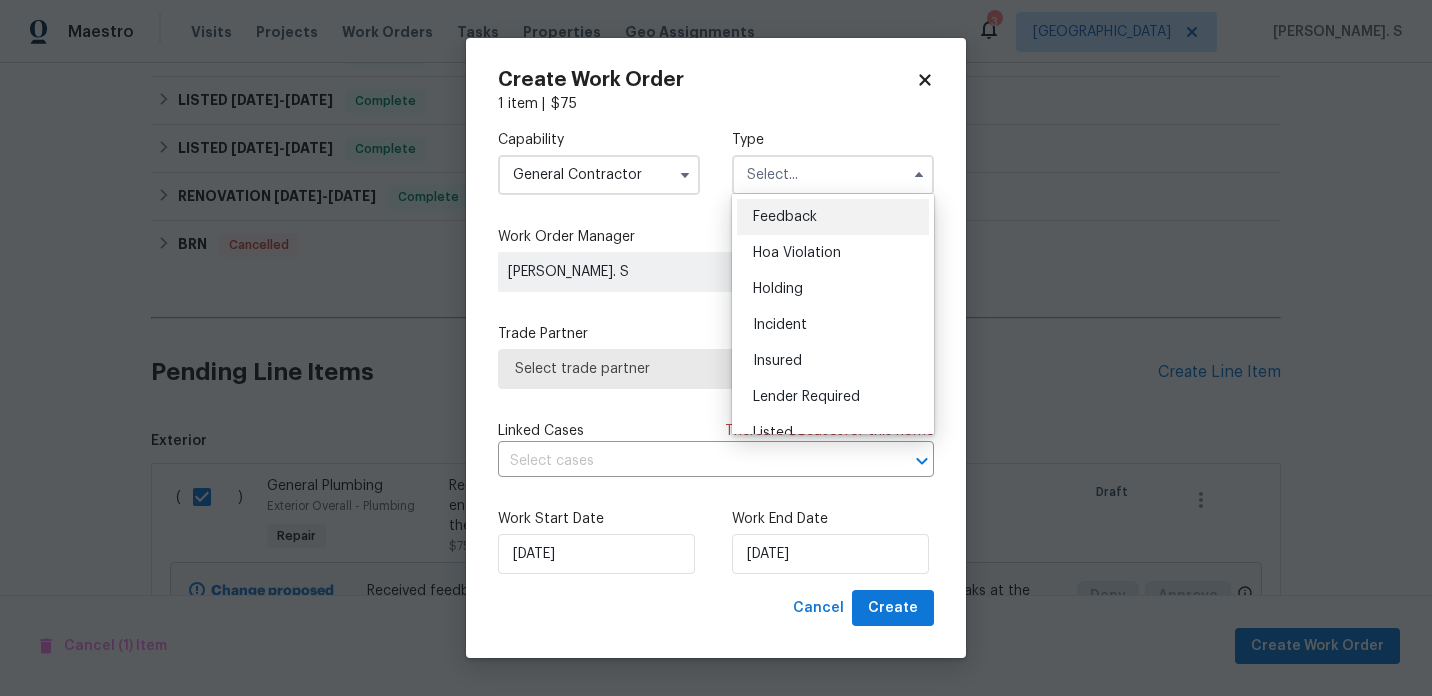 click on "Feedback" at bounding box center [833, 217] 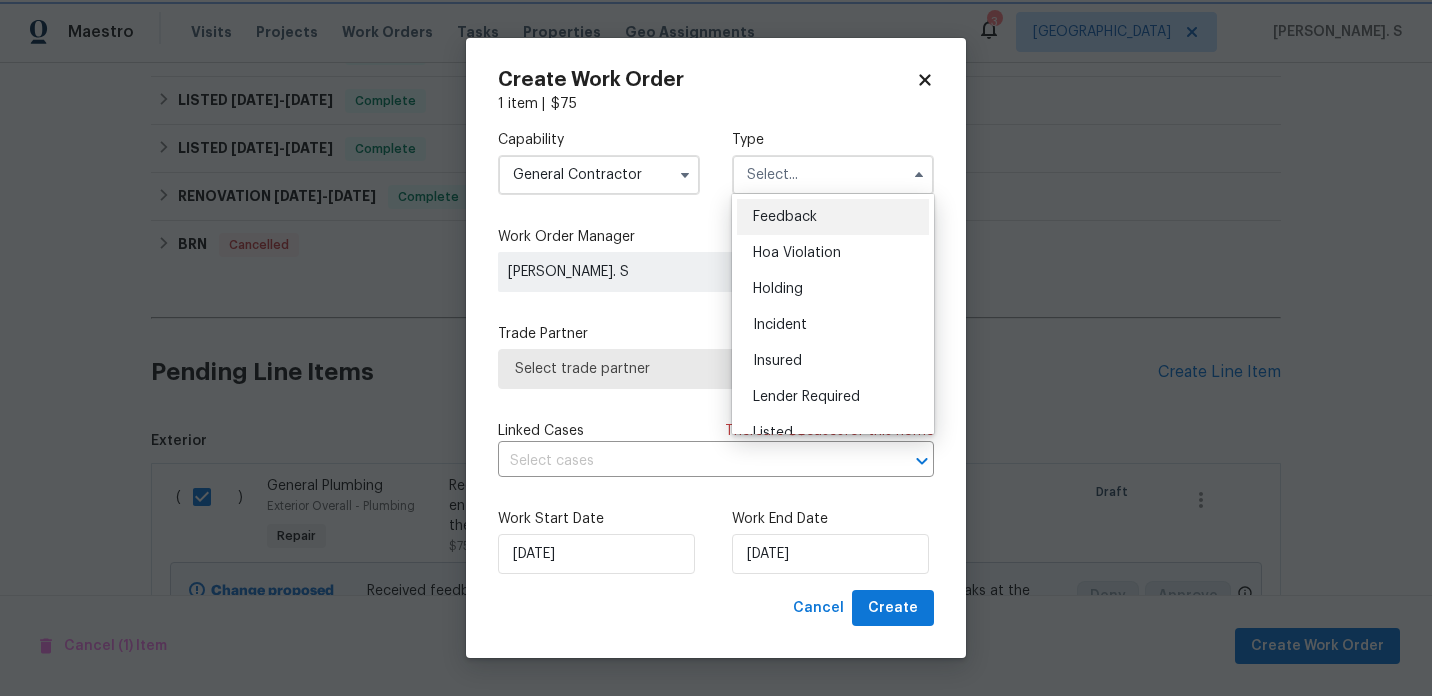 type on "Feedback" 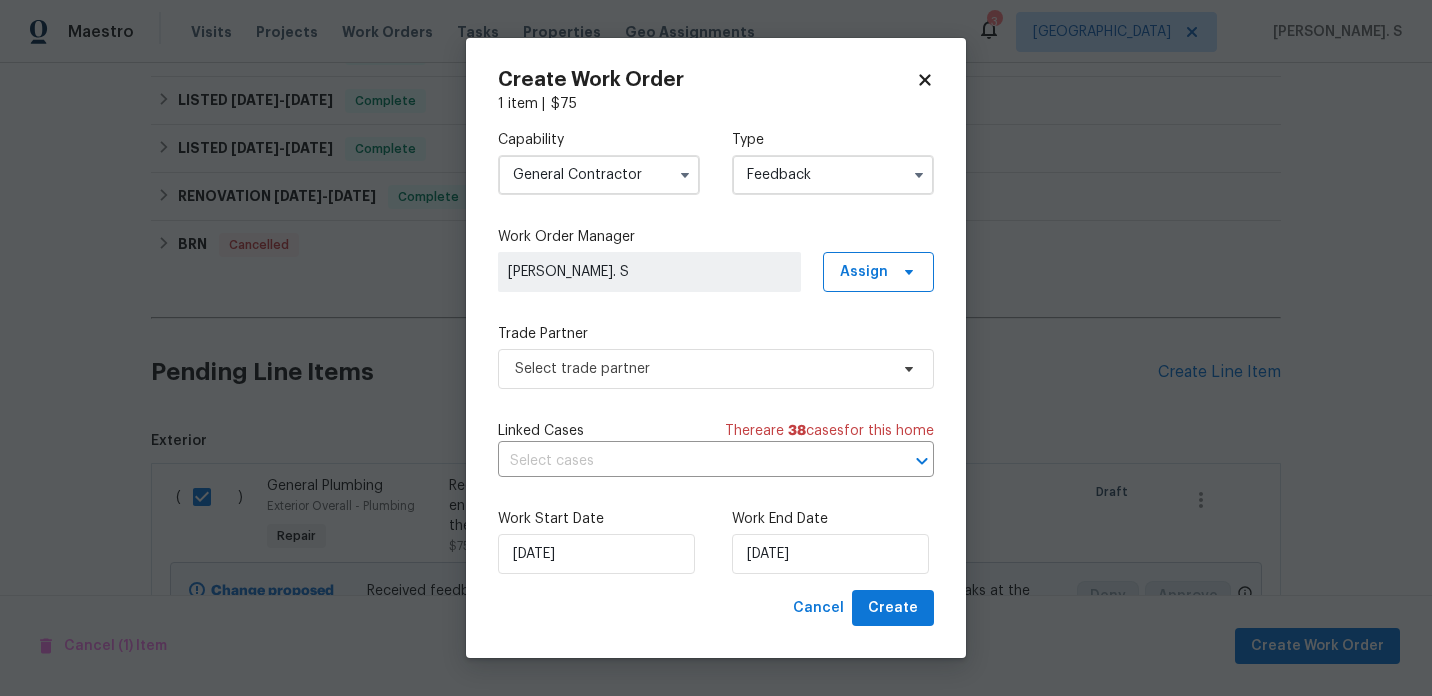 click on "Capability   General Contractor Type   Feedback Work Order Manager   Glory Joyce. S Assign Trade Partner   Select trade partner Linked Cases There  are   38  case s  for this home   ​ Work Start Date   7/18/2025 Work End Date   7/18/2025" at bounding box center (716, 352) 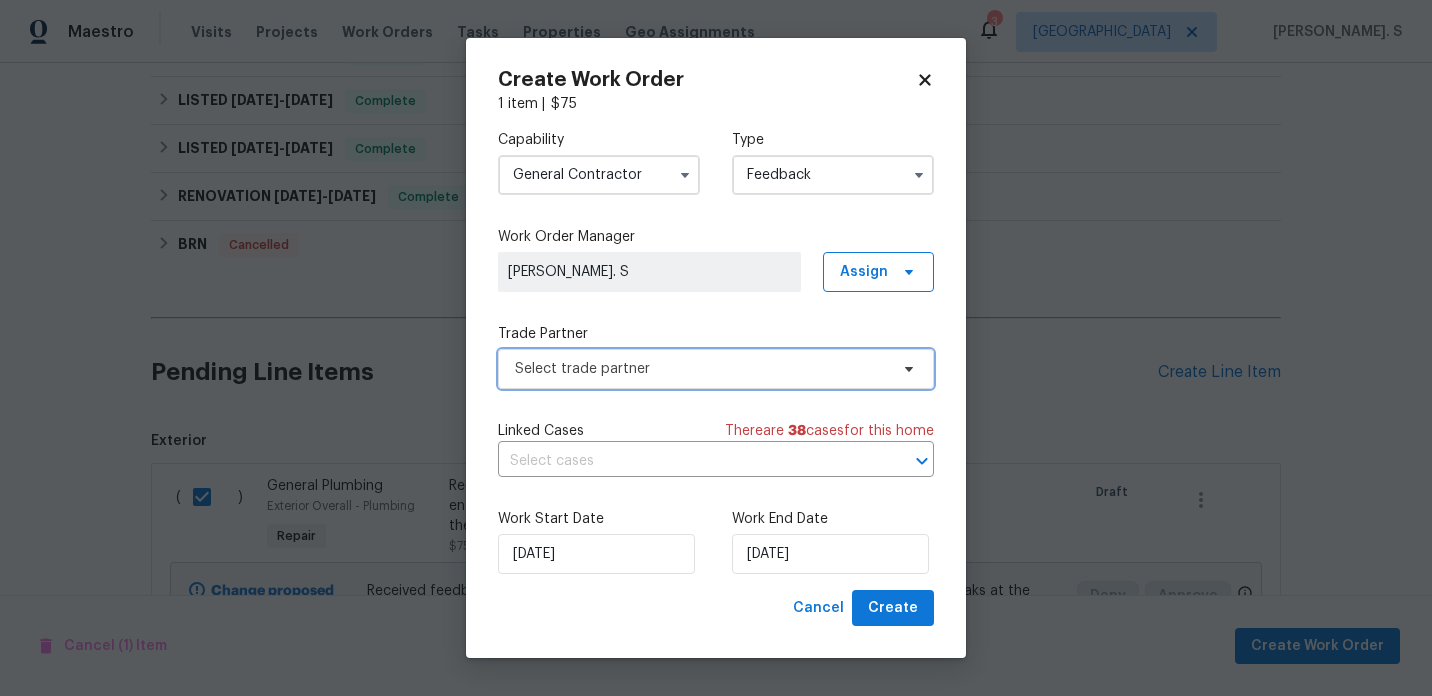 click on "Select trade partner" at bounding box center (701, 369) 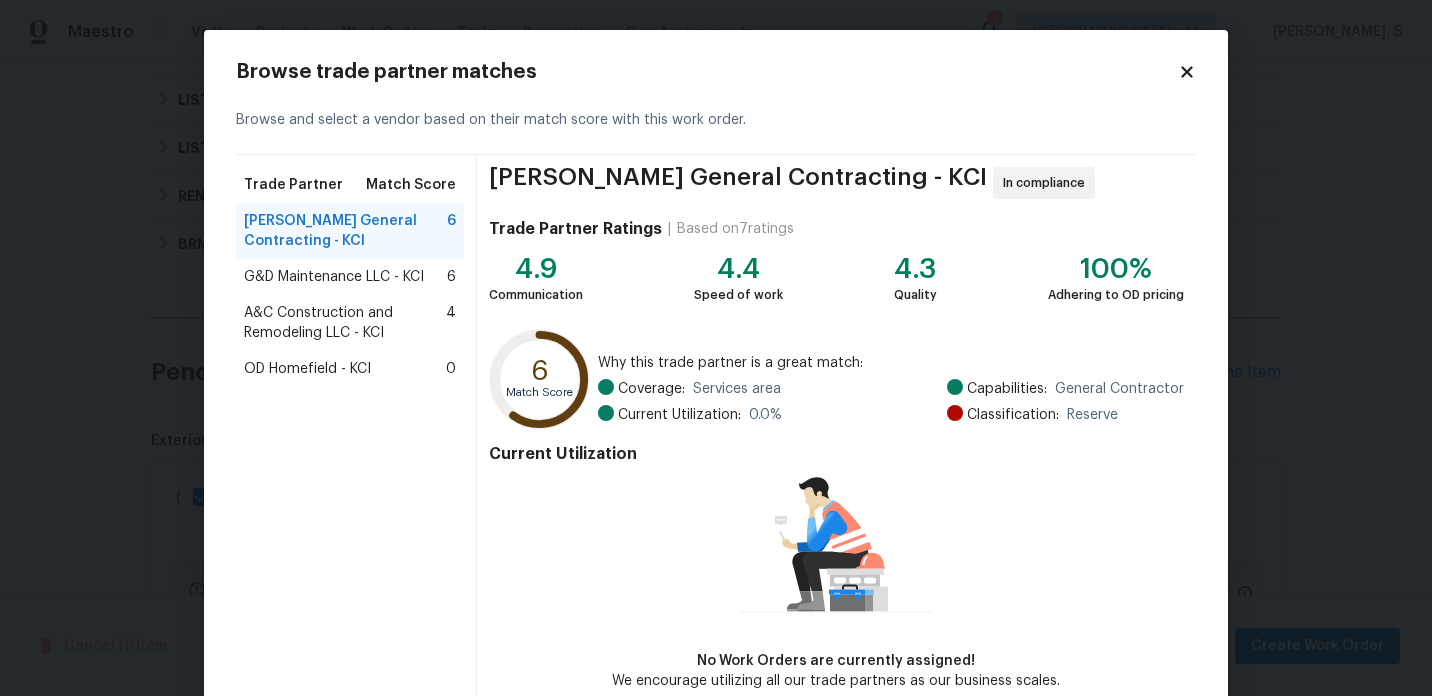 scroll, scrollTop: 104, scrollLeft: 0, axis: vertical 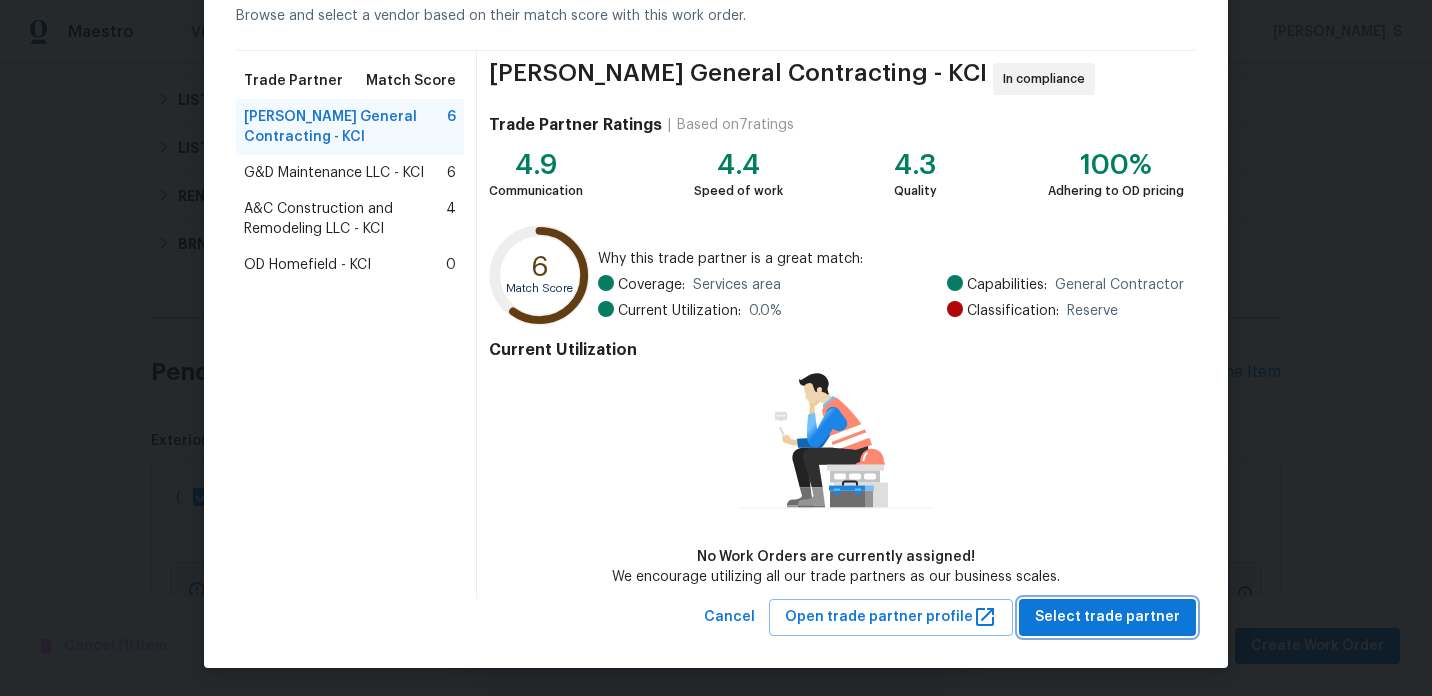 click on "Select trade partner" at bounding box center (1107, 617) 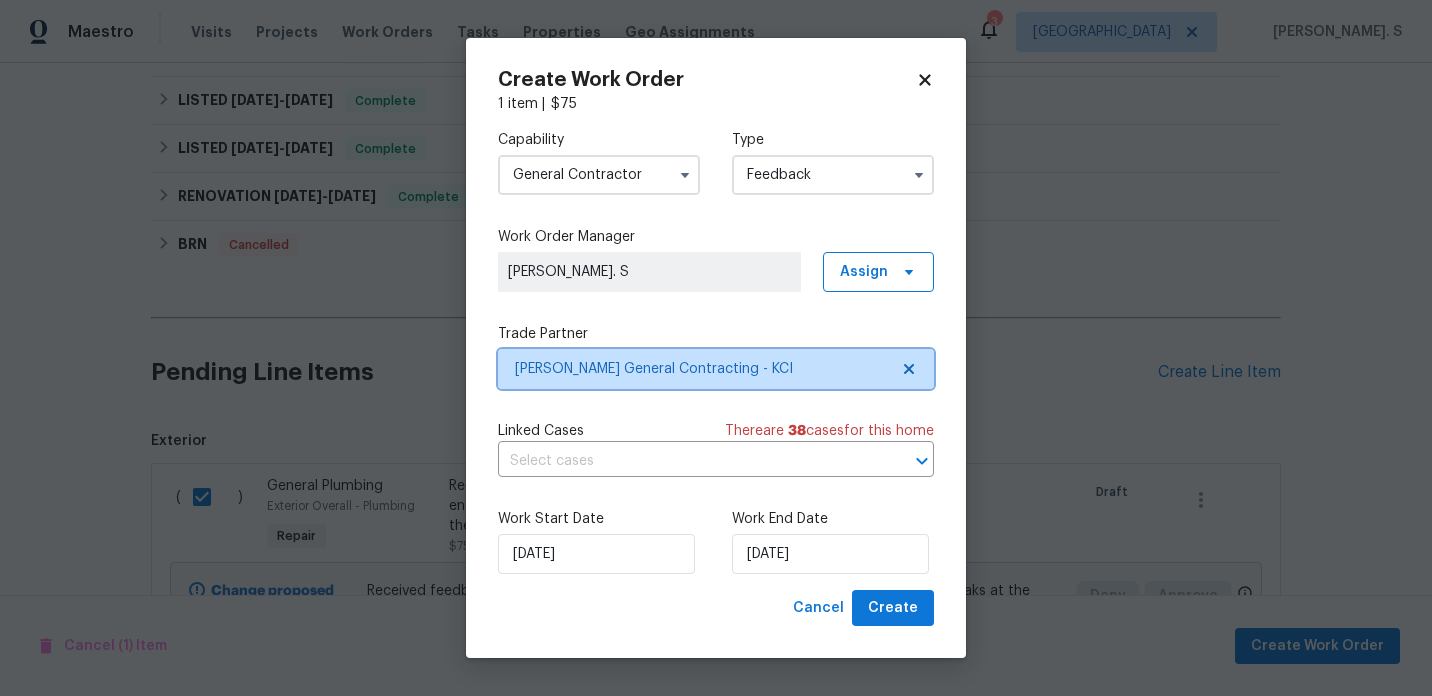 scroll, scrollTop: 0, scrollLeft: 0, axis: both 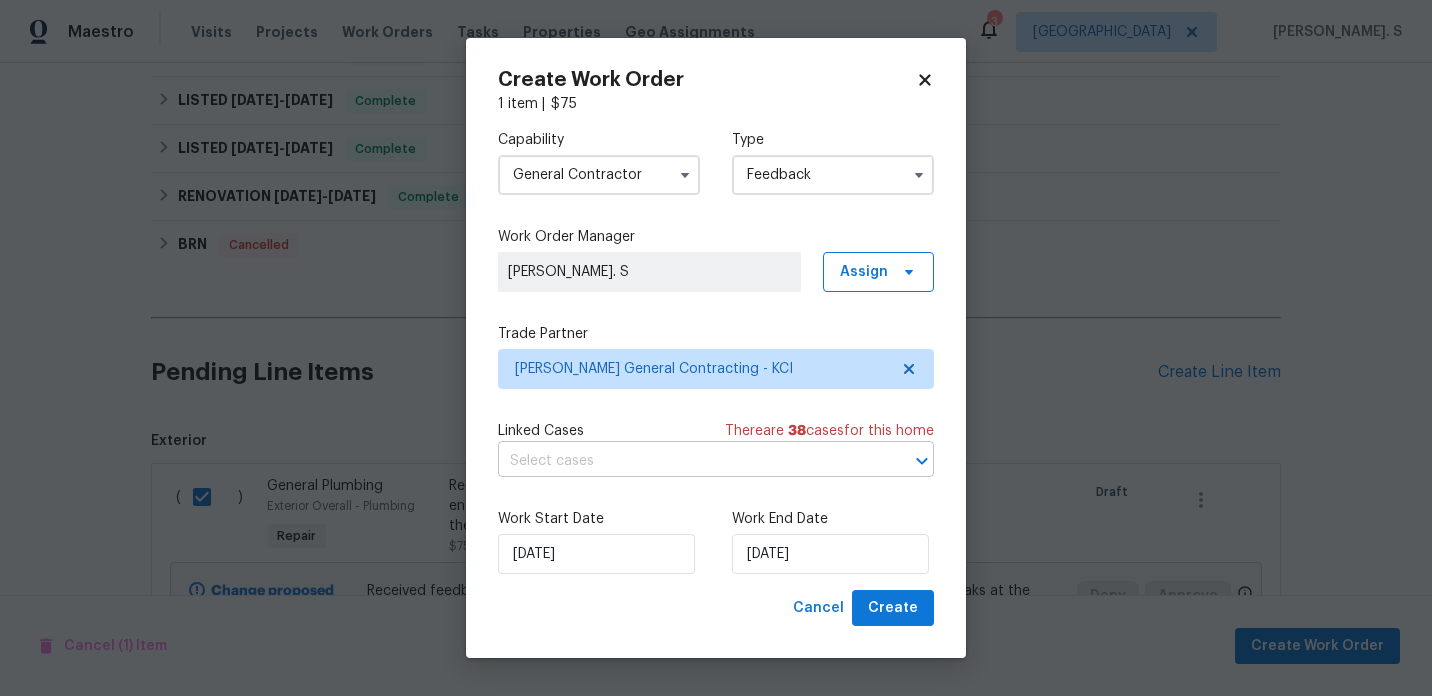 click at bounding box center [688, 461] 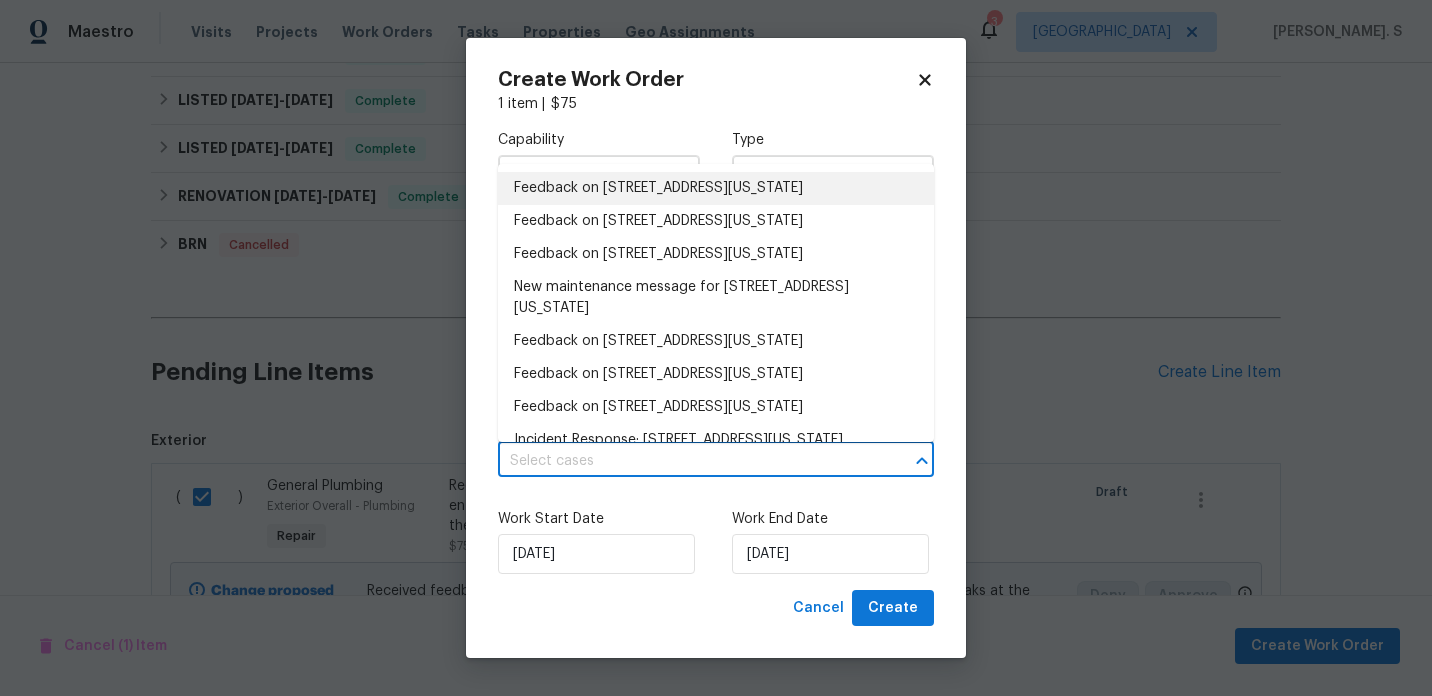 click on "Feedback on 8226 NW 82nd Ct, Kansas City, MO 64152" at bounding box center (716, 188) 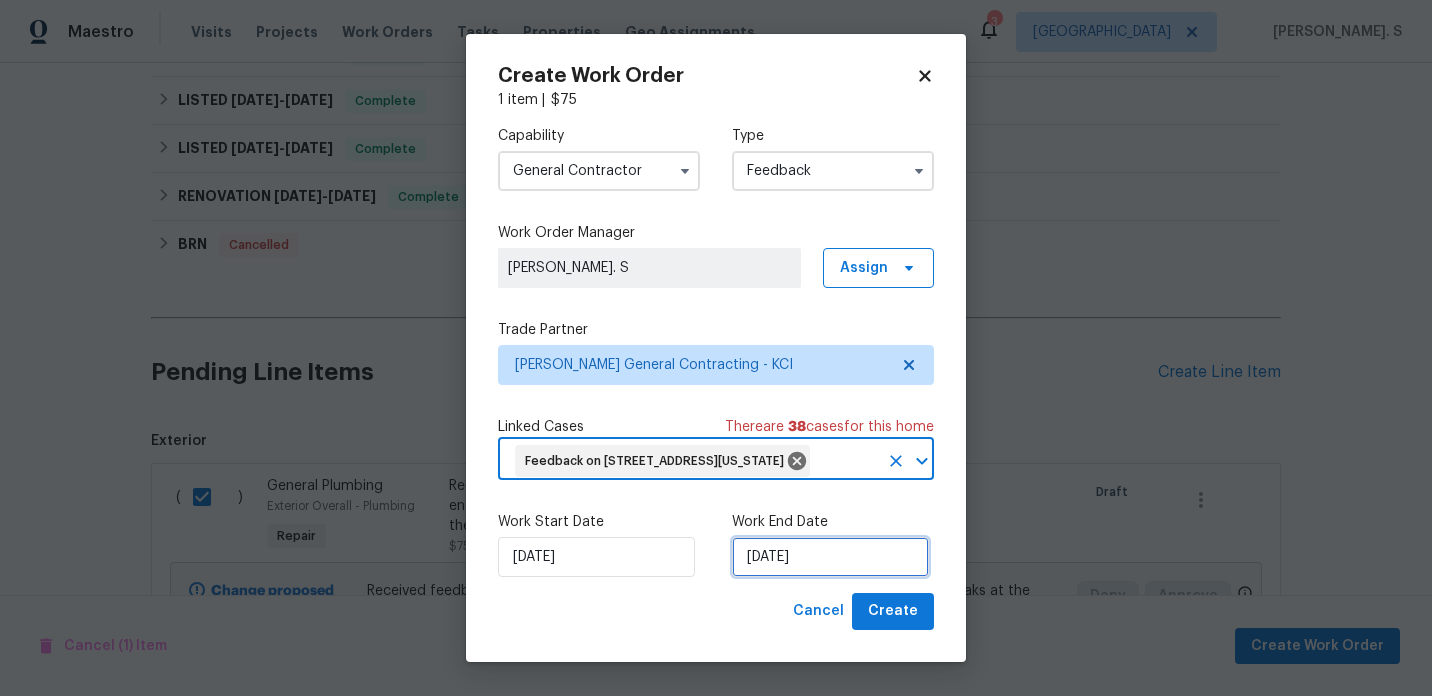 click on "7/18/2025" at bounding box center (830, 557) 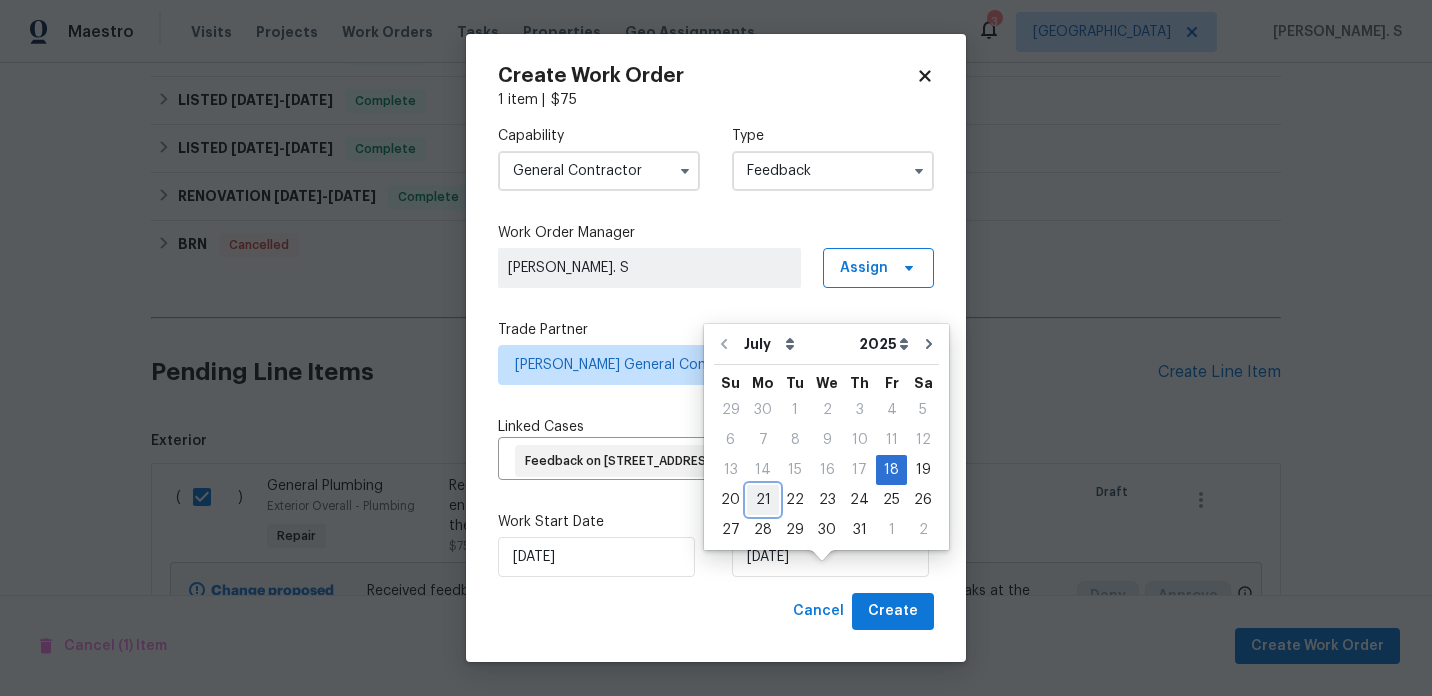 click on "21" at bounding box center [763, 500] 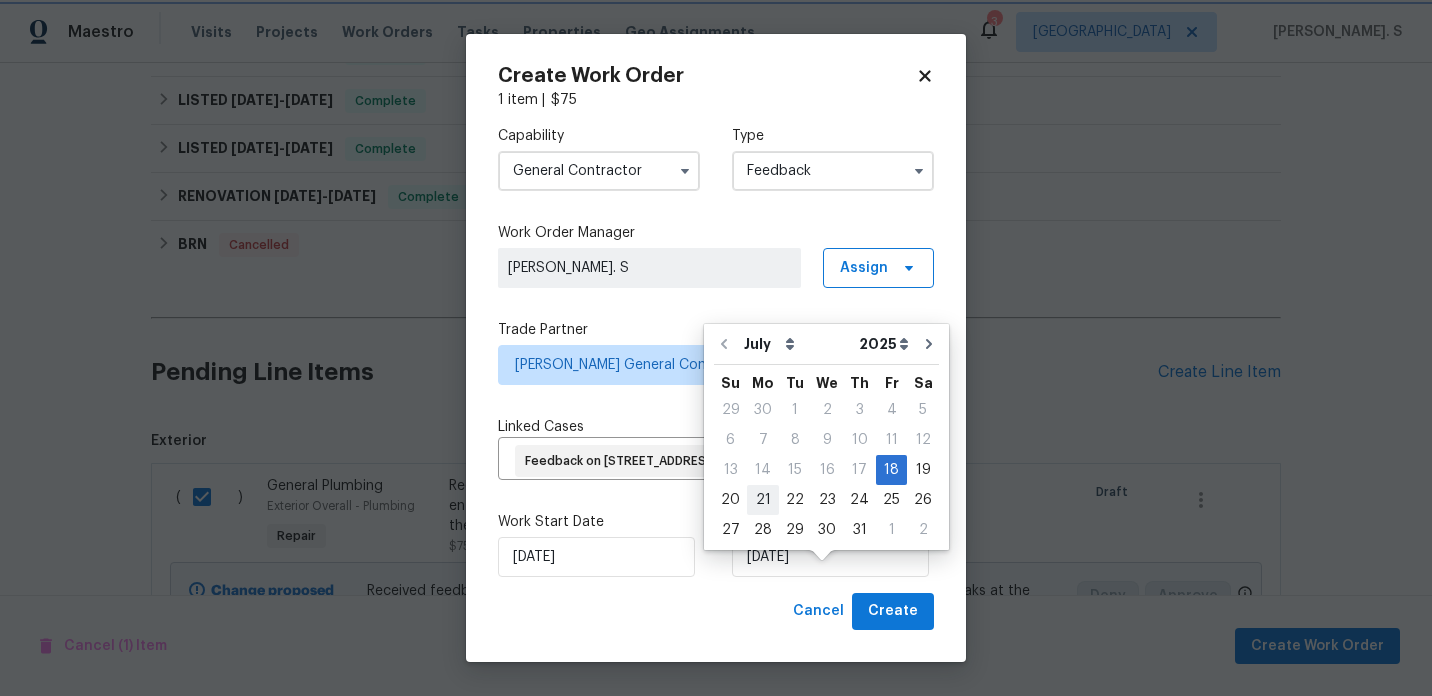 type on "7/21/2025" 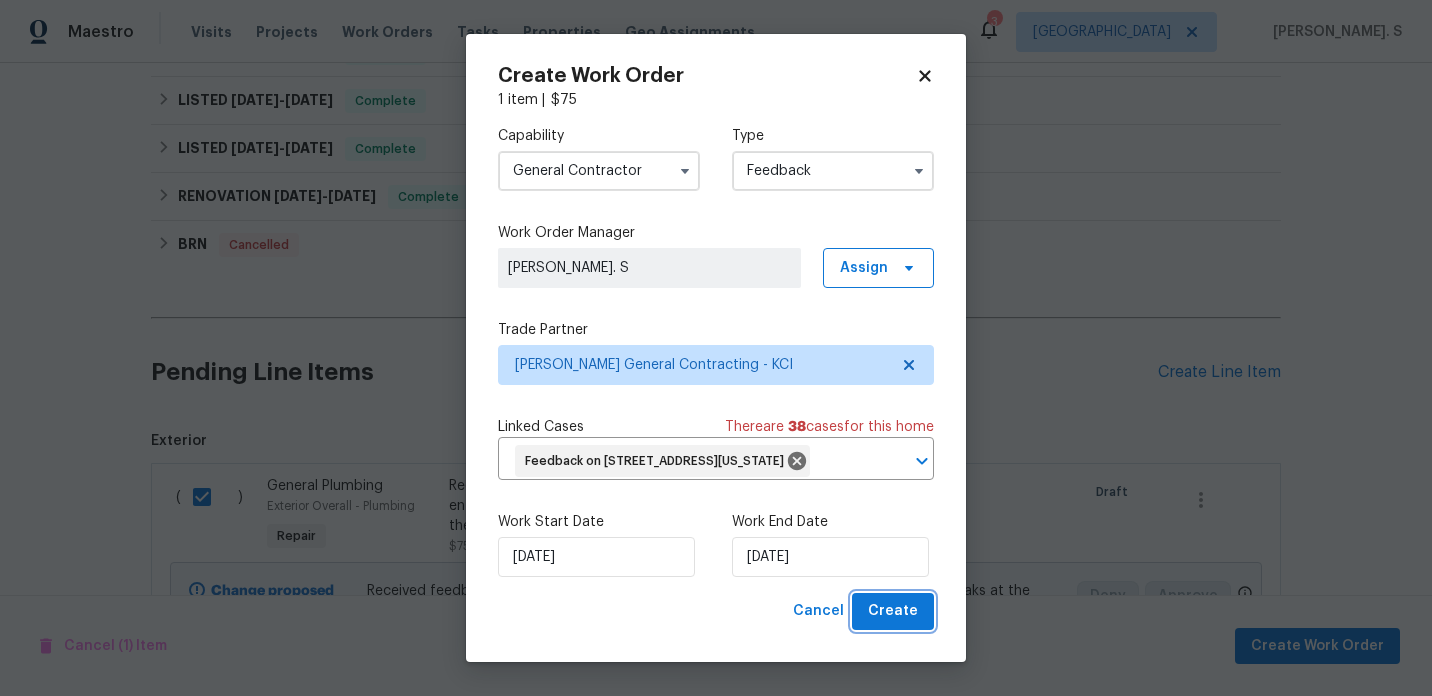 click on "Create" at bounding box center (893, 611) 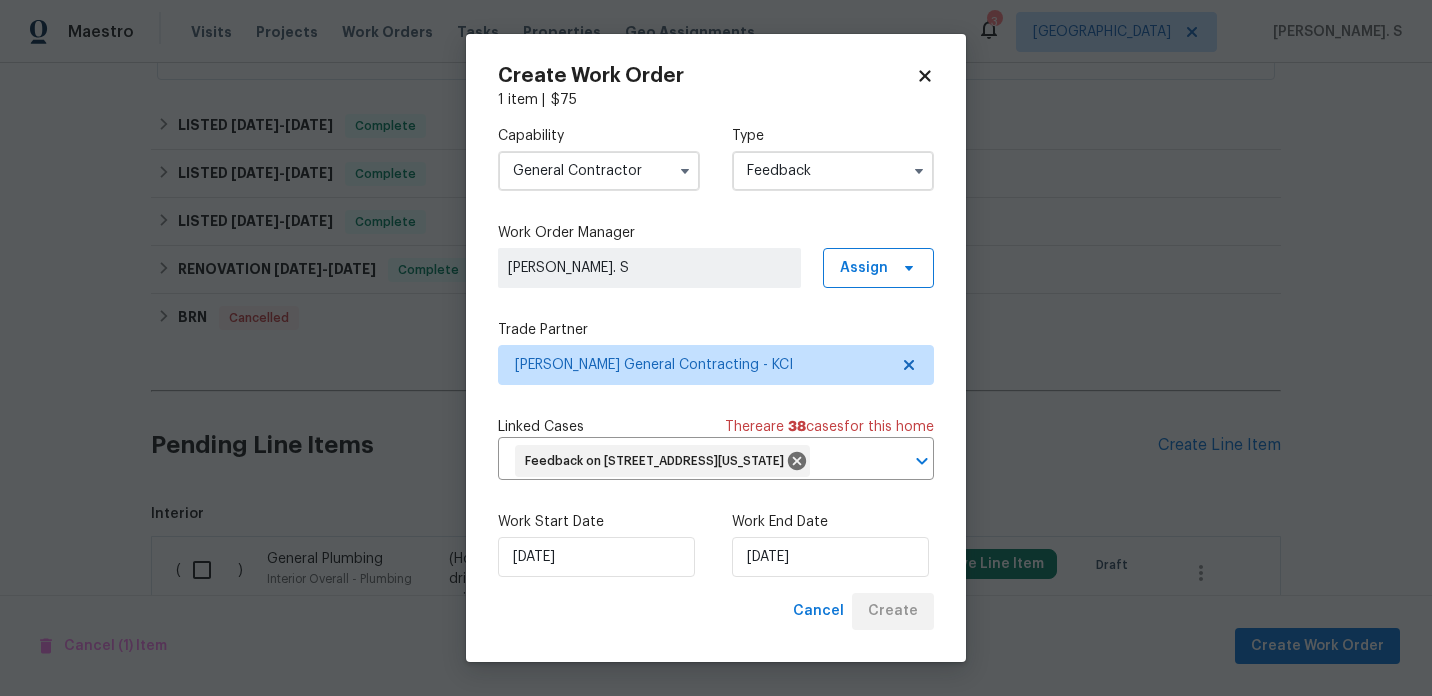 scroll, scrollTop: 943, scrollLeft: 0, axis: vertical 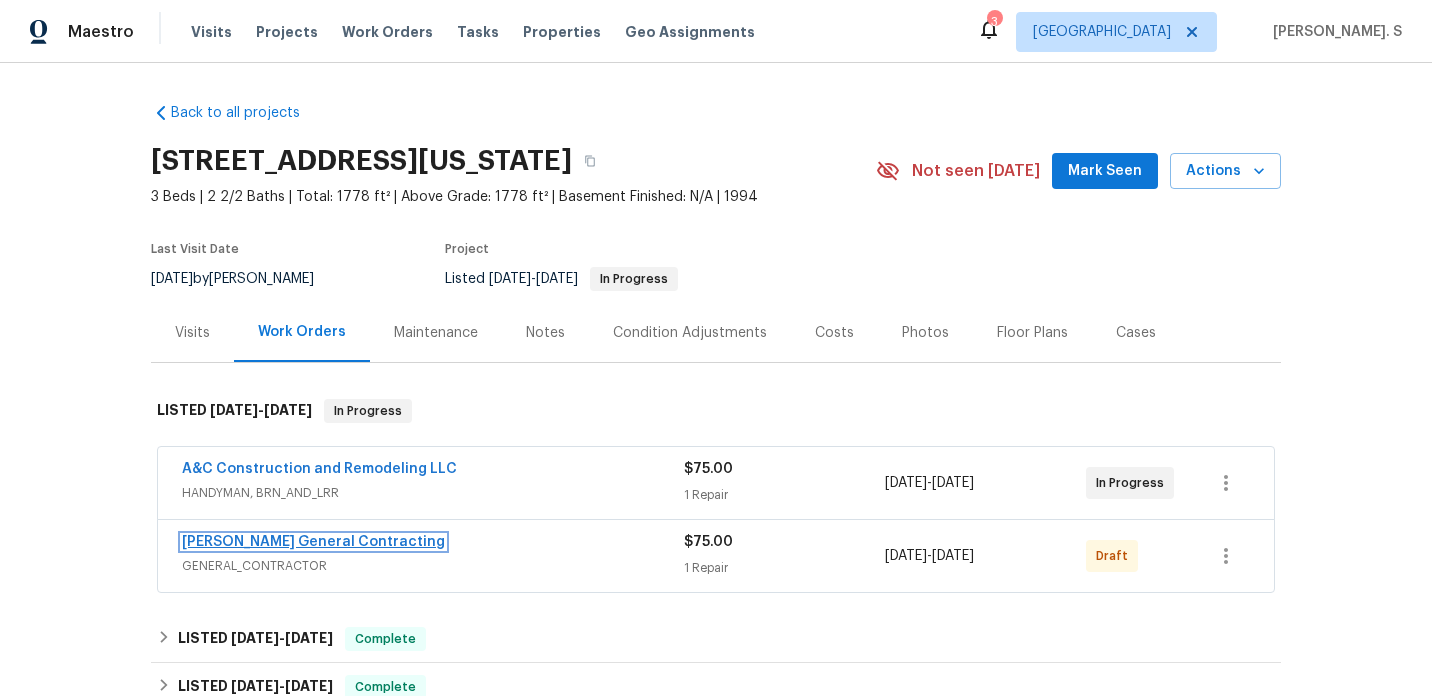 click on "[PERSON_NAME] General Contracting" at bounding box center (313, 542) 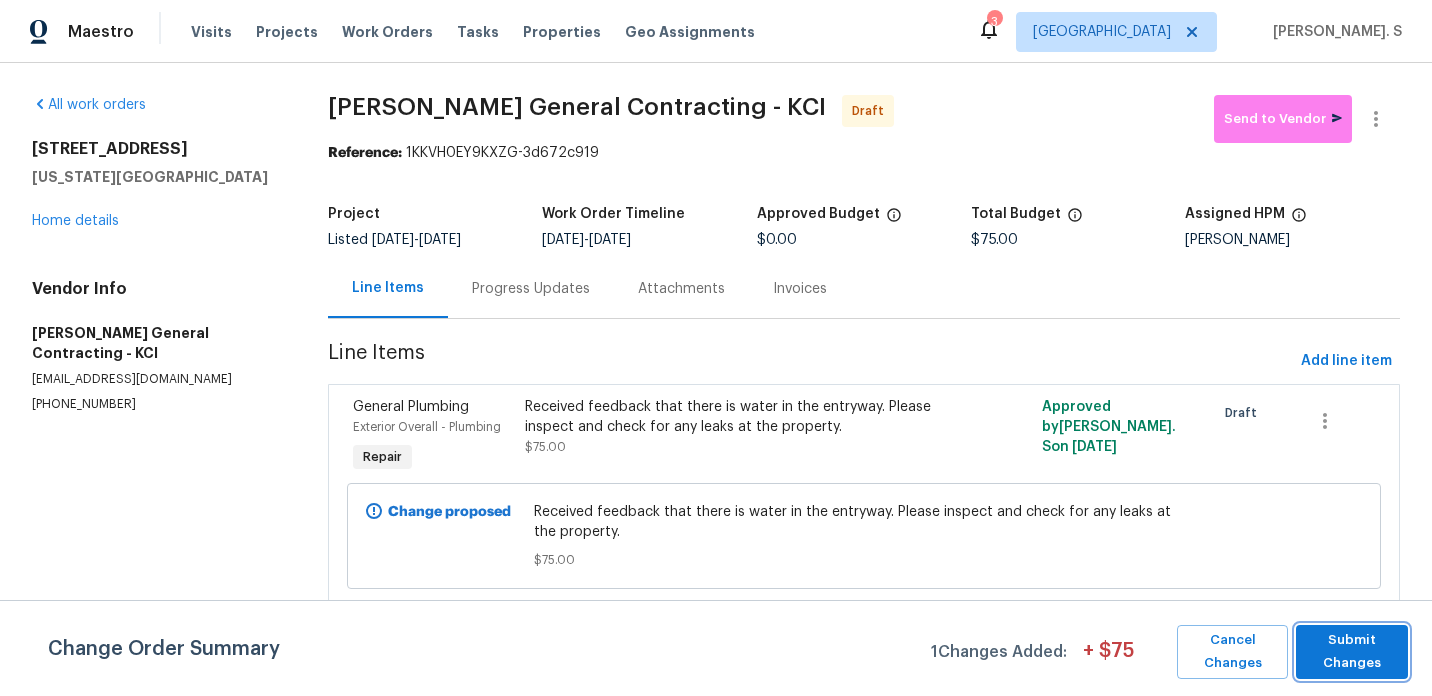 click on "Submit Changes" at bounding box center (1352, 652) 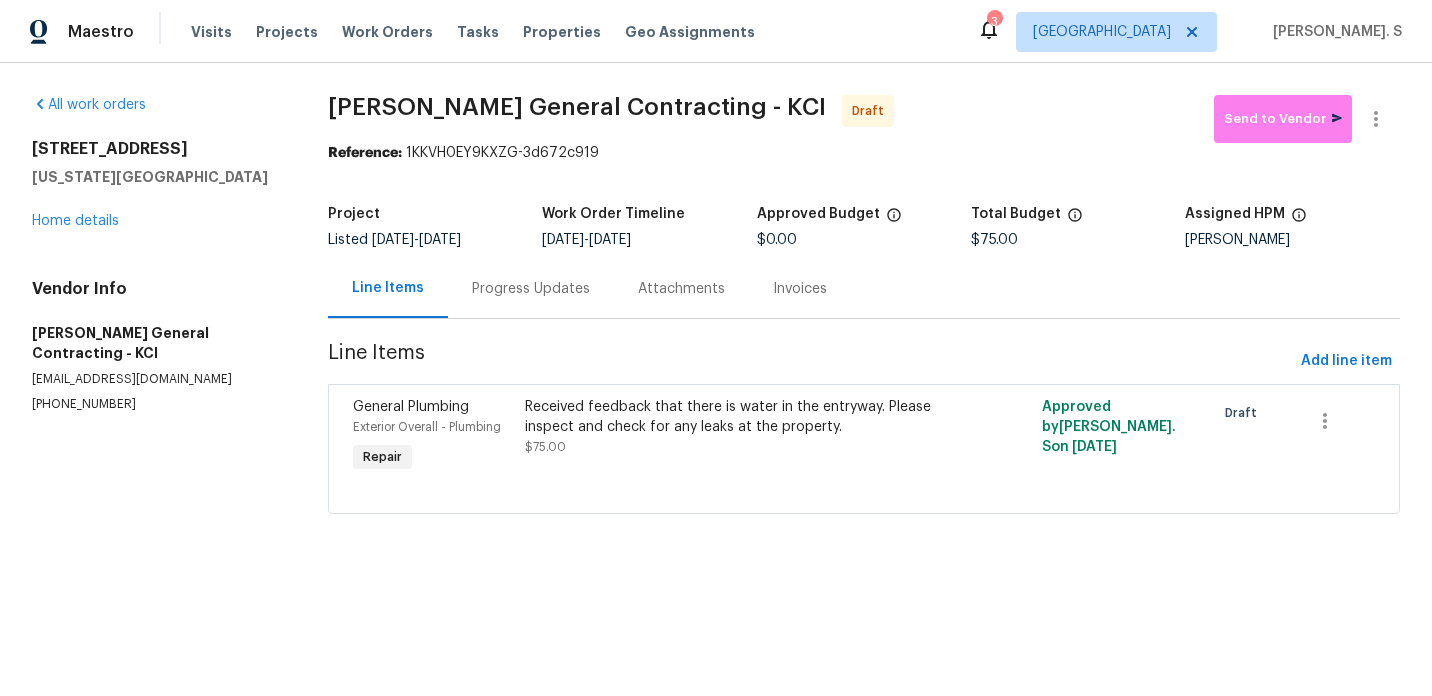 click on "Progress Updates" at bounding box center [531, 288] 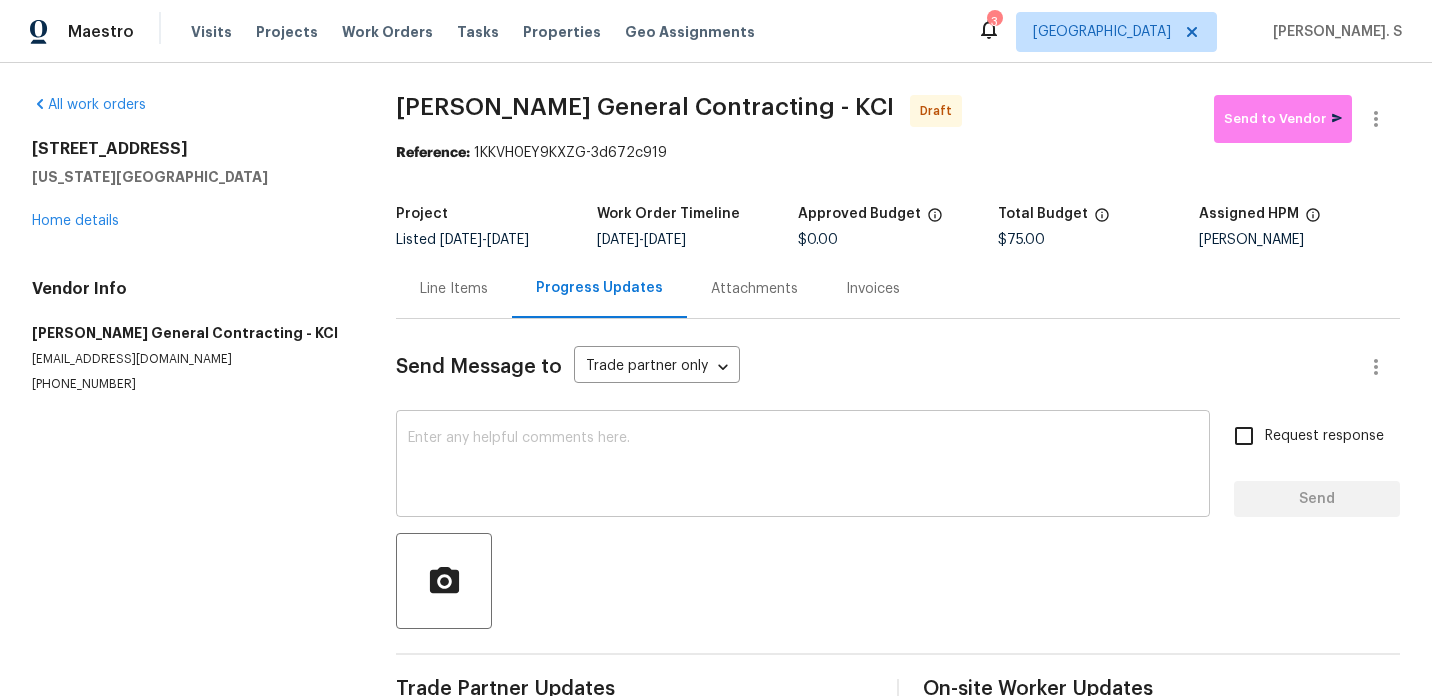 click at bounding box center [803, 466] 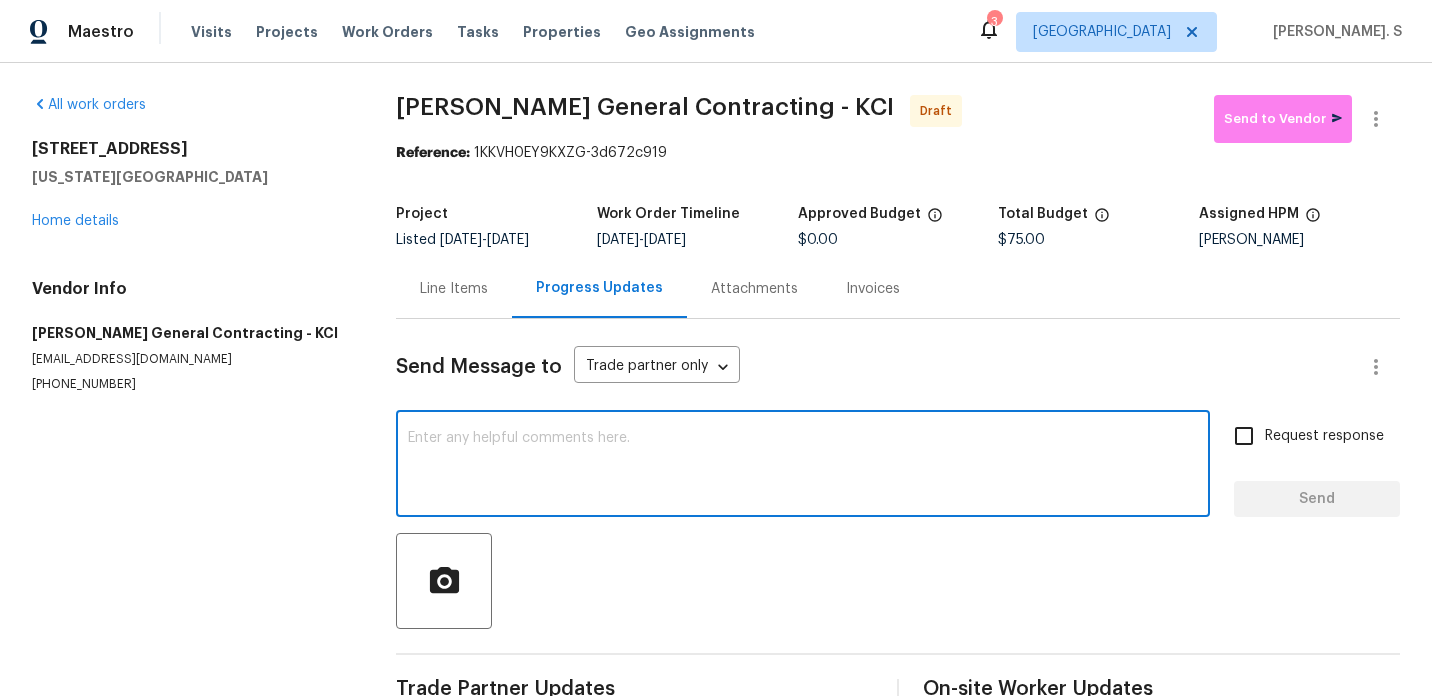paste on "Hi, this is Glory with Opendoor. I’m confirming you received the WO for the property at (Address). Please review and accept the WO within 24 hours and provide a schedule date. Please disregard the contact information for the HPM included in the WO. Our Centralised LWO Team is responsible for Listed WOs. The team can be reached through the portal or by phone at [PHONE_NUMBER]." 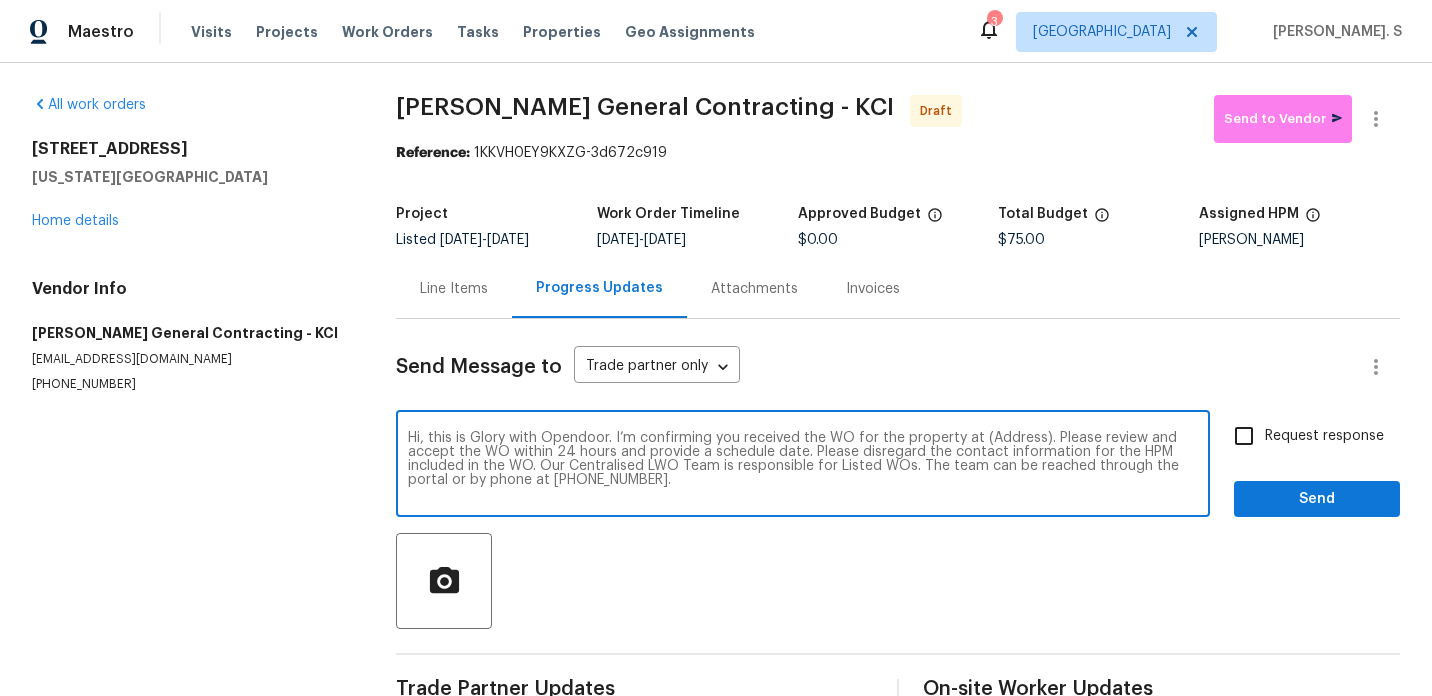 click on "Hi, this is Glory with Opendoor. I’m confirming you received the WO for the property at (Address). Please review and accept the WO within 24 hours and provide a schedule date. Please disregard the contact information for the HPM included in the WO. Our Centralised LWO Team is responsible for Listed WOs. The team can be reached through the portal or by phone at [PHONE_NUMBER]." at bounding box center (803, 466) 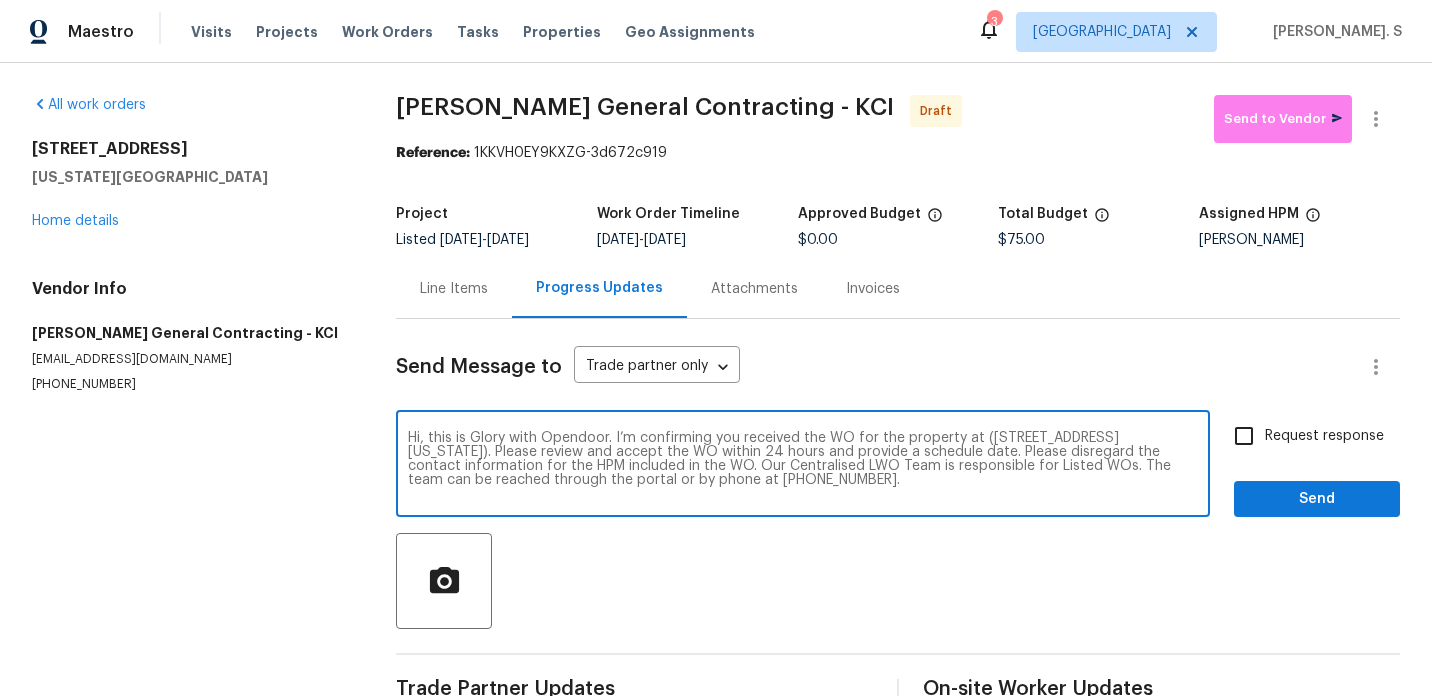 type on "Hi, this is Glory with Opendoor. I’m confirming you received the WO for the property at (8226 NW 82nd Ct, Kansas City, MO 64152). Please review and accept the WO within 24 hours and provide a schedule date. Please disregard the contact information for the HPM included in the WO. Our Centralised LWO Team is responsible for Listed WOs. The team can be reached through the portal or by phone at (480) 478-0155." 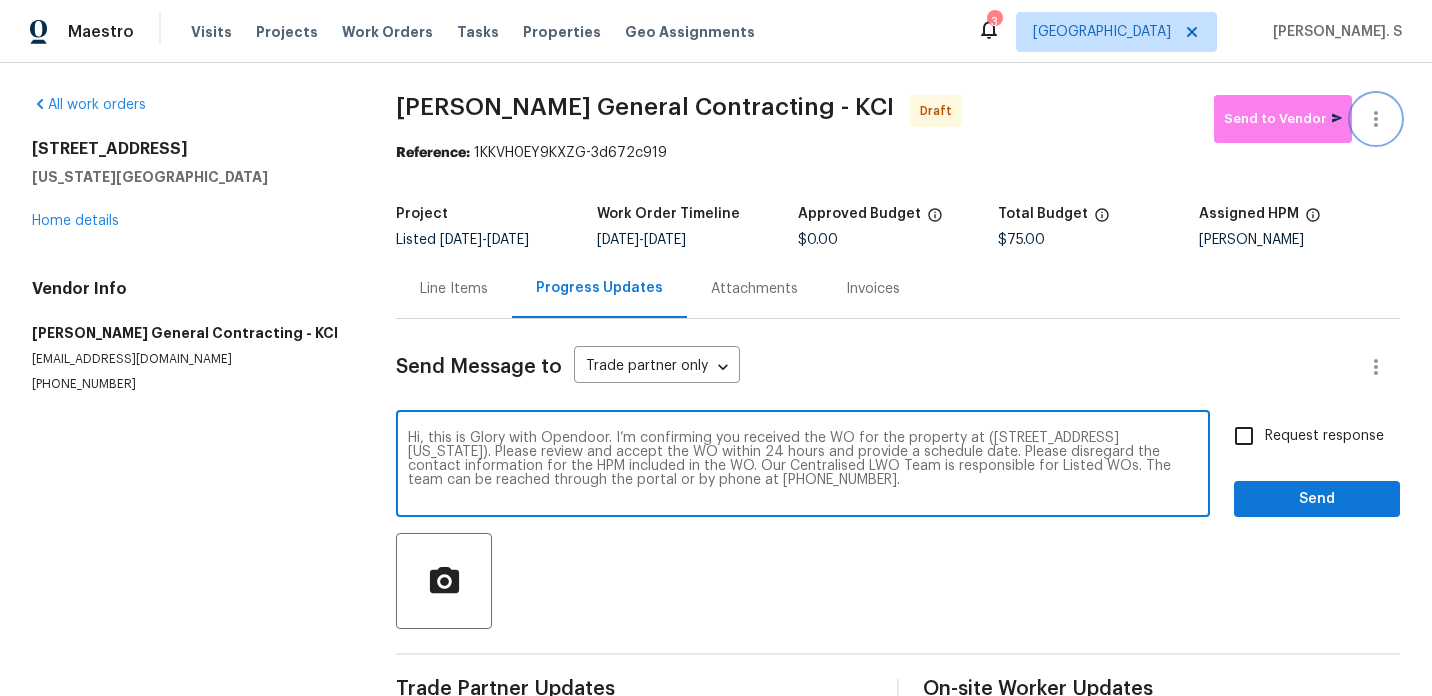 click at bounding box center [1376, 119] 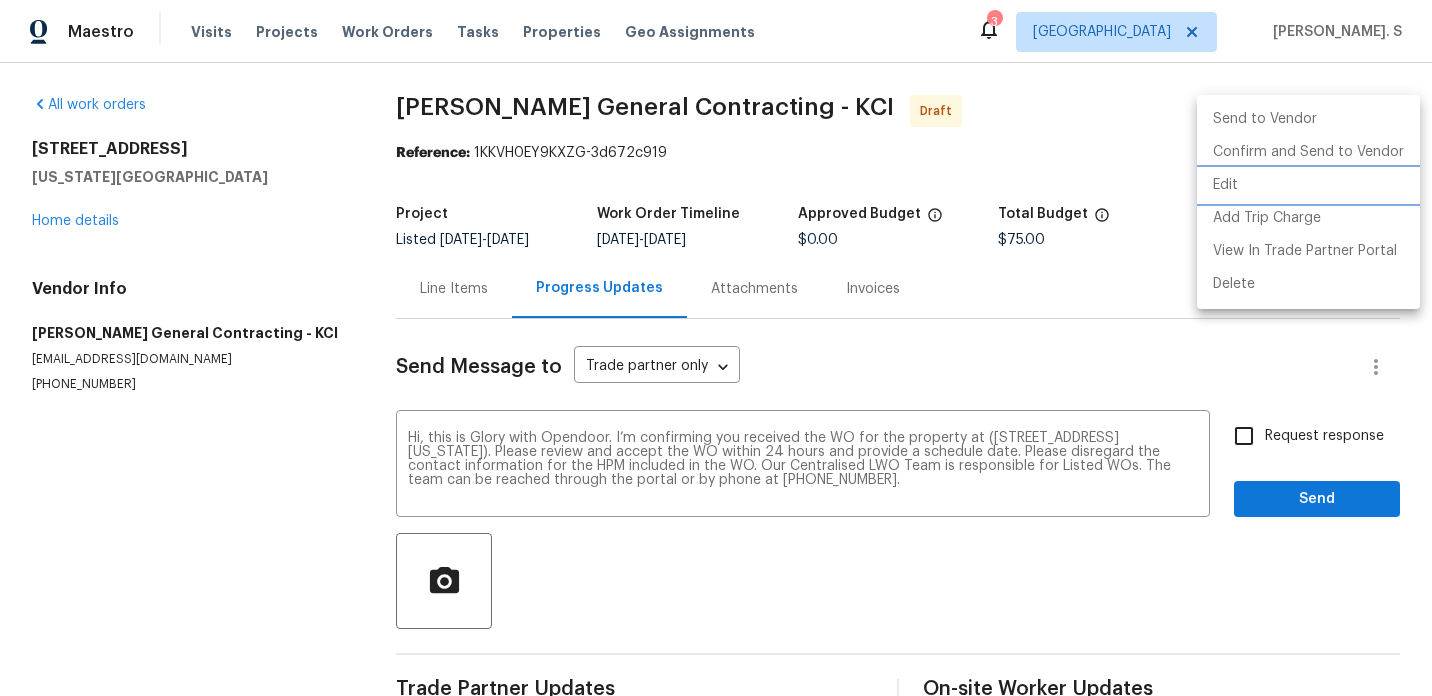 click on "Edit" at bounding box center (1308, 185) 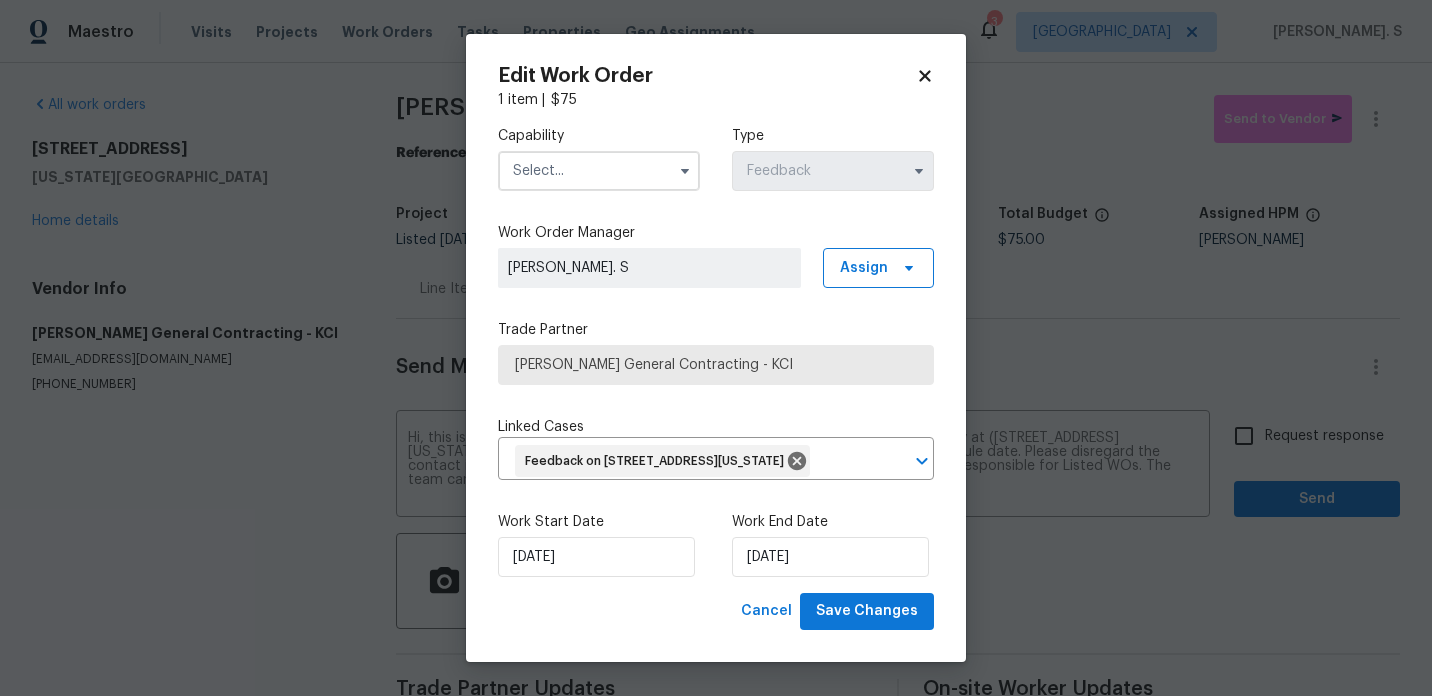 click at bounding box center (599, 171) 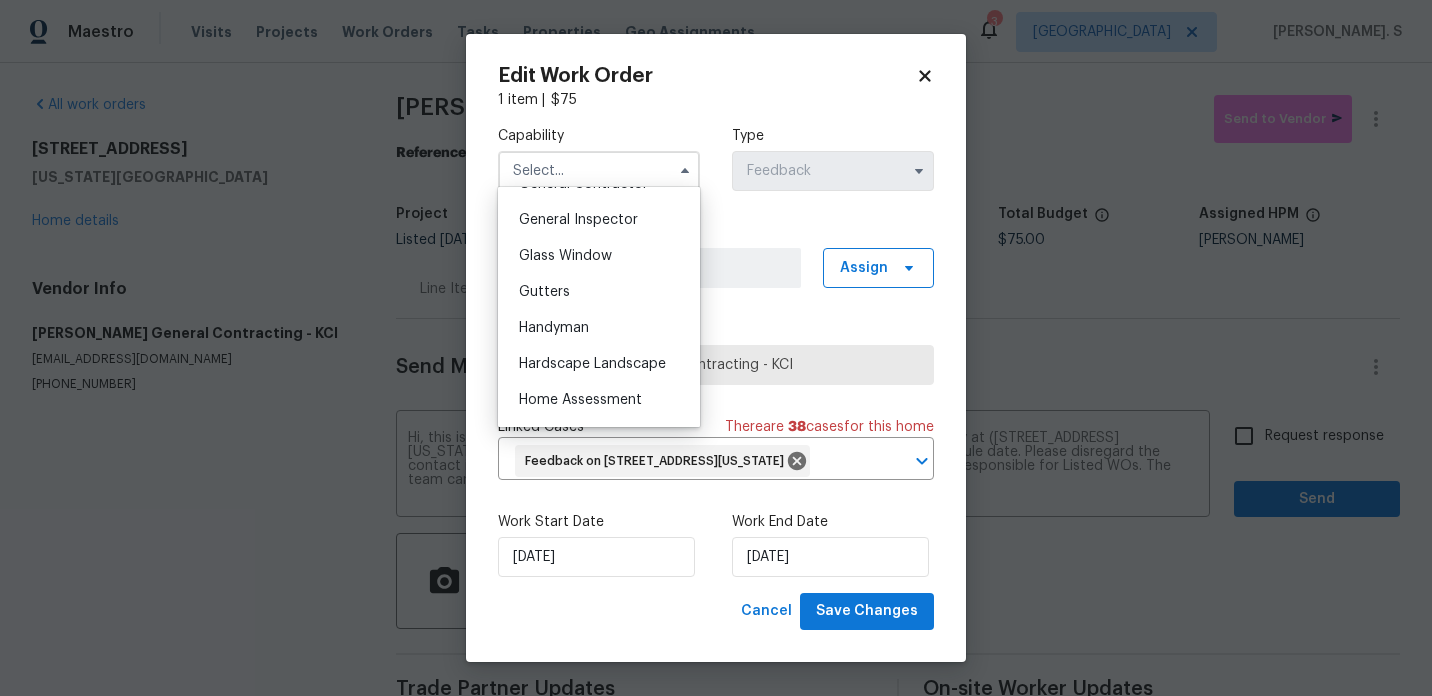 scroll, scrollTop: 1038, scrollLeft: 0, axis: vertical 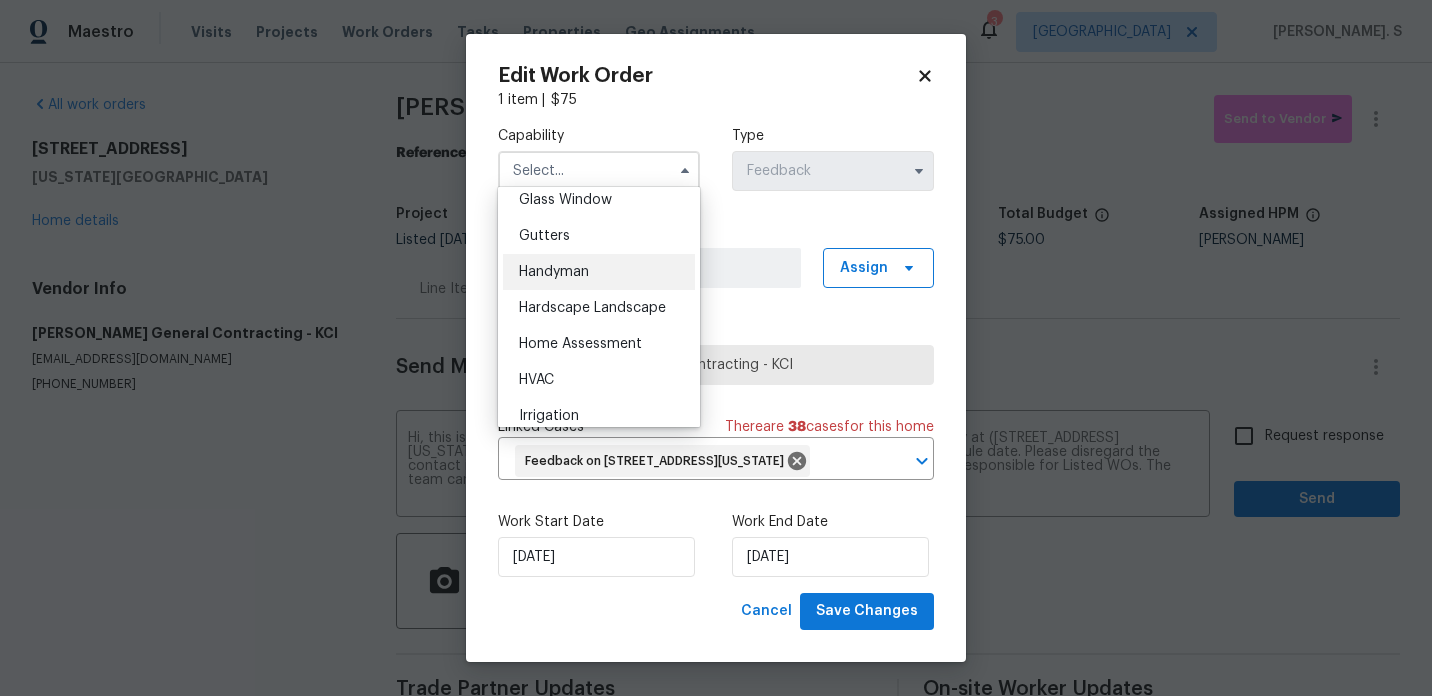 click on "Handyman" at bounding box center (599, 272) 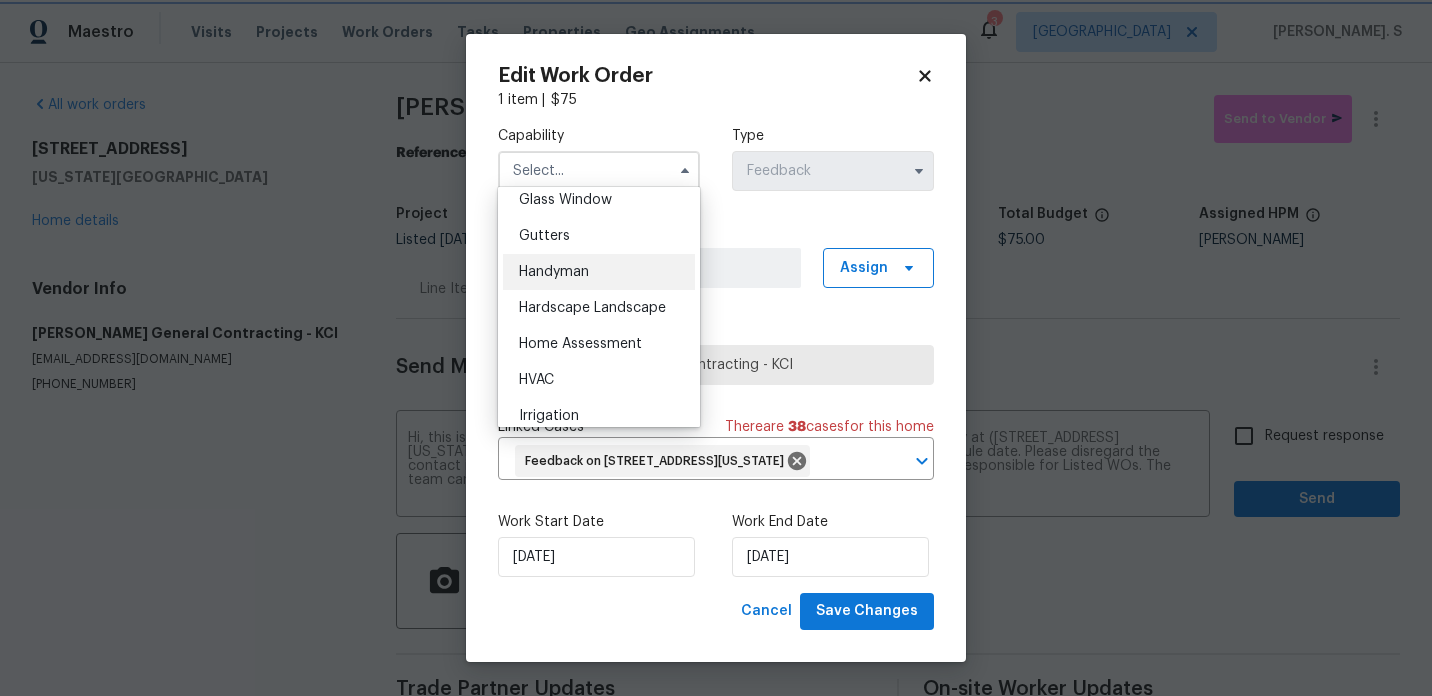 type on "Handyman" 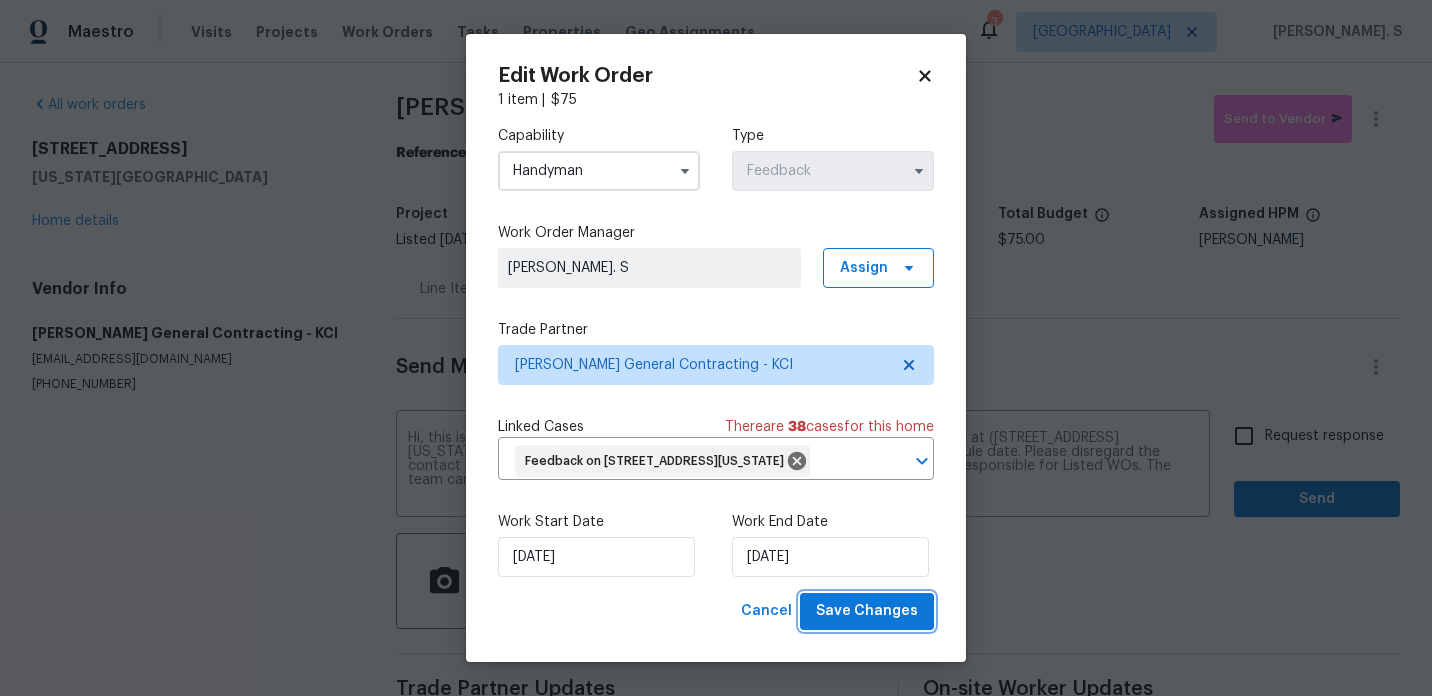 click on "Save Changes" at bounding box center (867, 611) 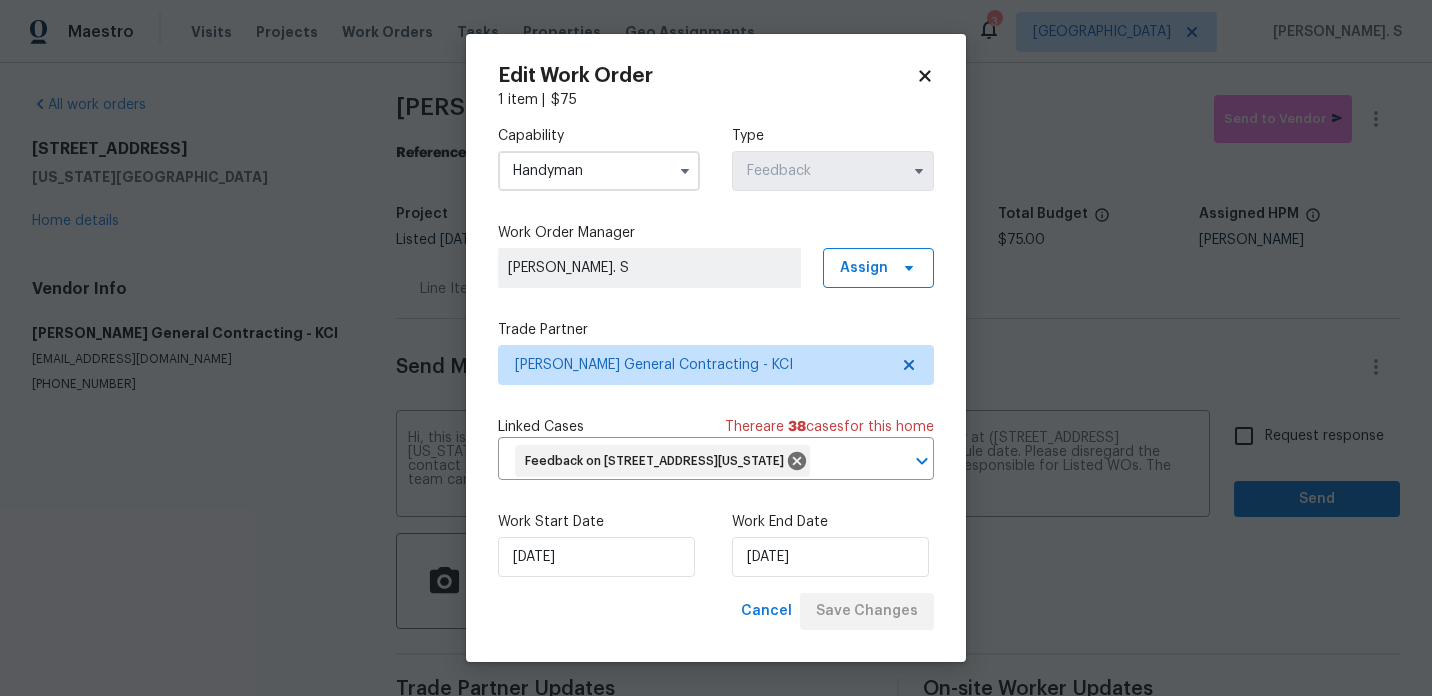 click on "Maestro Visits Projects Work Orders Tasks Properties Geo Assignments 3 Las Vegas Glory Joyce. S All work orders 8226 NW 82nd Ct Kansas City, MO 64152 Home details Vendor Info Nicholson General Contracting - KCI nicholsoncontracting@yahoo.com (816) 606-6039 Nicholson General Contracting - KCI Draft Send to Vendor   Reference:   1KKVH0EY9KXZG-3d672c919 Project Listed   7/6/2025  -  7/21/2025 Work Order Timeline 7/18/2025  -  7/21/2025 Approved Budget $0.00 Total Budget $75.00 Assigned HPM Joshua Beatty Line Items Progress Updates Attachments Invoices Send Message to Trade partner only Trade partner only ​ x ​ Request response Send Trade Partner Updates On-site Worker Updates
Edit Work Order 1 item | $ 75 Capability   Handyman Type   Feedback Work Order Manager   Glory Joyce. S Assign Trade Partner   Nicholson General Contracting - KCI Linked Cases There  are   38  case s  for this home   Feedback on 8226 NW 82nd Ct, Kansas City, MO 64152 ​ Work Start Date   7/18/2025 Work End Date   7/21/2025 Cancel" at bounding box center (716, 348) 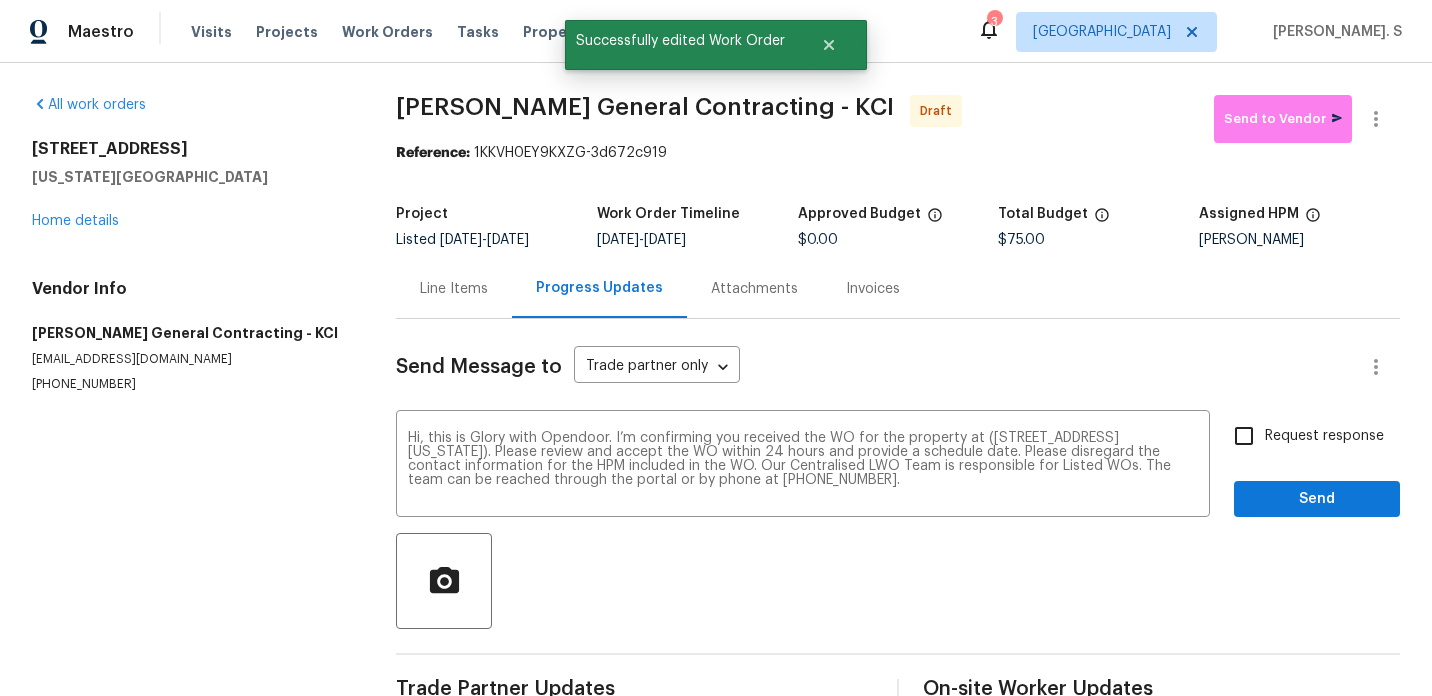 click on "Request response" at bounding box center [1324, 436] 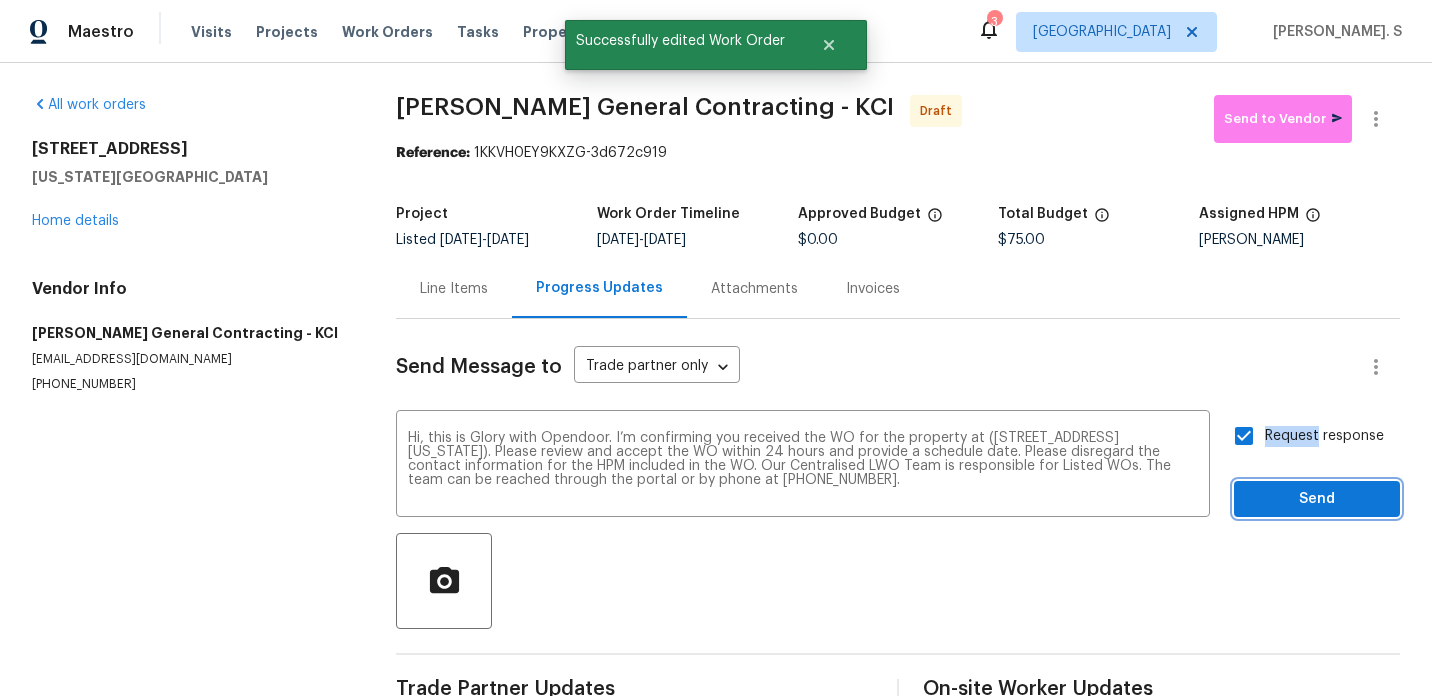 click on "Send" at bounding box center [1317, 499] 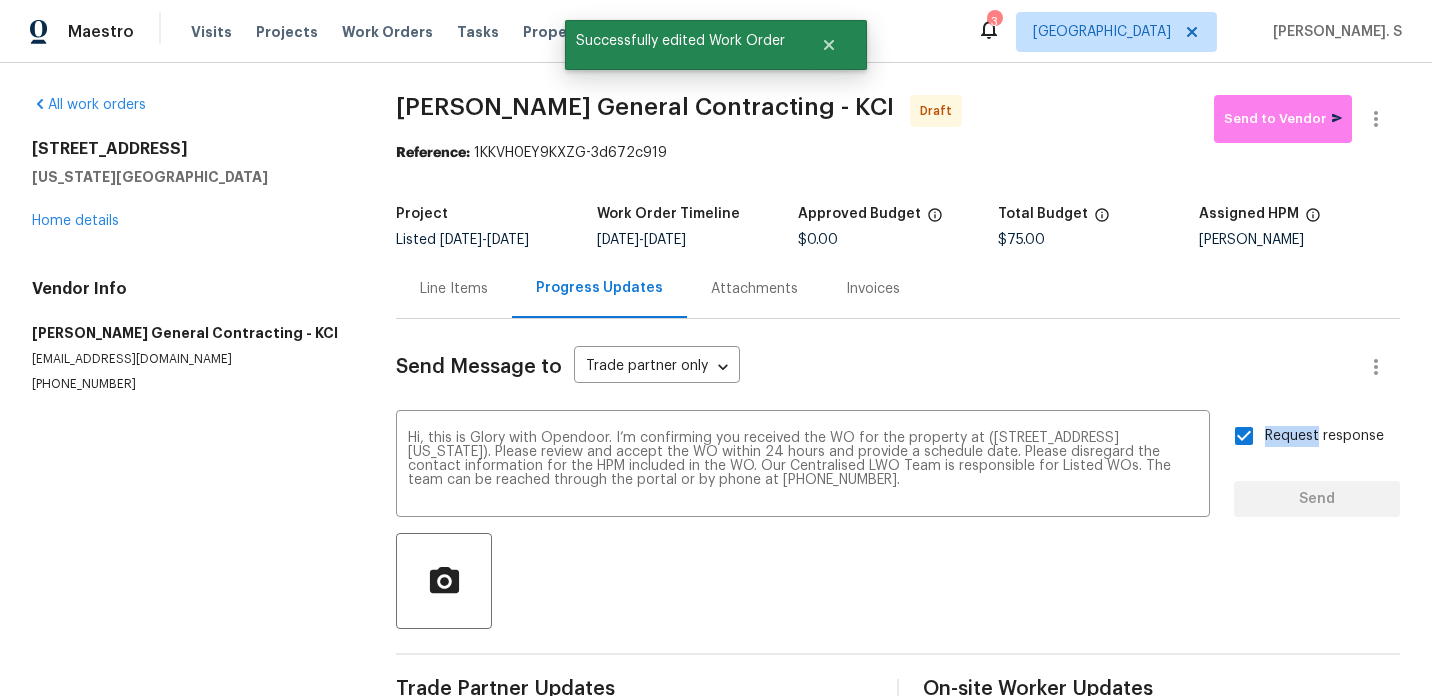 type 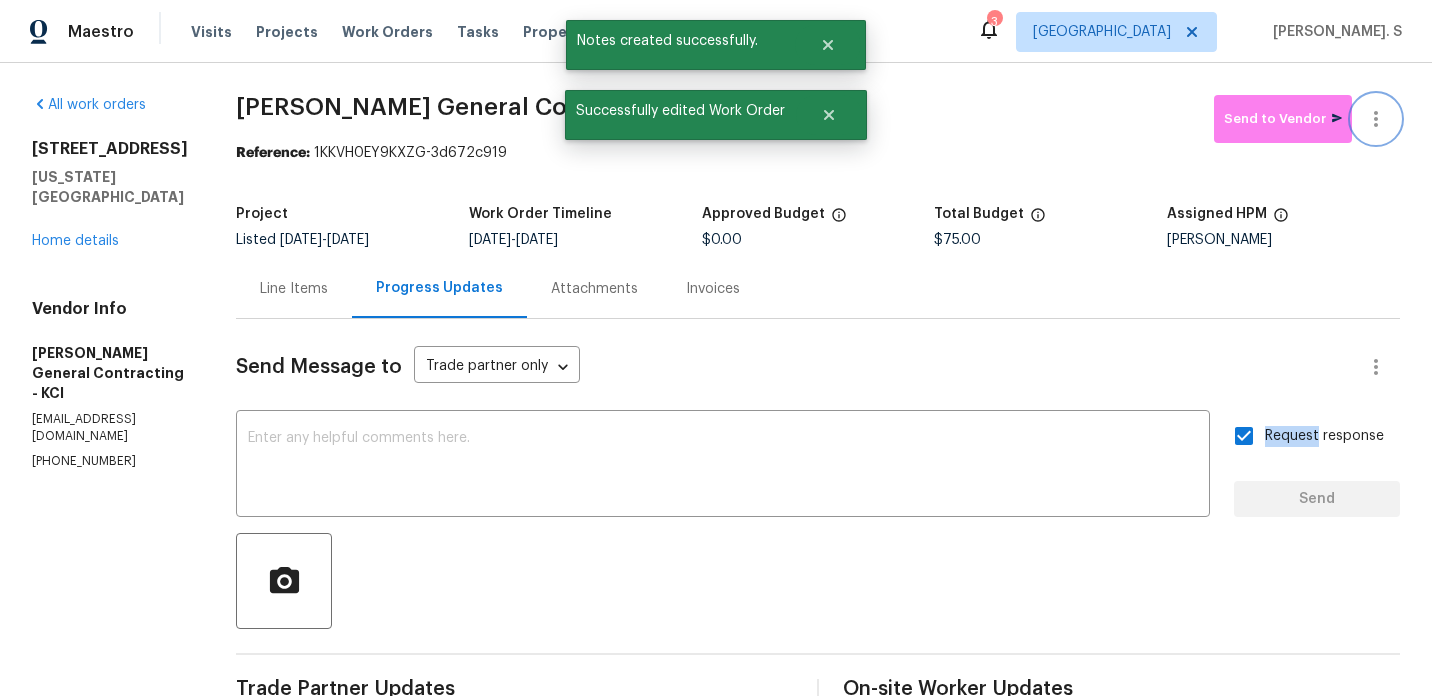 click at bounding box center (1376, 119) 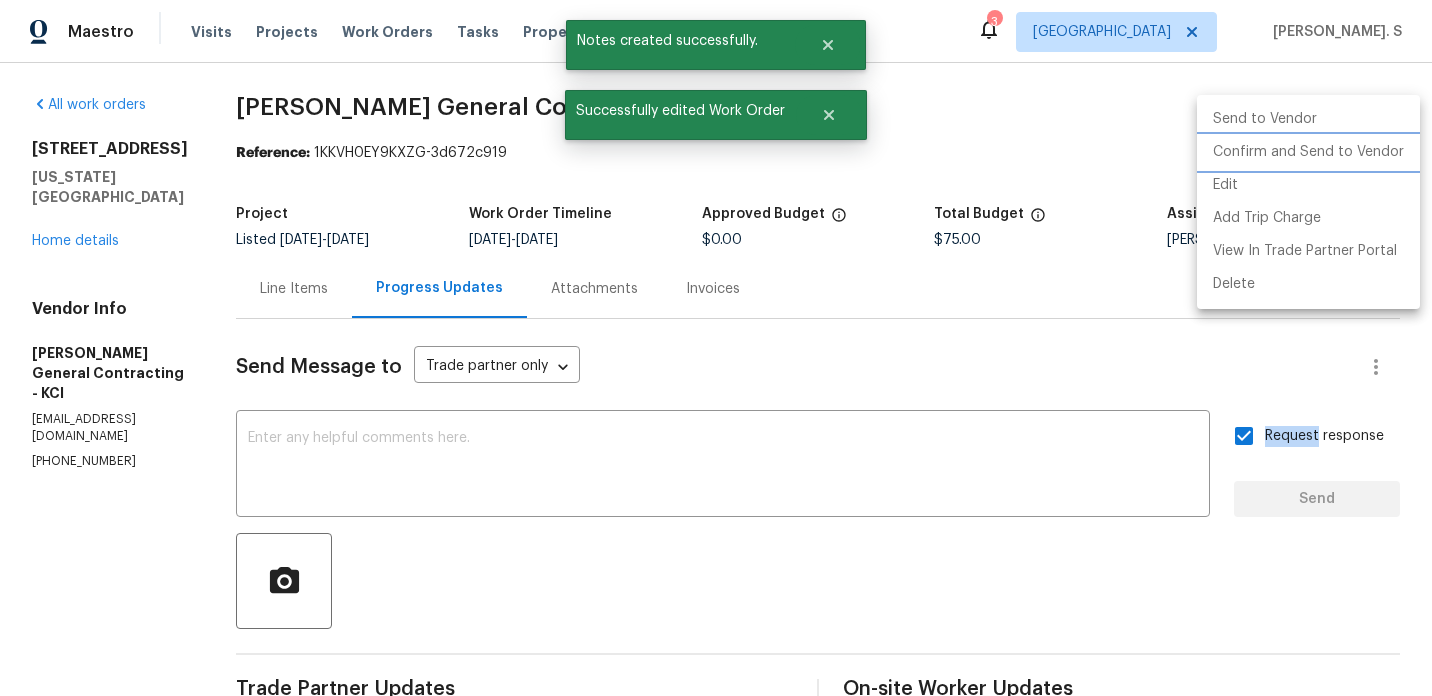 click on "Confirm and Send to Vendor" at bounding box center (1308, 152) 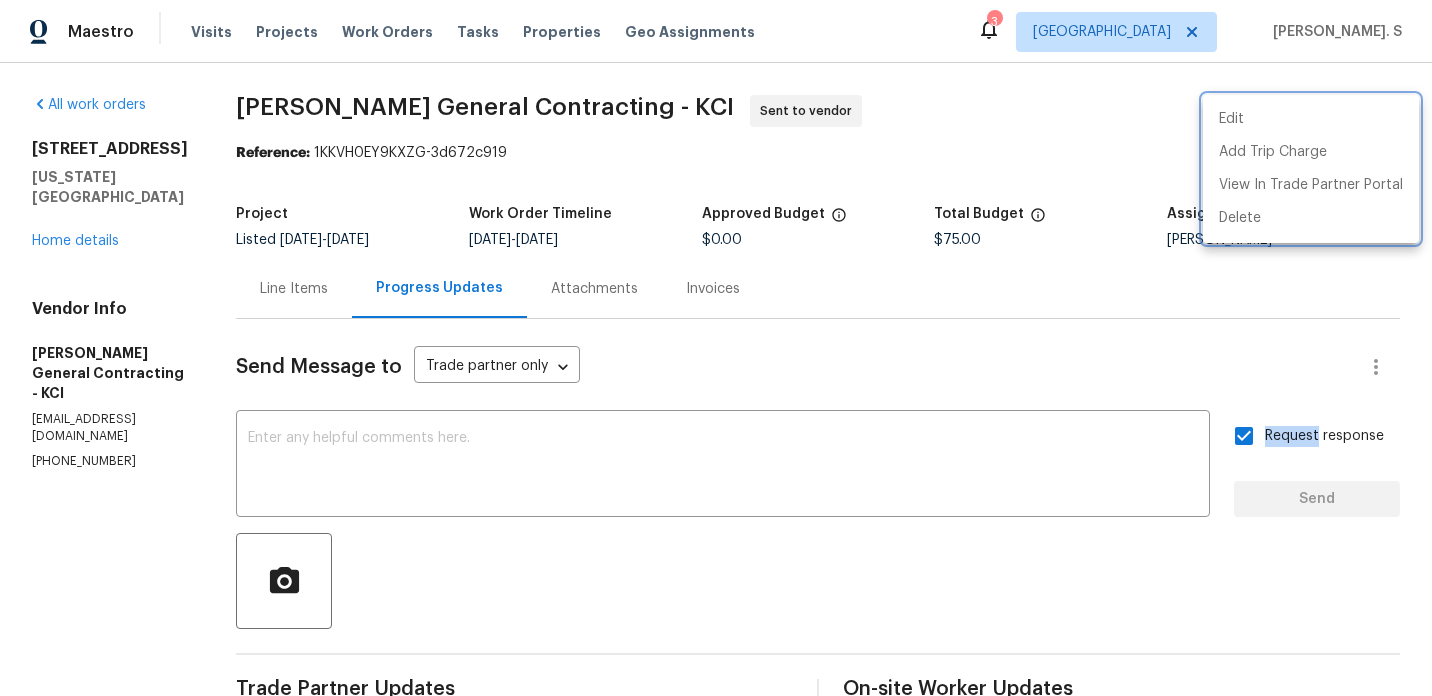 click at bounding box center [716, 348] 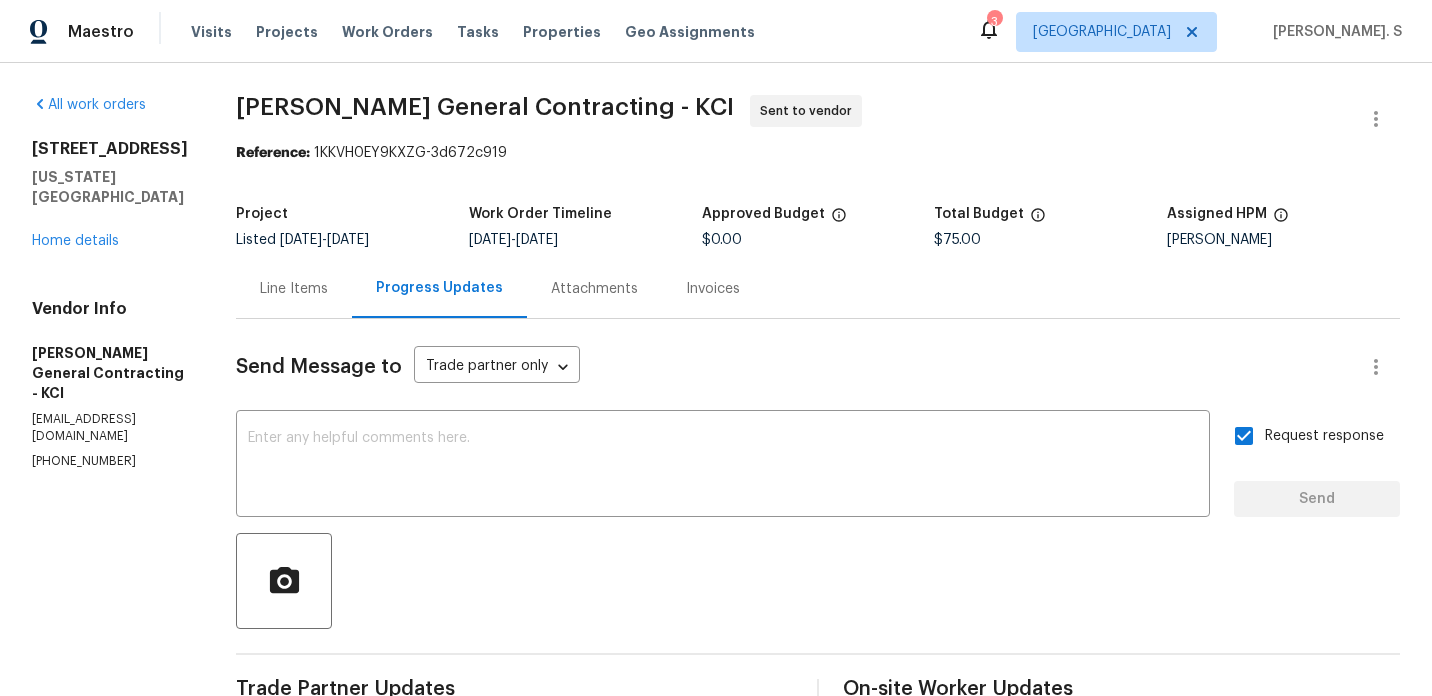 click on "Edit Add Trip Charge View In Trade Partner Portal Delete" at bounding box center [716, 348] 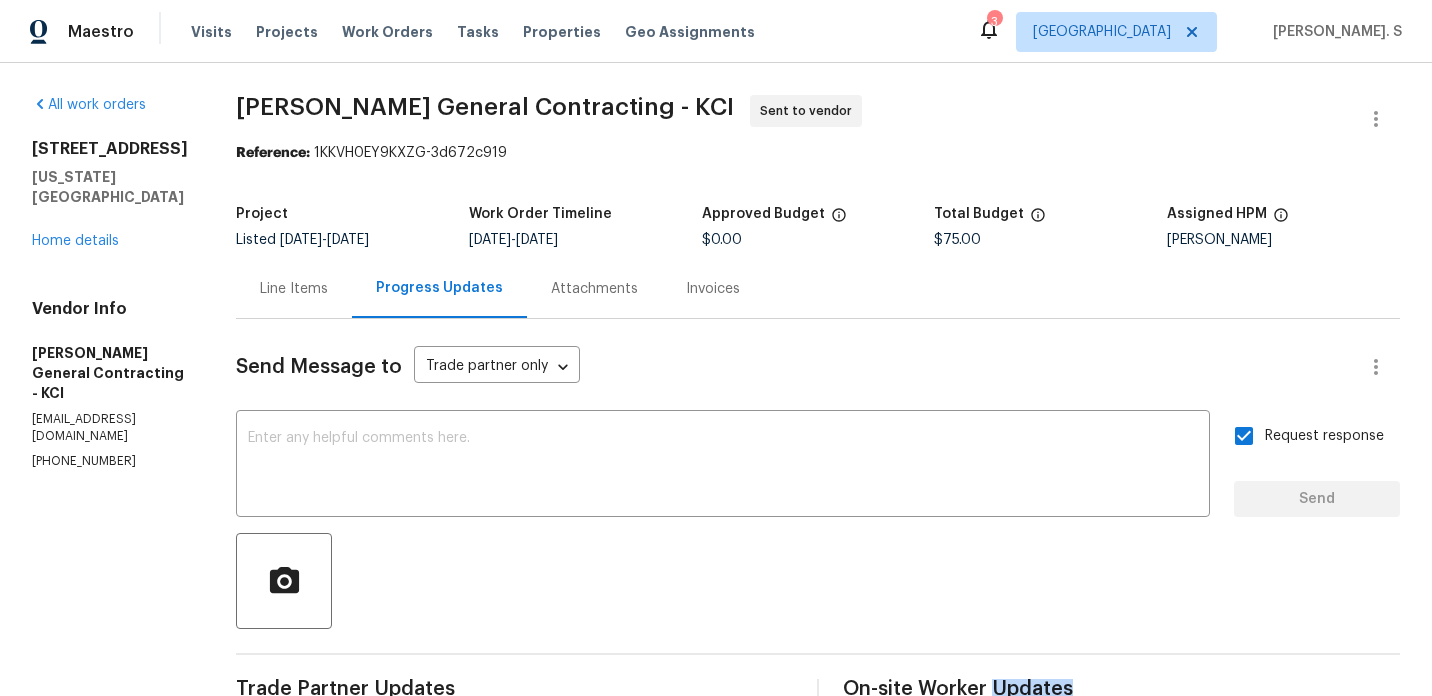 click on "Nicholson General Contracting - KCI Sent to vendor" at bounding box center (794, 119) 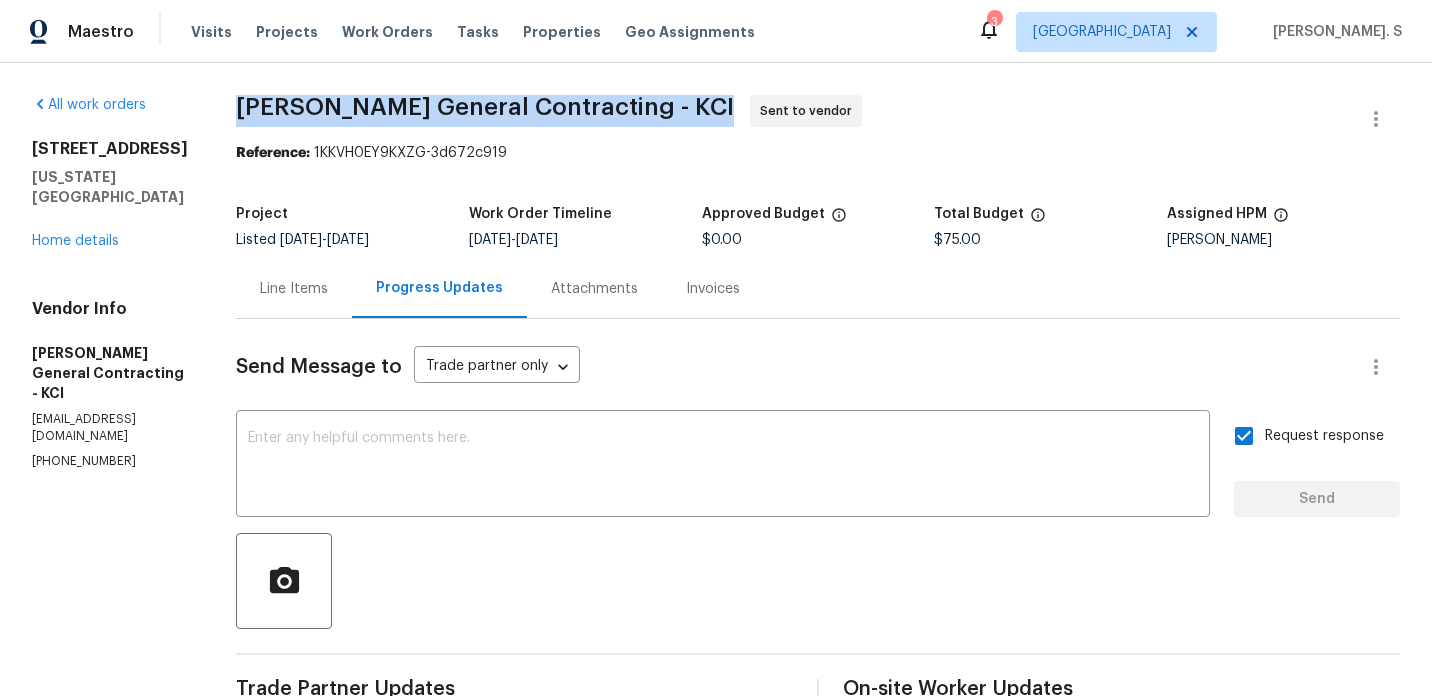 click on "Nicholson General Contracting - KCI Sent to vendor" at bounding box center (794, 119) 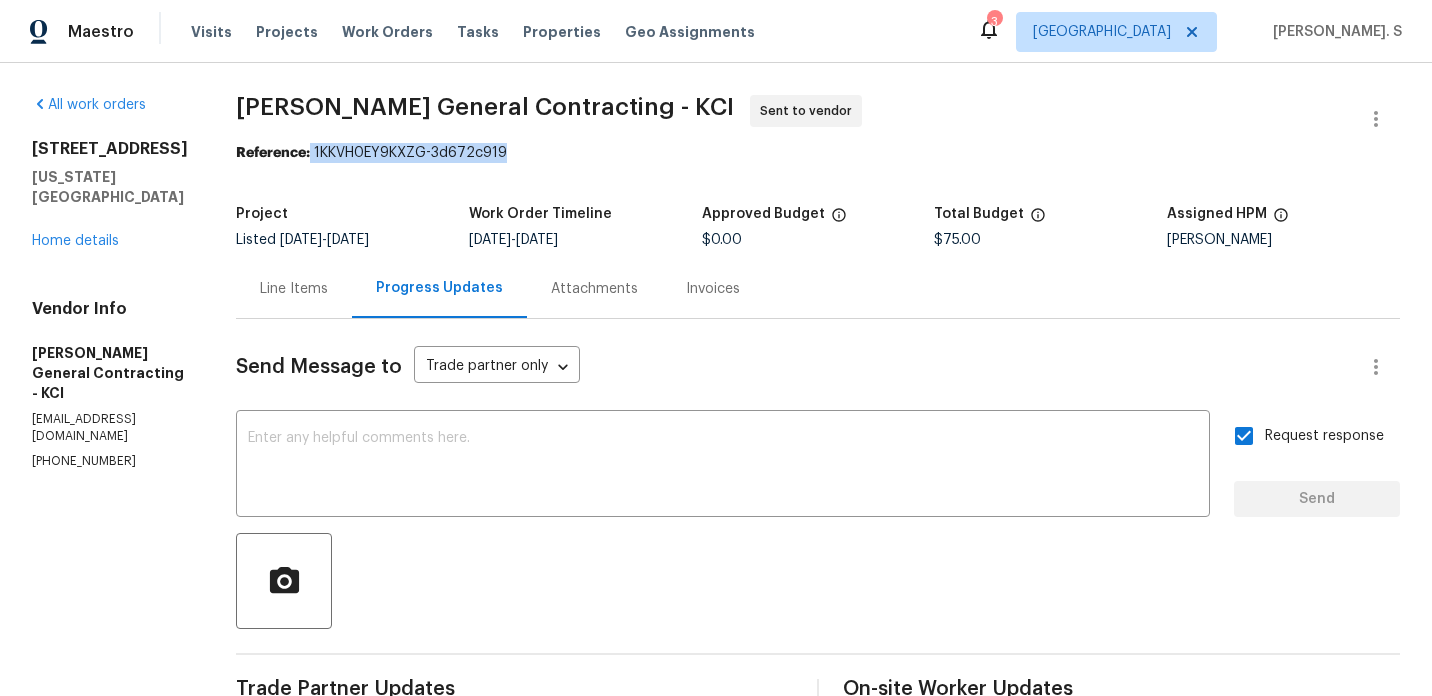 drag, startPoint x: 349, startPoint y: 151, endPoint x: 624, endPoint y: 158, distance: 275.08908 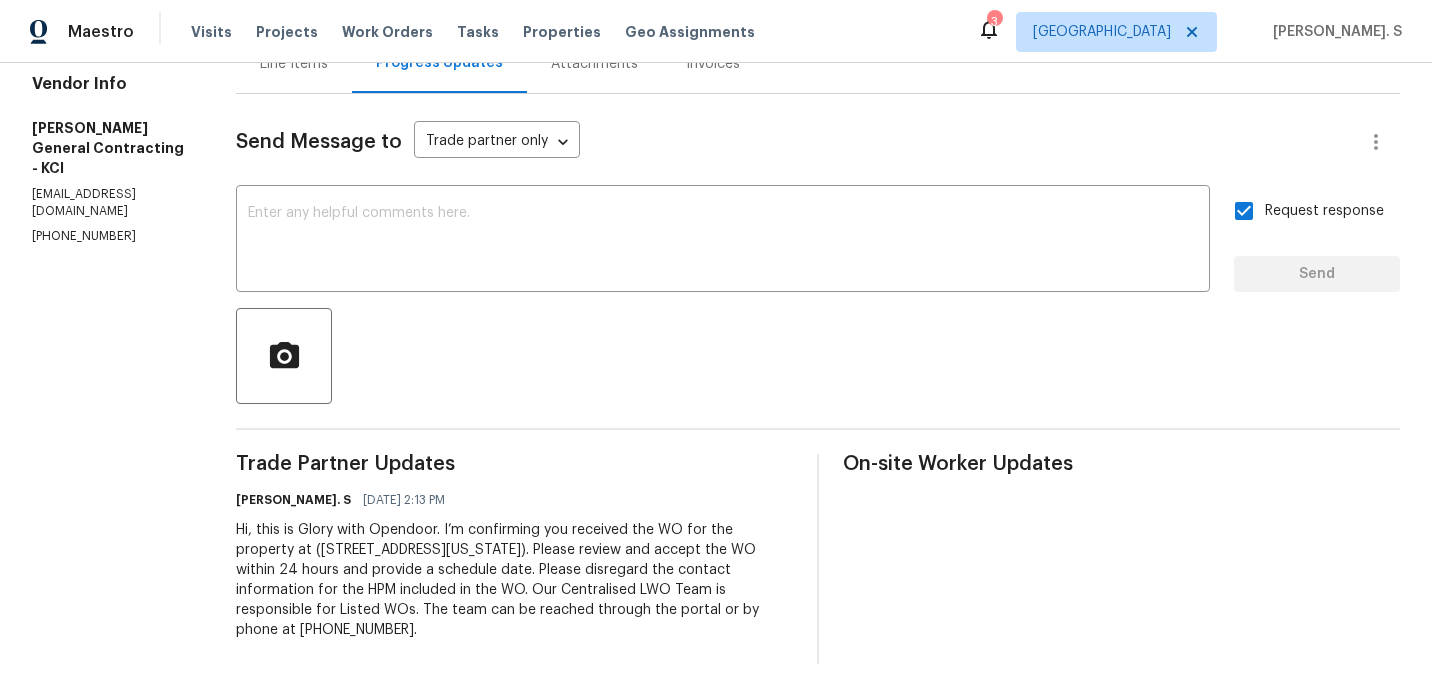 scroll, scrollTop: 0, scrollLeft: 0, axis: both 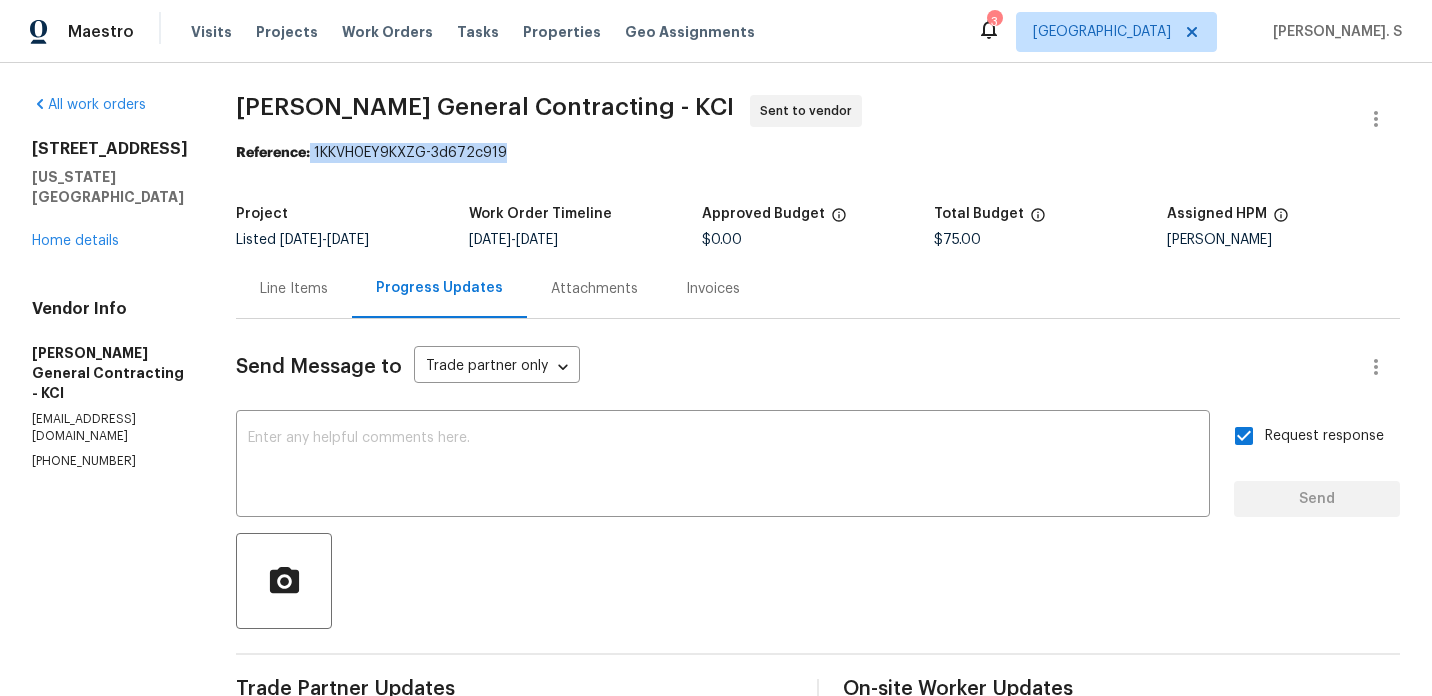 click on "Line Items" at bounding box center [294, 288] 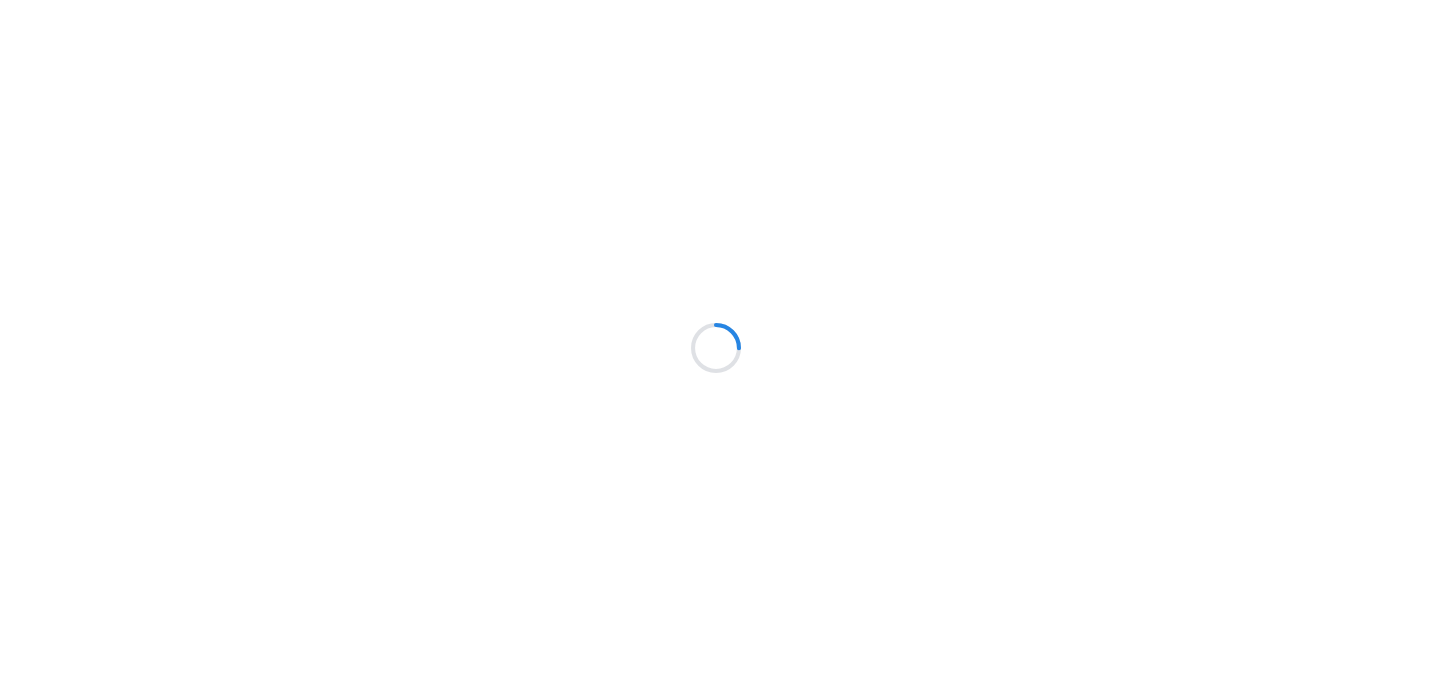 scroll, scrollTop: 0, scrollLeft: 0, axis: both 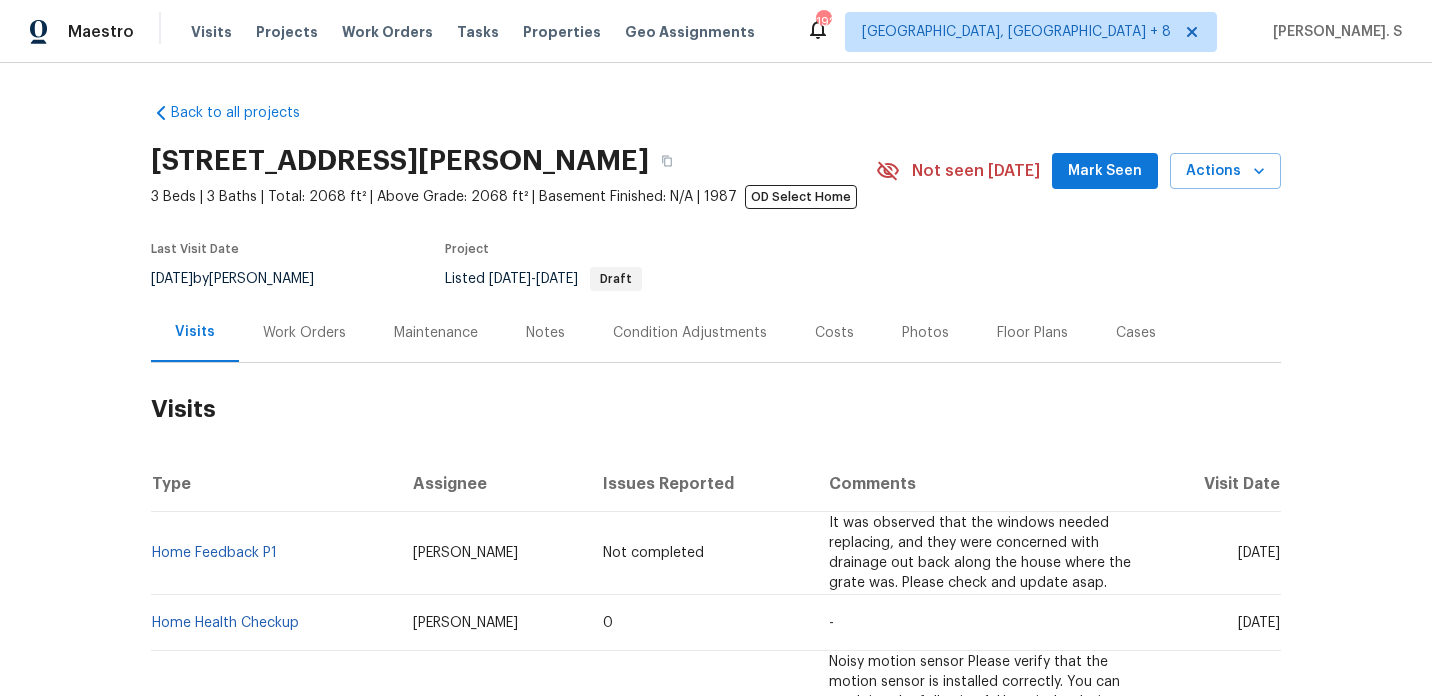 click on "Work Orders" at bounding box center [304, 333] 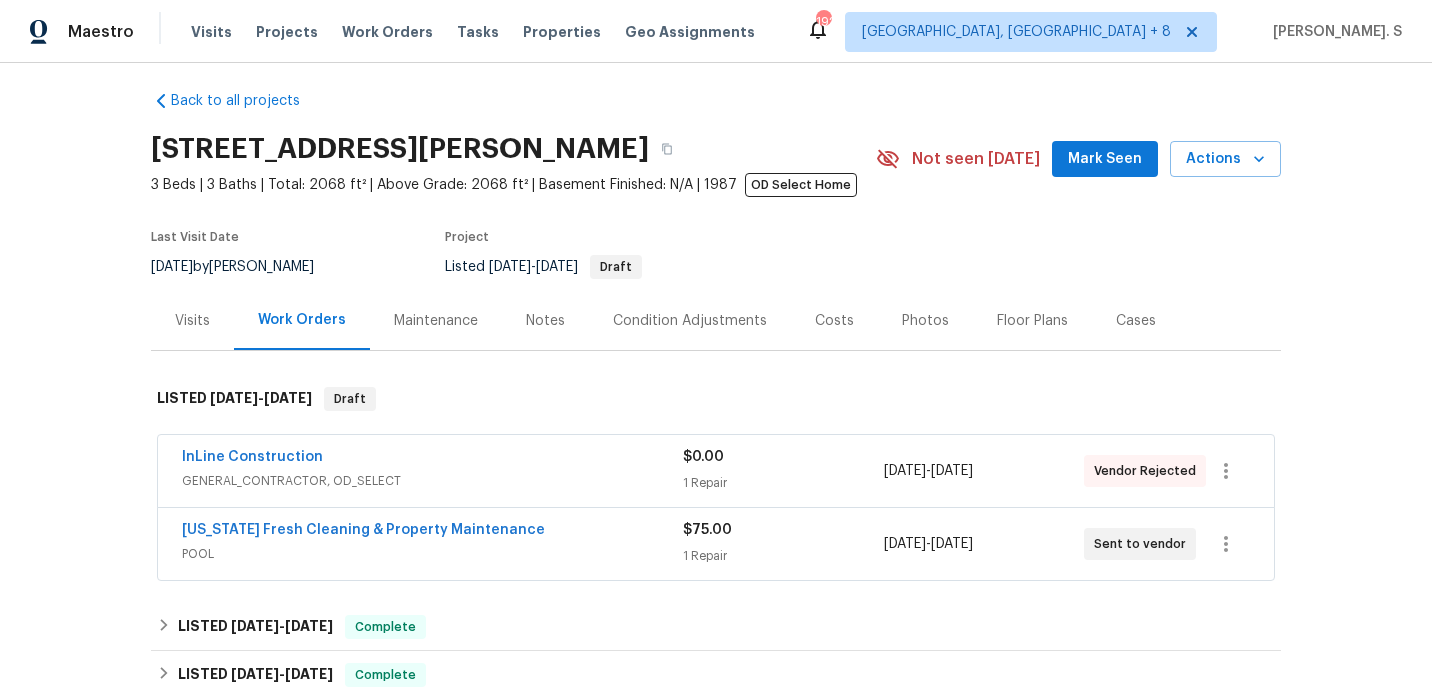 scroll, scrollTop: 0, scrollLeft: 0, axis: both 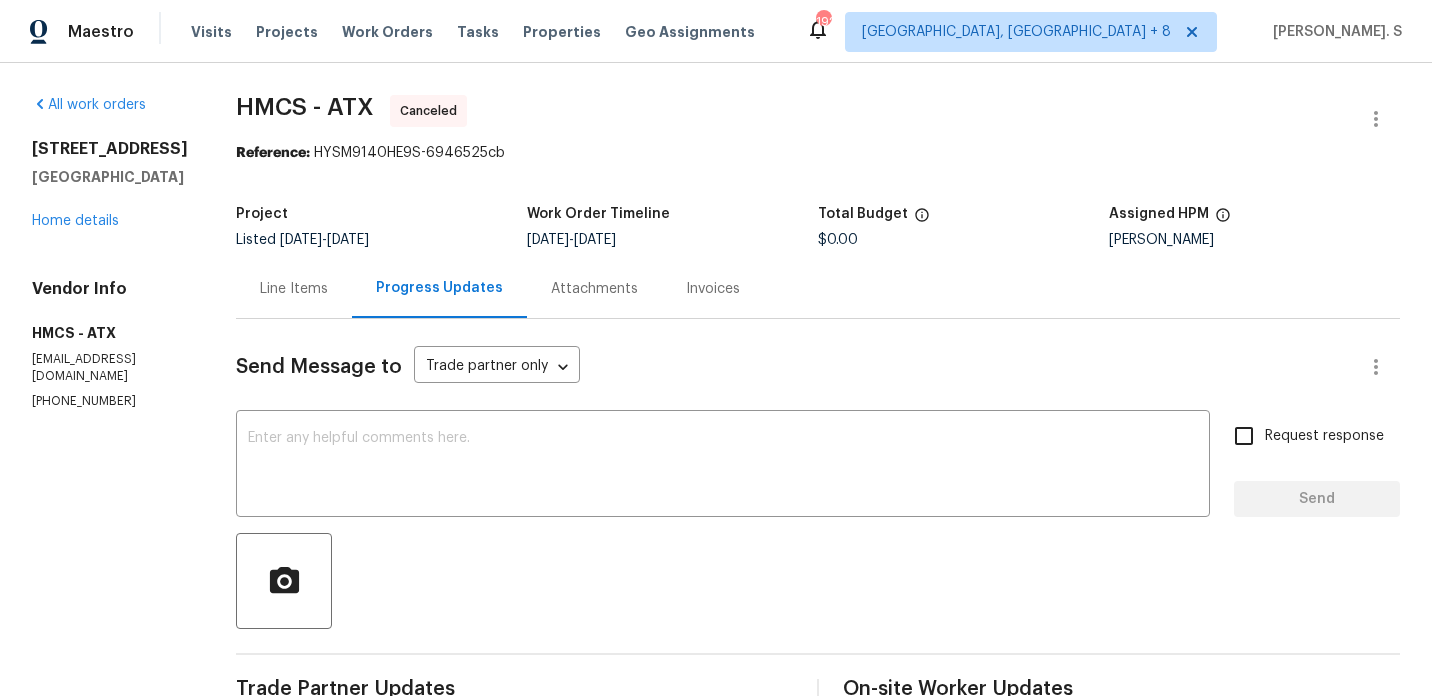 click on "[STREET_ADDRESS][PERSON_NAME] Home details" at bounding box center (110, 185) 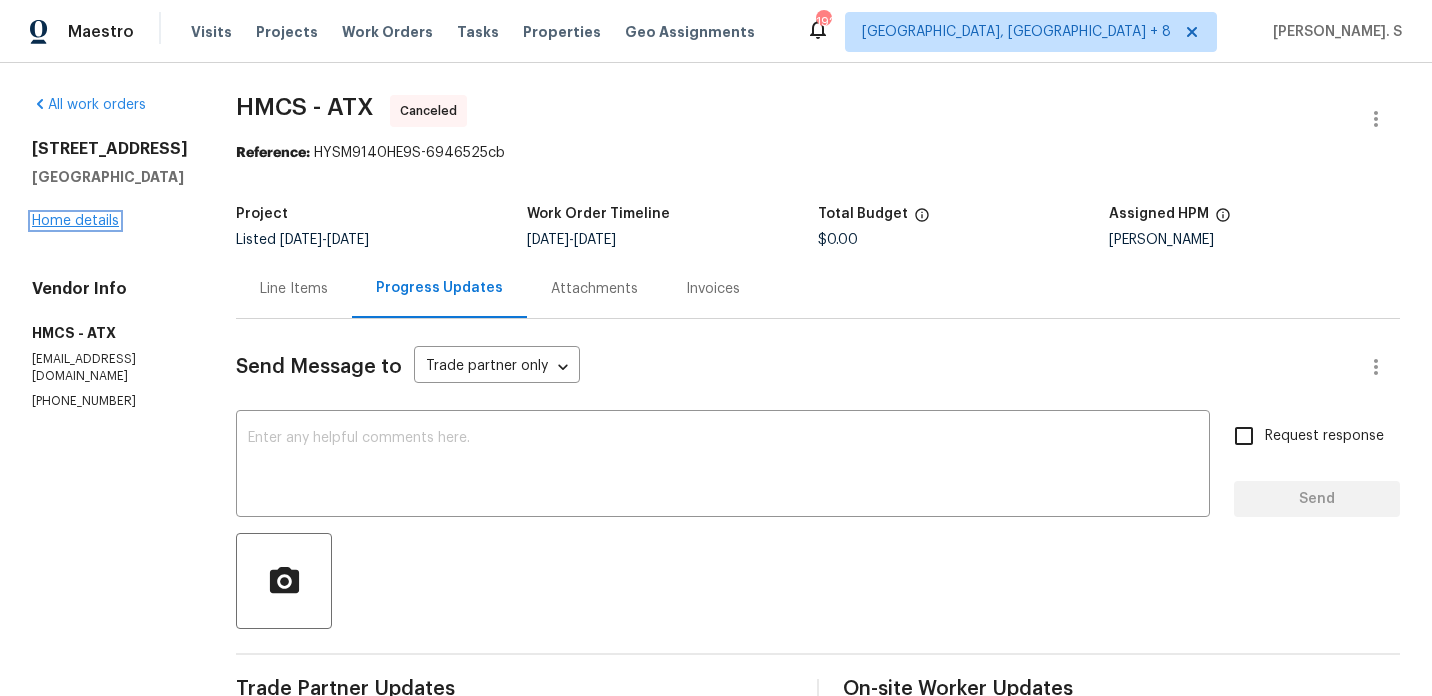 click on "Home details" at bounding box center [75, 221] 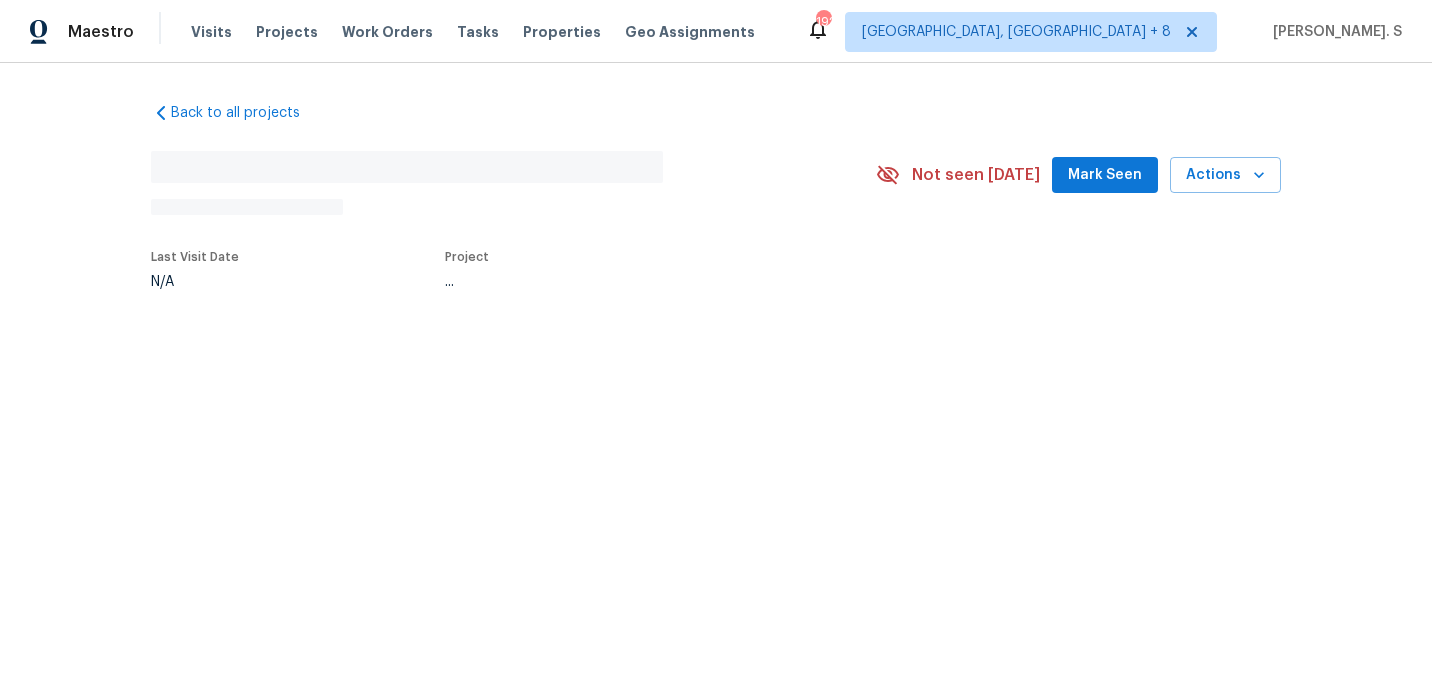 click on "Back to all projects No address found N/A Not seen [DATE] Mark Seen Actions Last Visit Date N/A Project ..." at bounding box center (716, 242) 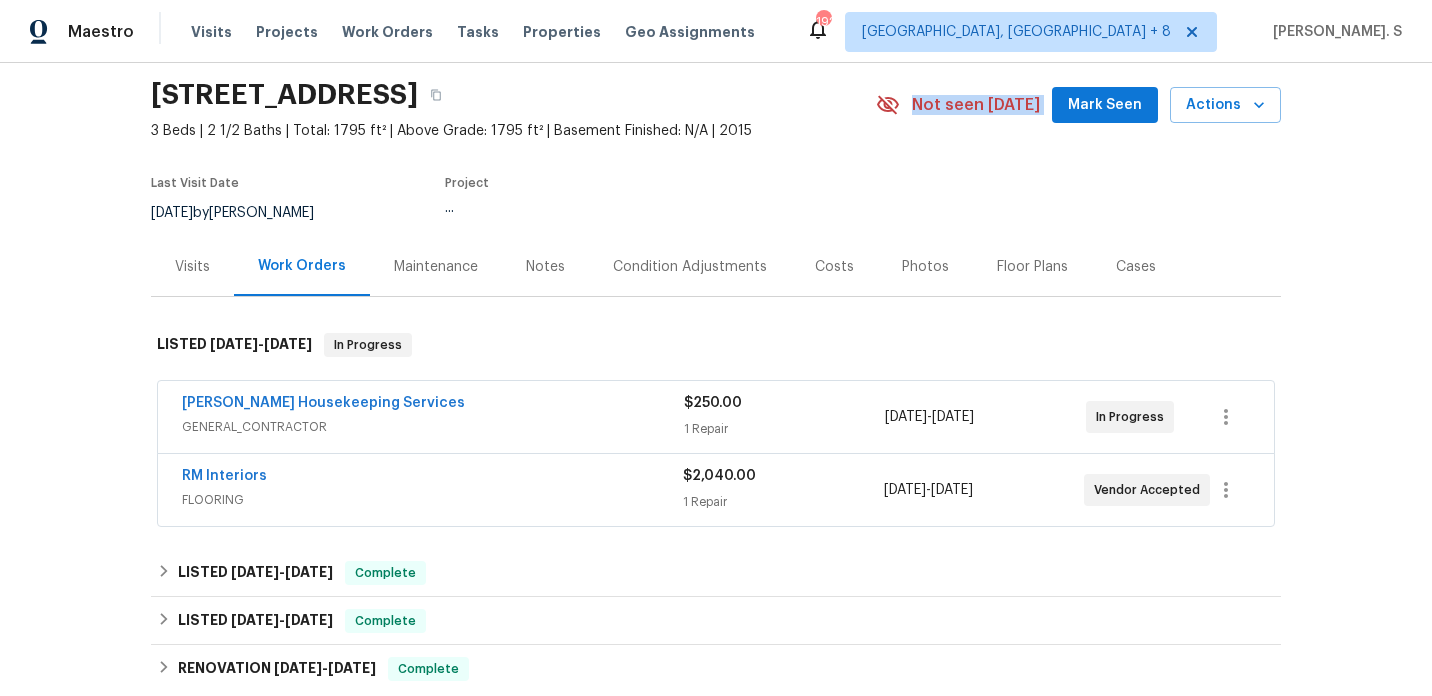 scroll, scrollTop: 94, scrollLeft: 0, axis: vertical 